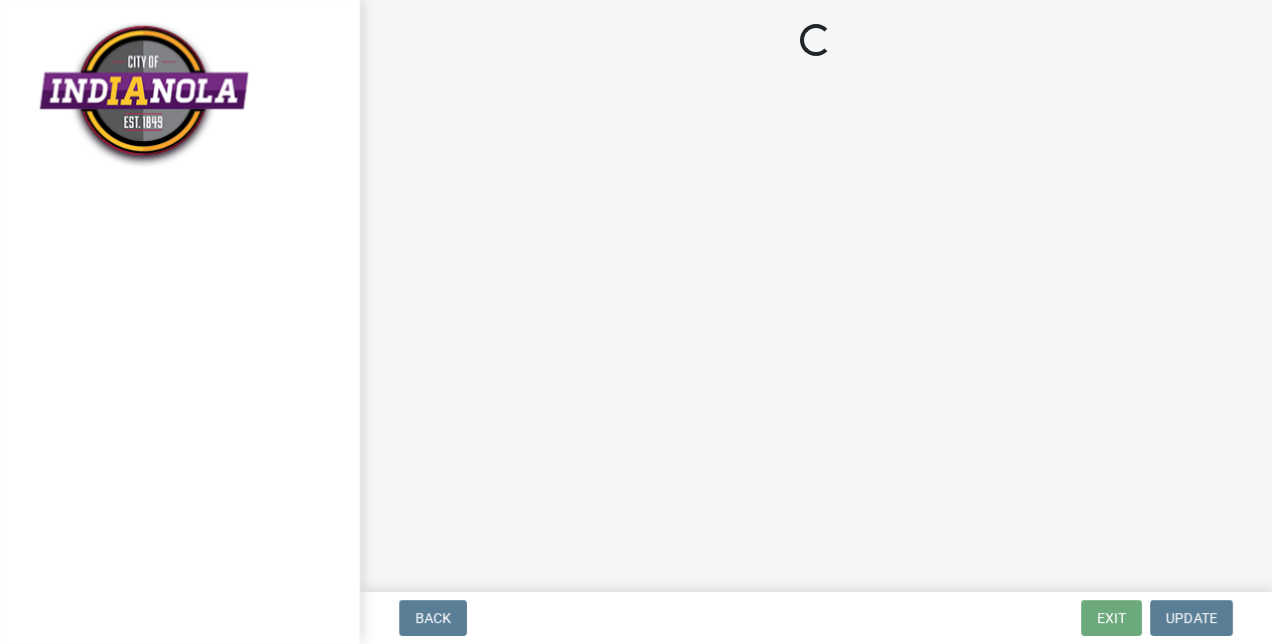 scroll, scrollTop: 0, scrollLeft: 0, axis: both 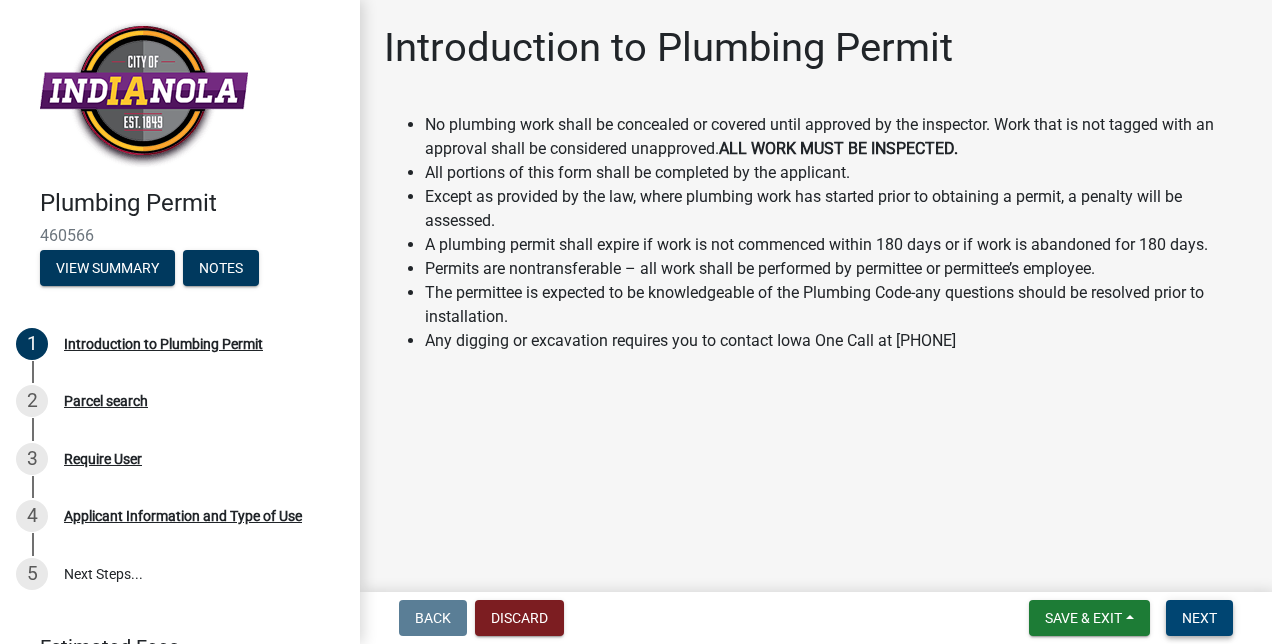 click on "Next" at bounding box center [1199, 618] 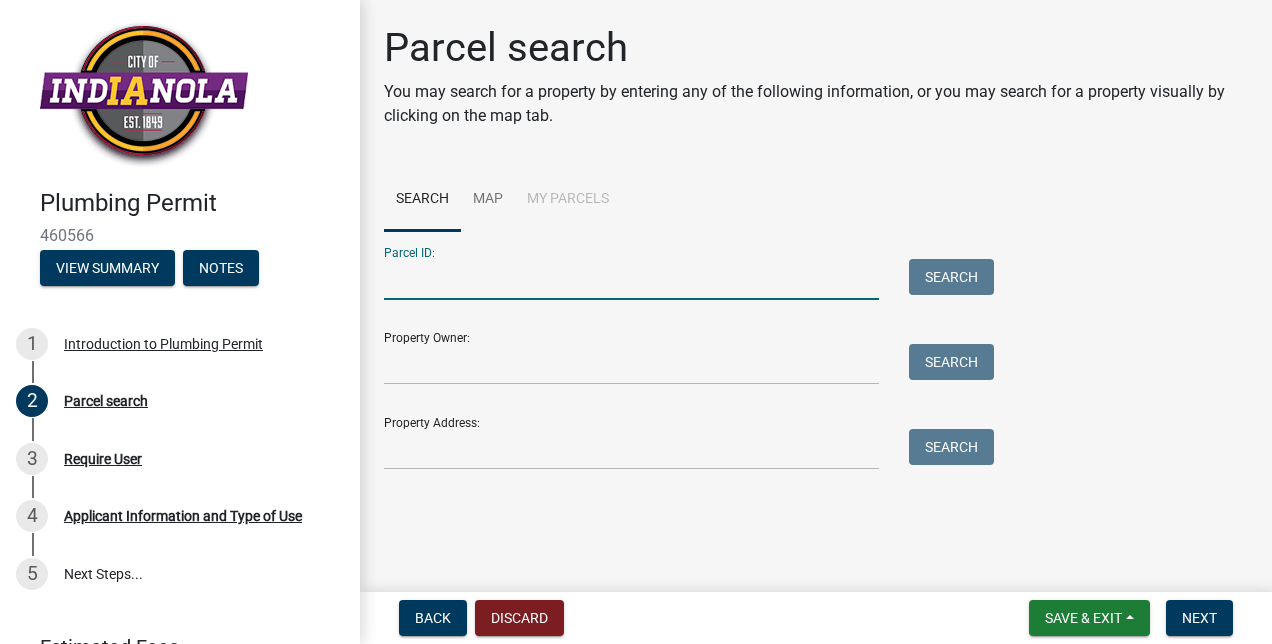 click on "Parcel ID:" at bounding box center (631, 279) 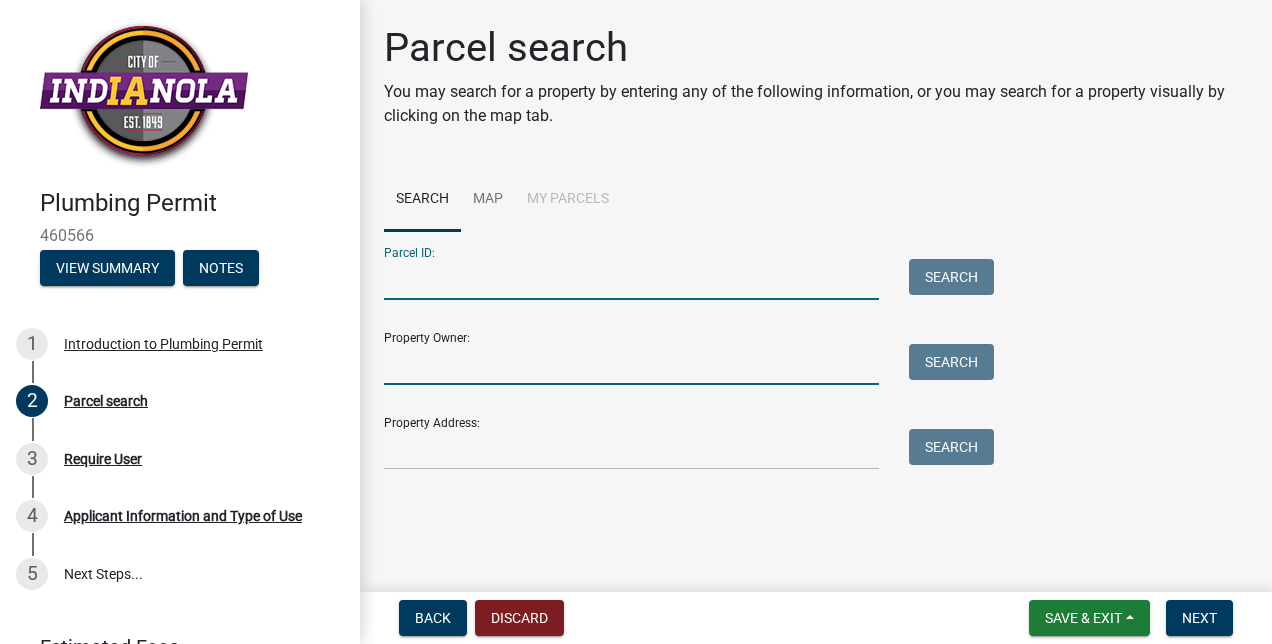 click on "Property Owner:" at bounding box center (631, 364) 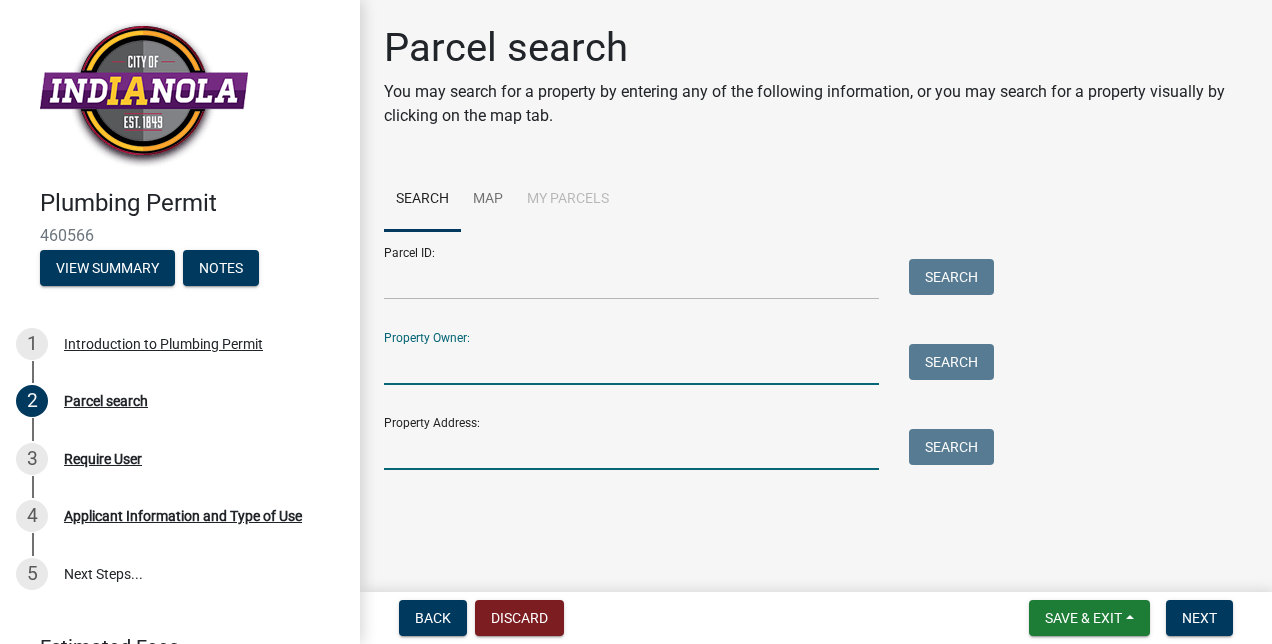 click on "Property Address:" at bounding box center (631, 449) 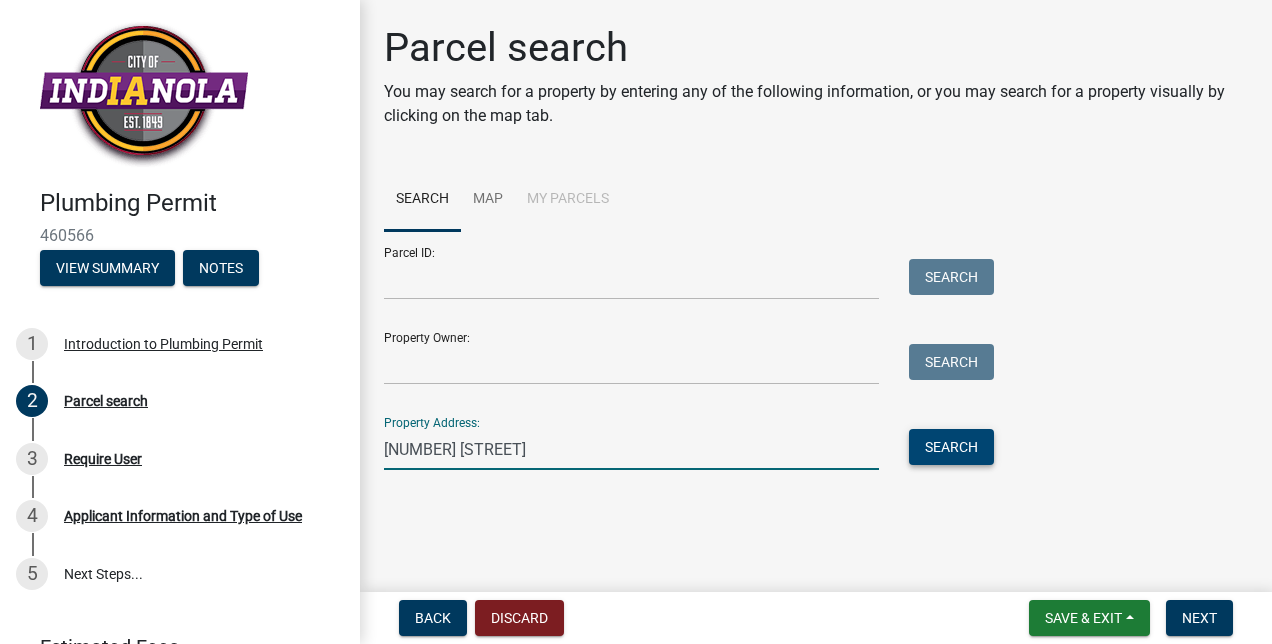 type on "[NUMBER] [STREET]" 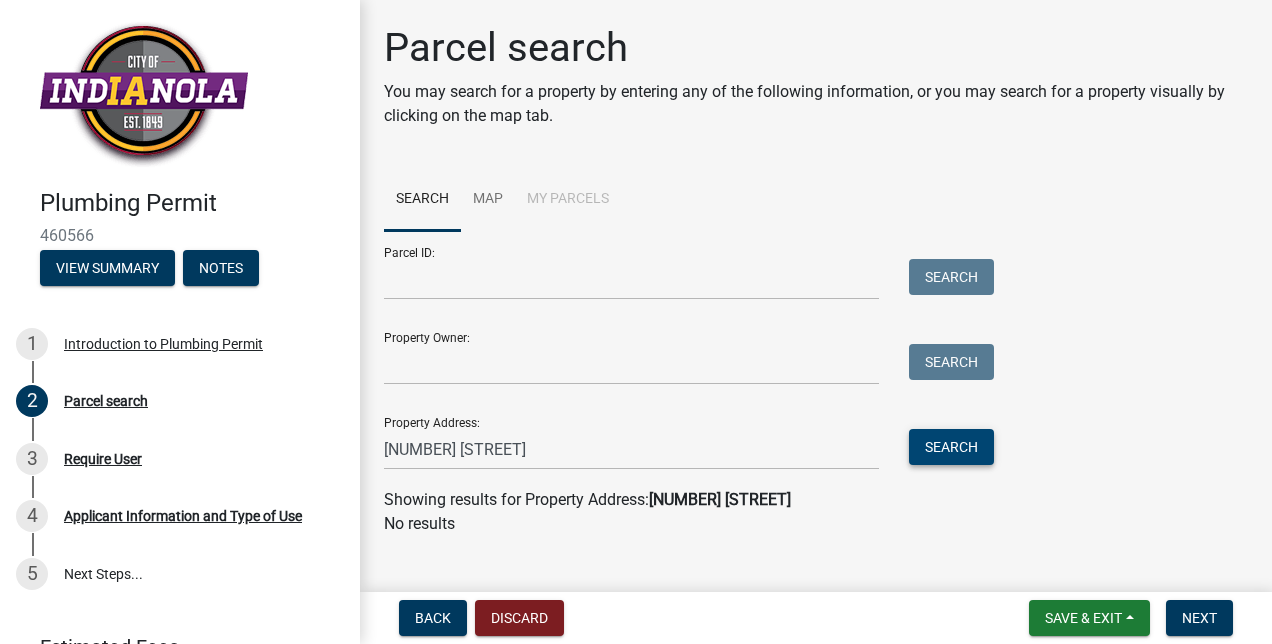 scroll, scrollTop: 30, scrollLeft: 0, axis: vertical 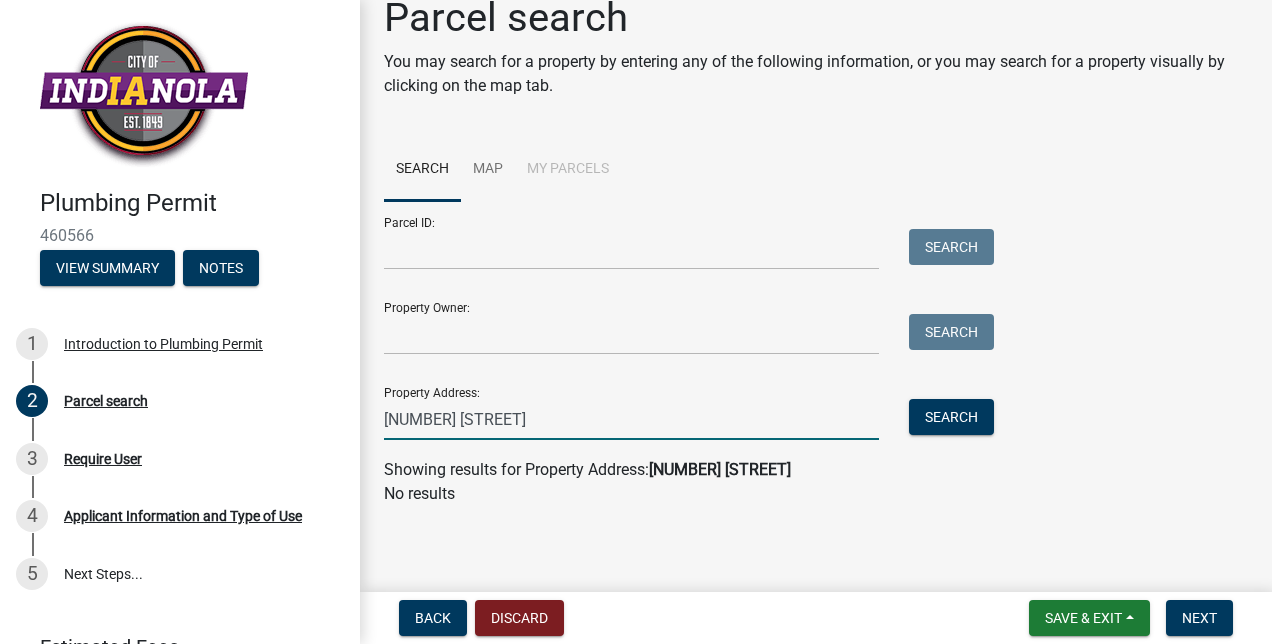 click on "[NUMBER] [STREET]" at bounding box center [631, 419] 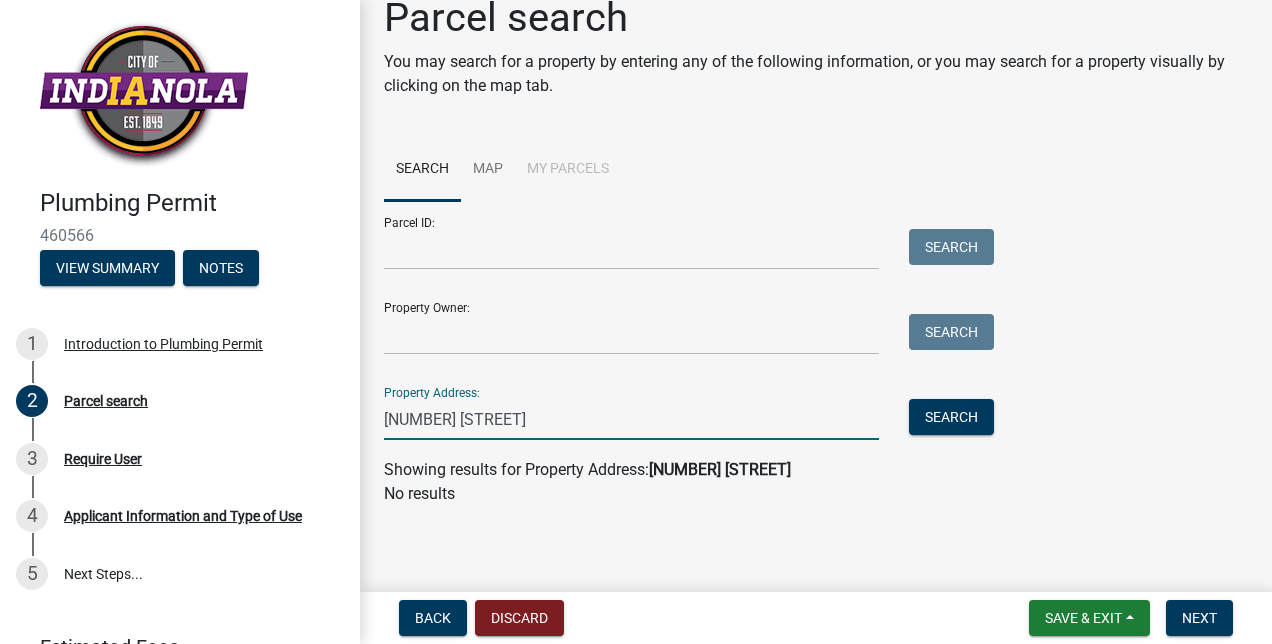 drag, startPoint x: 644, startPoint y: 417, endPoint x: 424, endPoint y: 423, distance: 220.0818 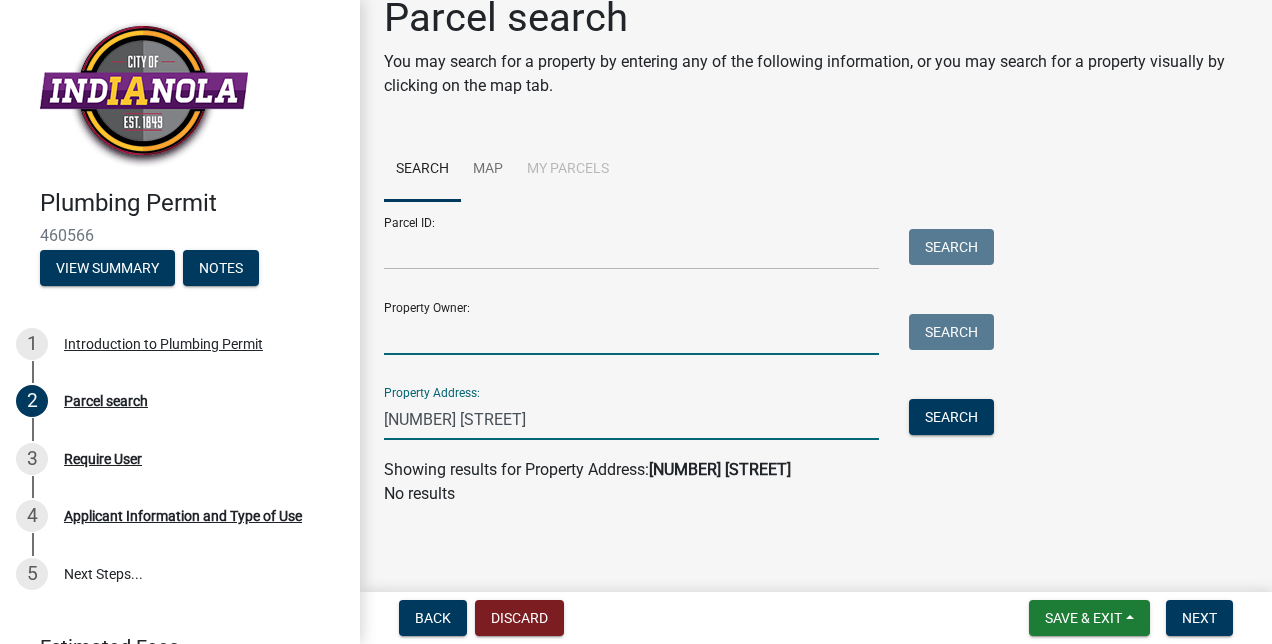 click on "Property Owner:" at bounding box center [631, 334] 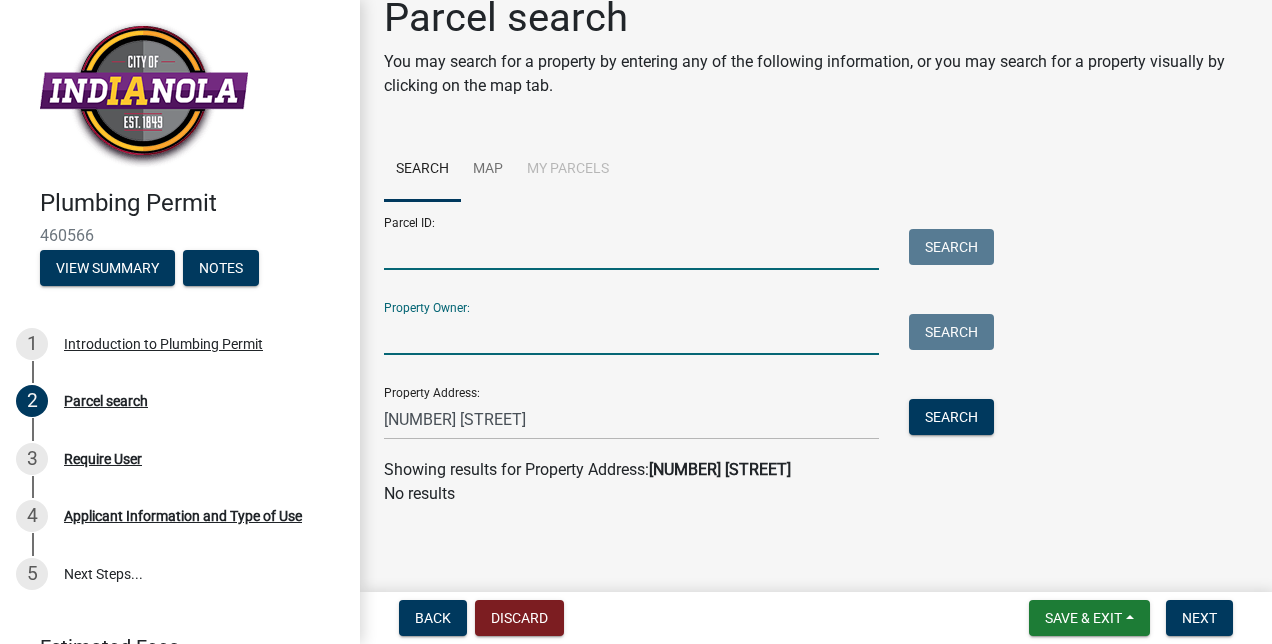 click on "Parcel ID:" at bounding box center (631, 249) 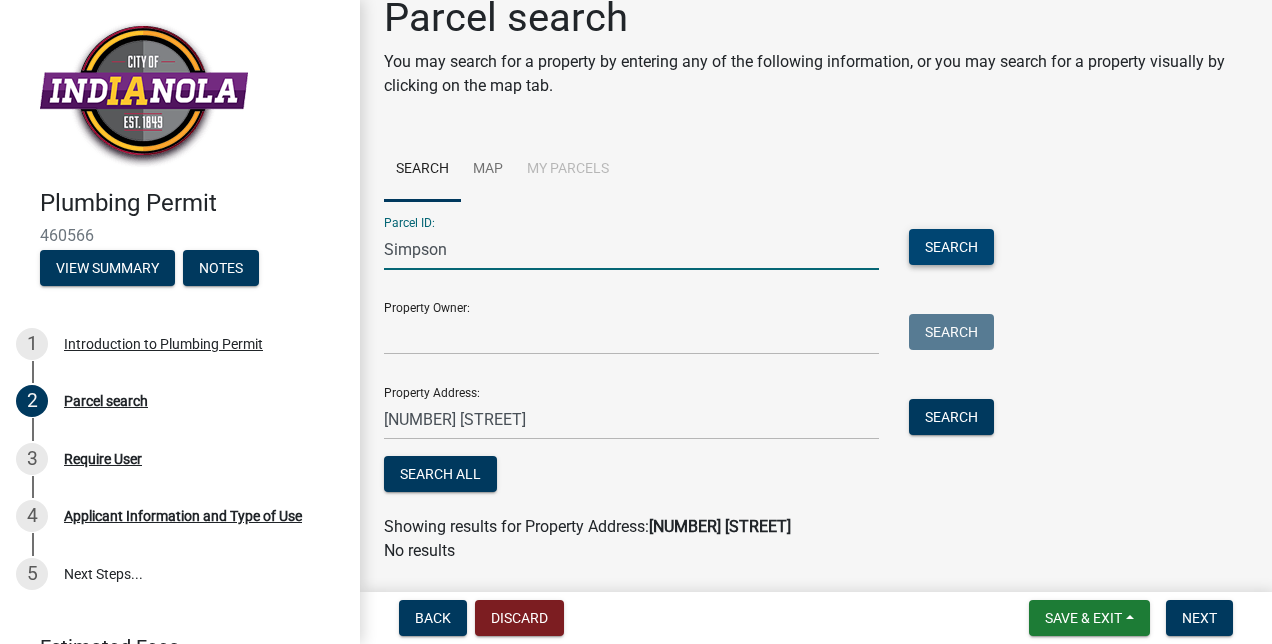 type on "Simpson" 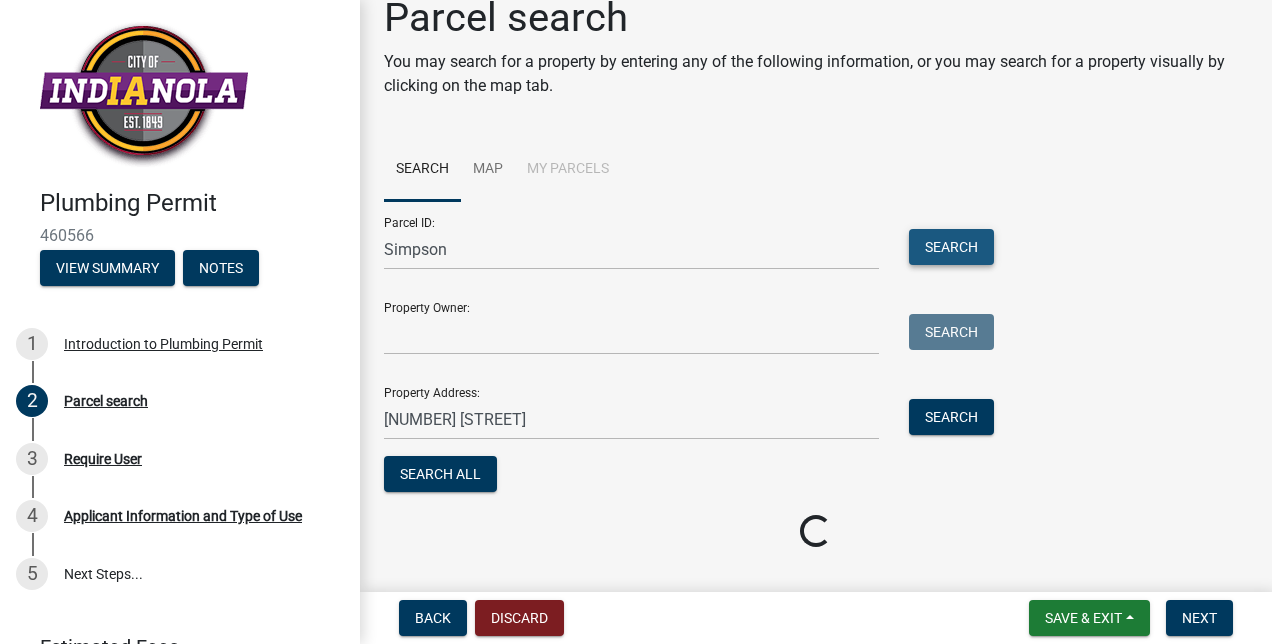 scroll, scrollTop: 30, scrollLeft: 0, axis: vertical 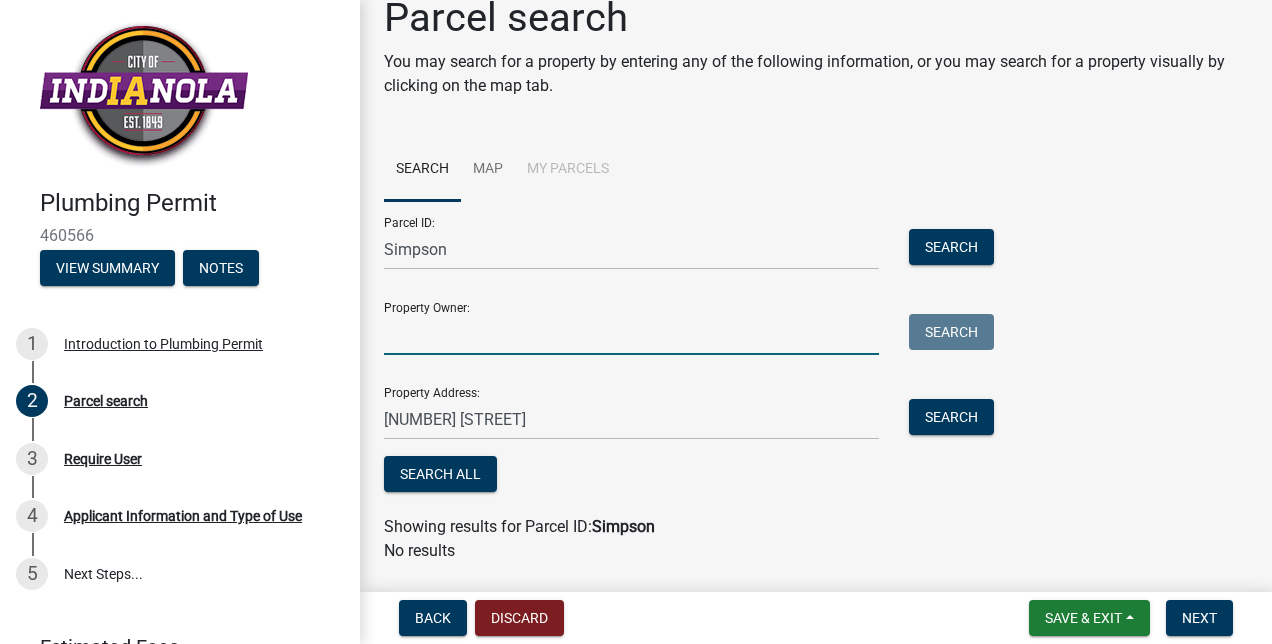 click on "Property Owner:" at bounding box center (631, 334) 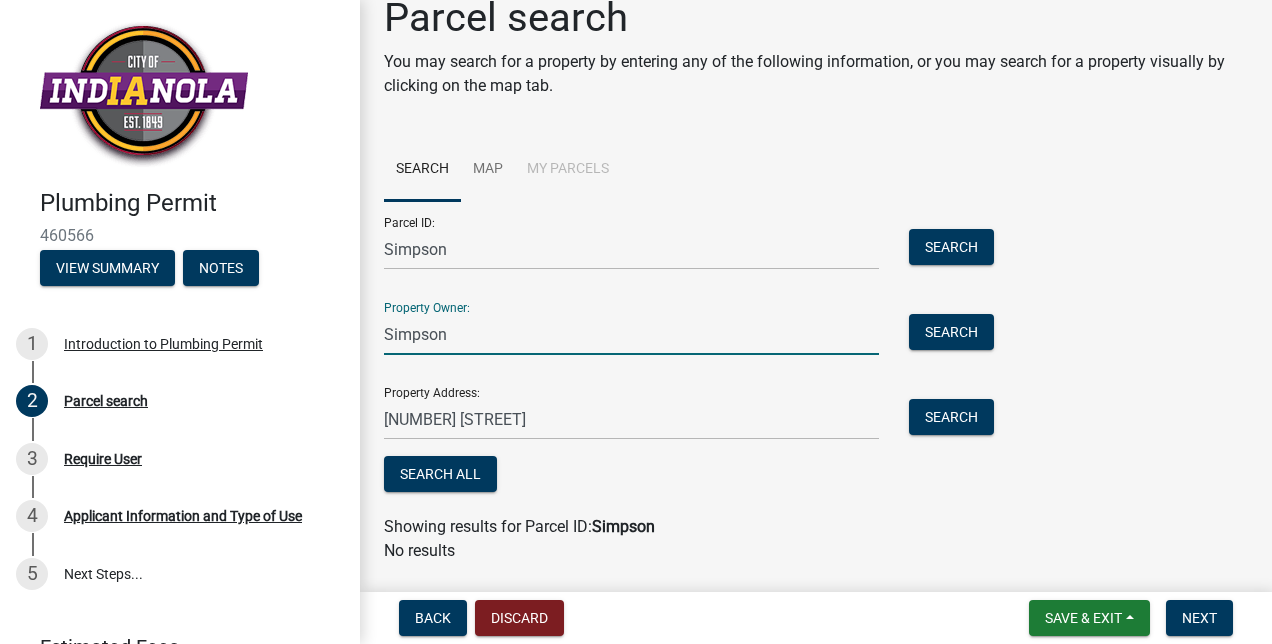 type on "Simpson" 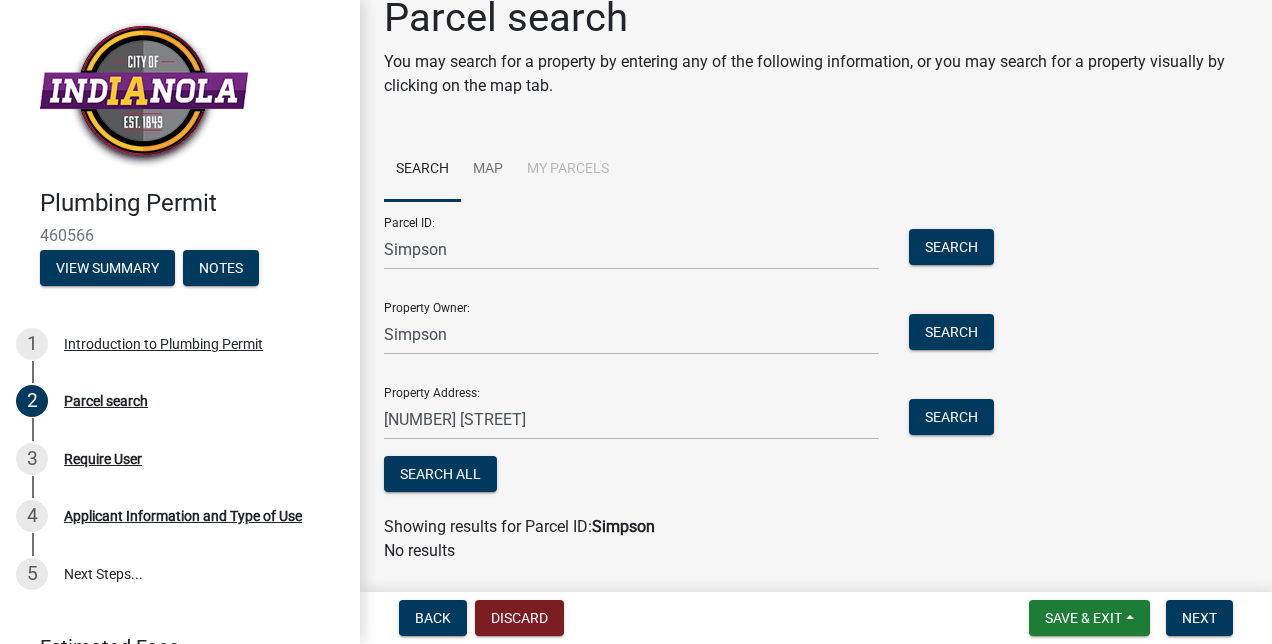 click on "Parcel ID:  Simpson  Search   Property Owner:  Simpson  Search   Property Address:  [NUMBER] West [CITY]  Search   Search All" at bounding box center [684, 349] 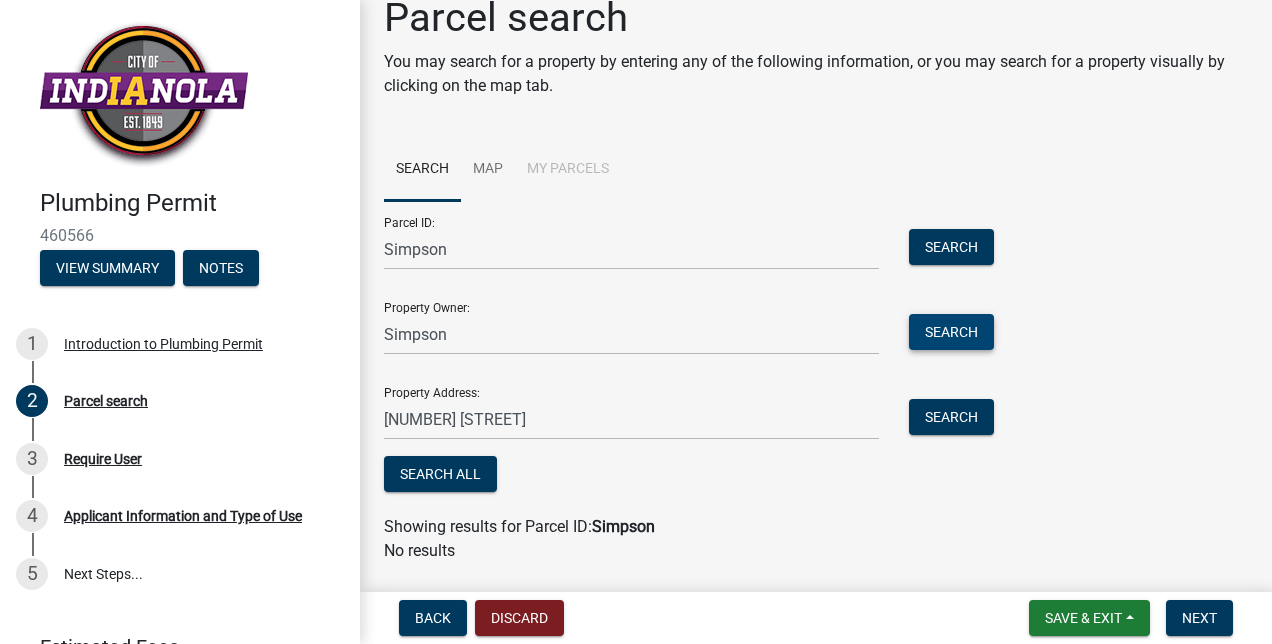 click on "Search" at bounding box center (951, 332) 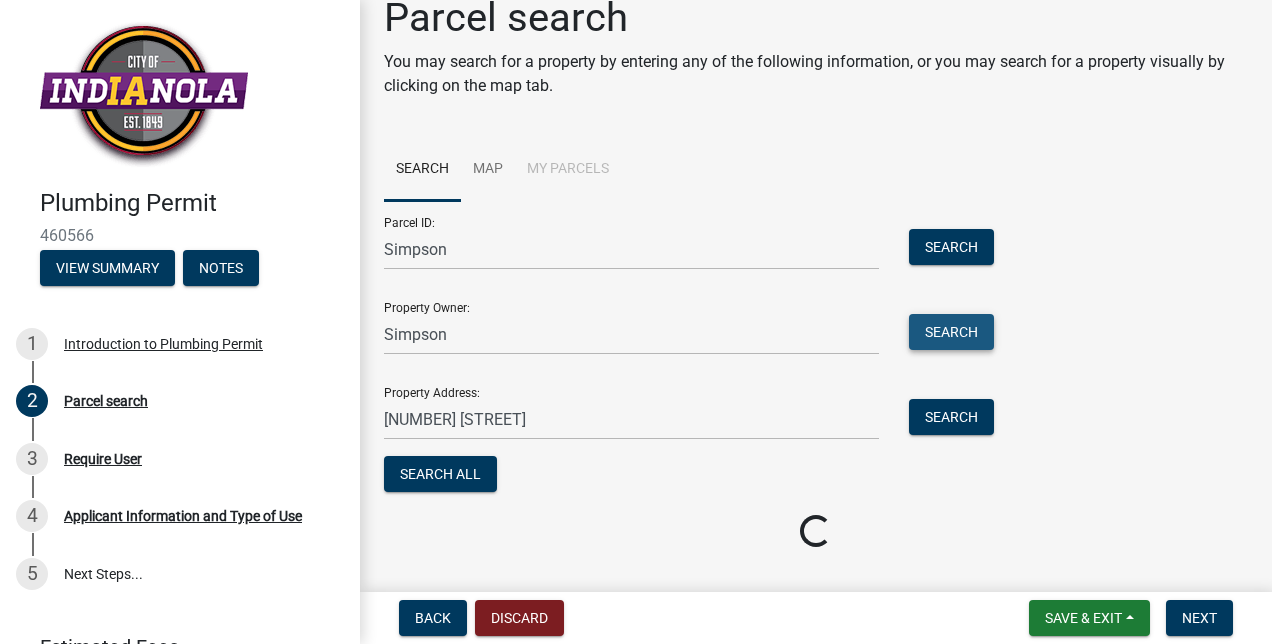 scroll, scrollTop: 30, scrollLeft: 0, axis: vertical 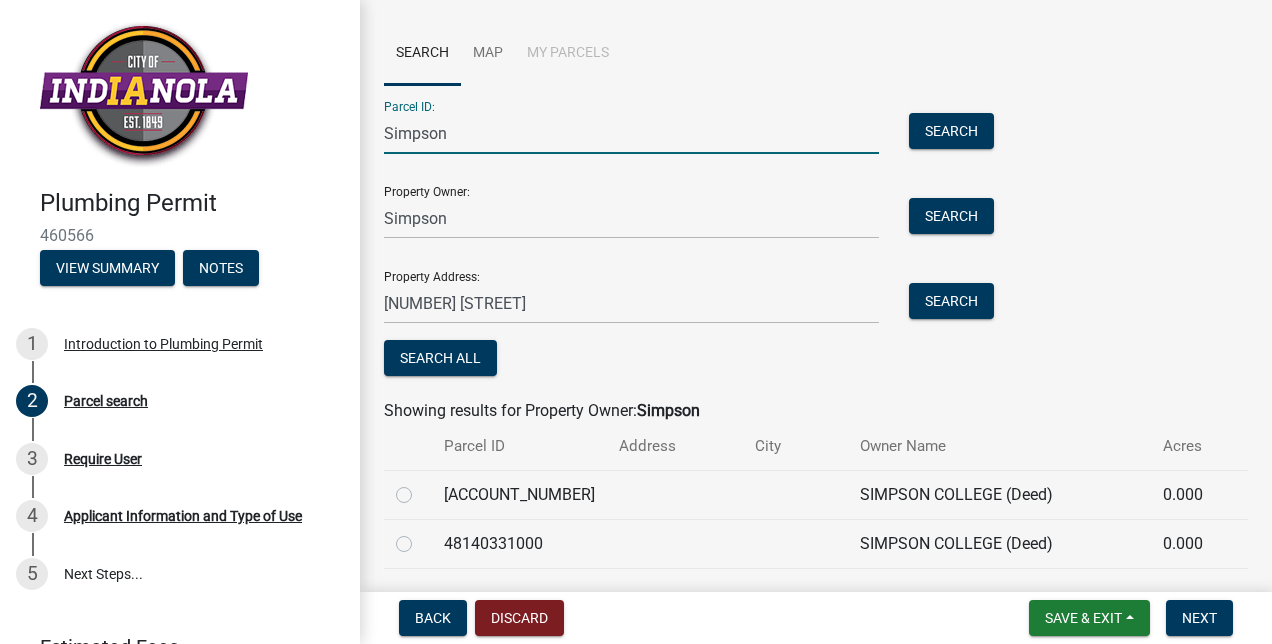 drag, startPoint x: 240, startPoint y: 148, endPoint x: 142, endPoint y: 166, distance: 99.63935 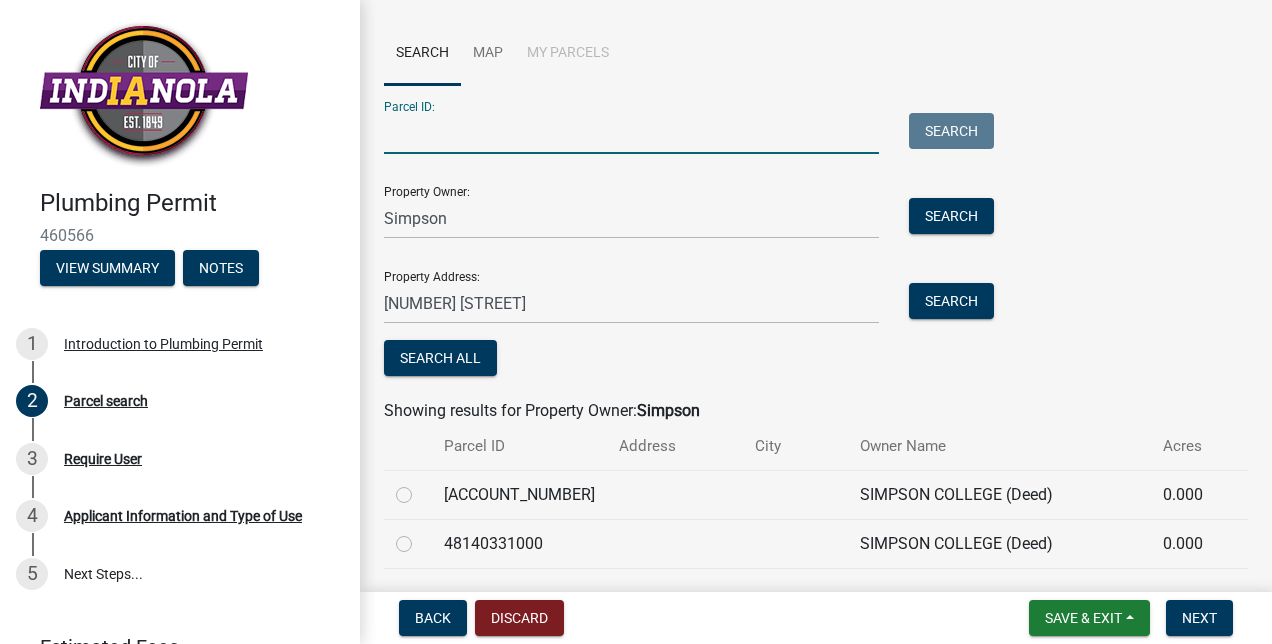 type 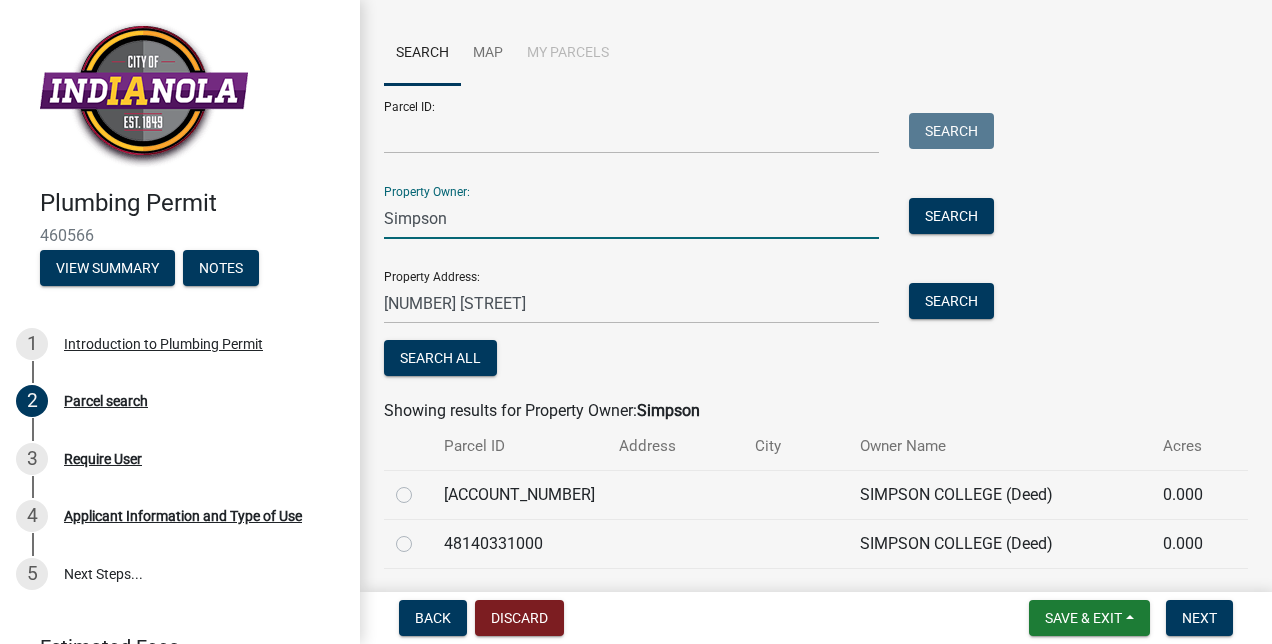 drag, startPoint x: 481, startPoint y: 219, endPoint x: 212, endPoint y: 212, distance: 269.09106 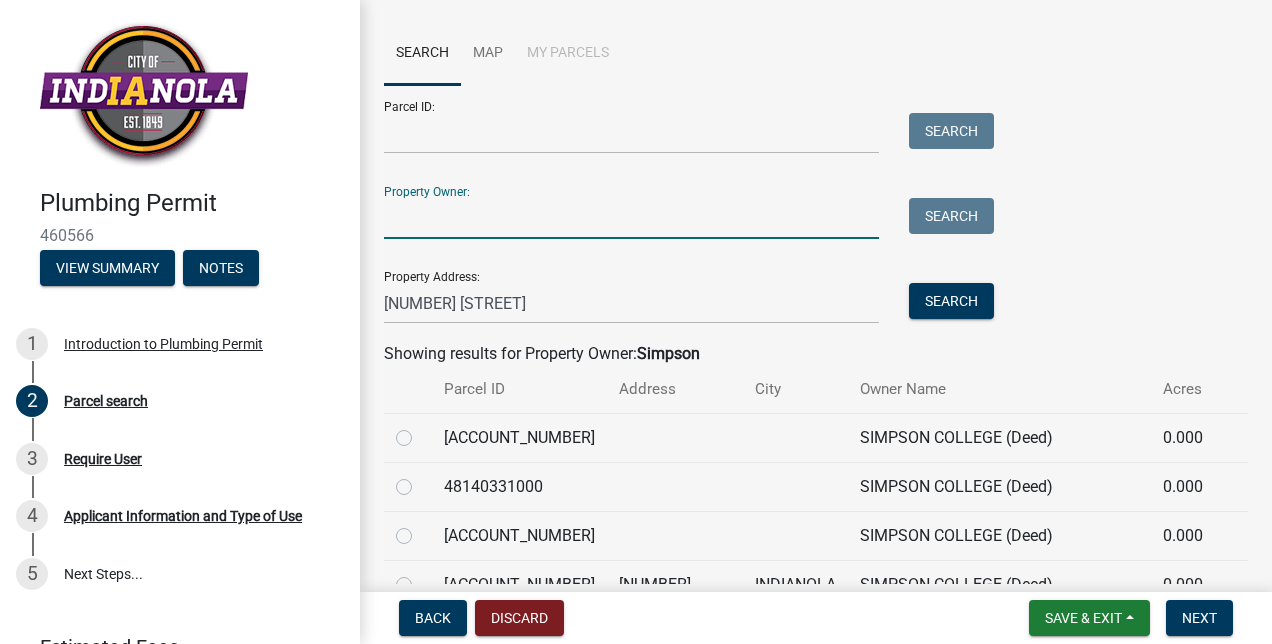 type 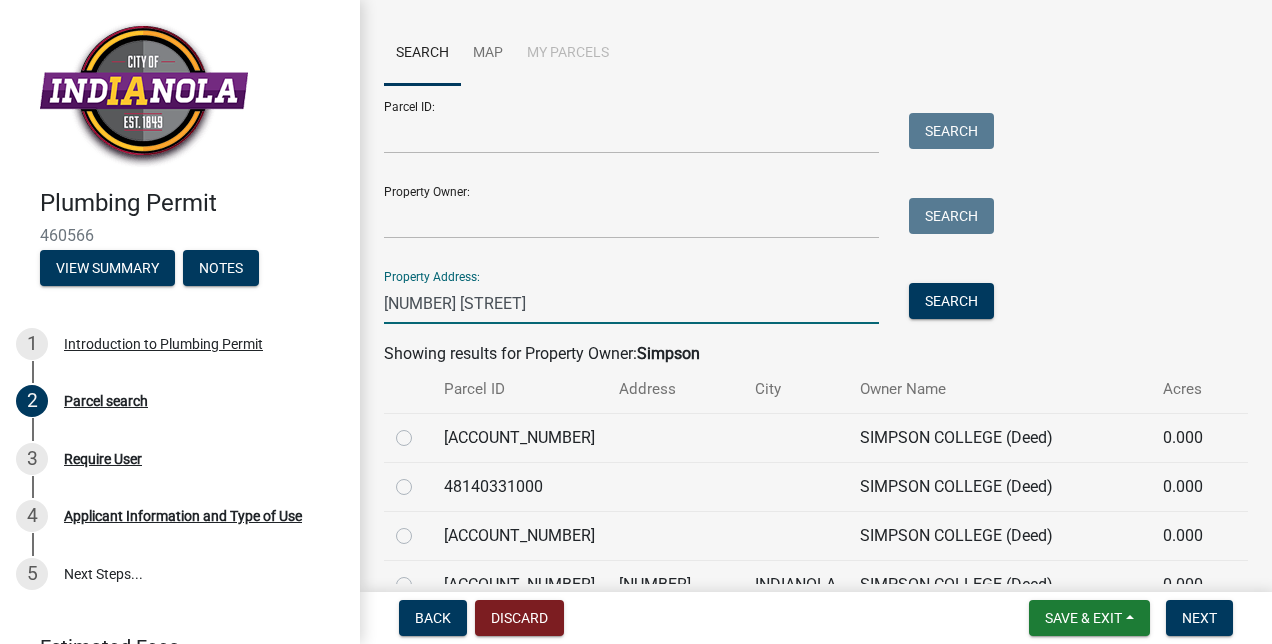 drag, startPoint x: 503, startPoint y: 305, endPoint x: 266, endPoint y: 288, distance: 237.60892 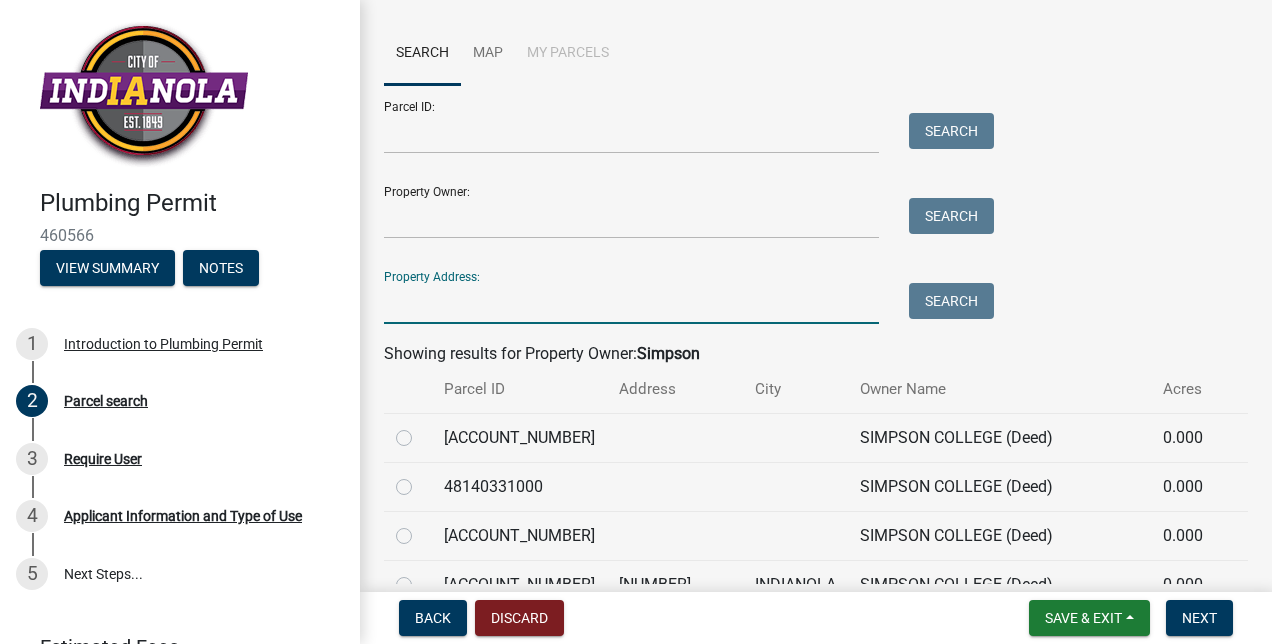 type 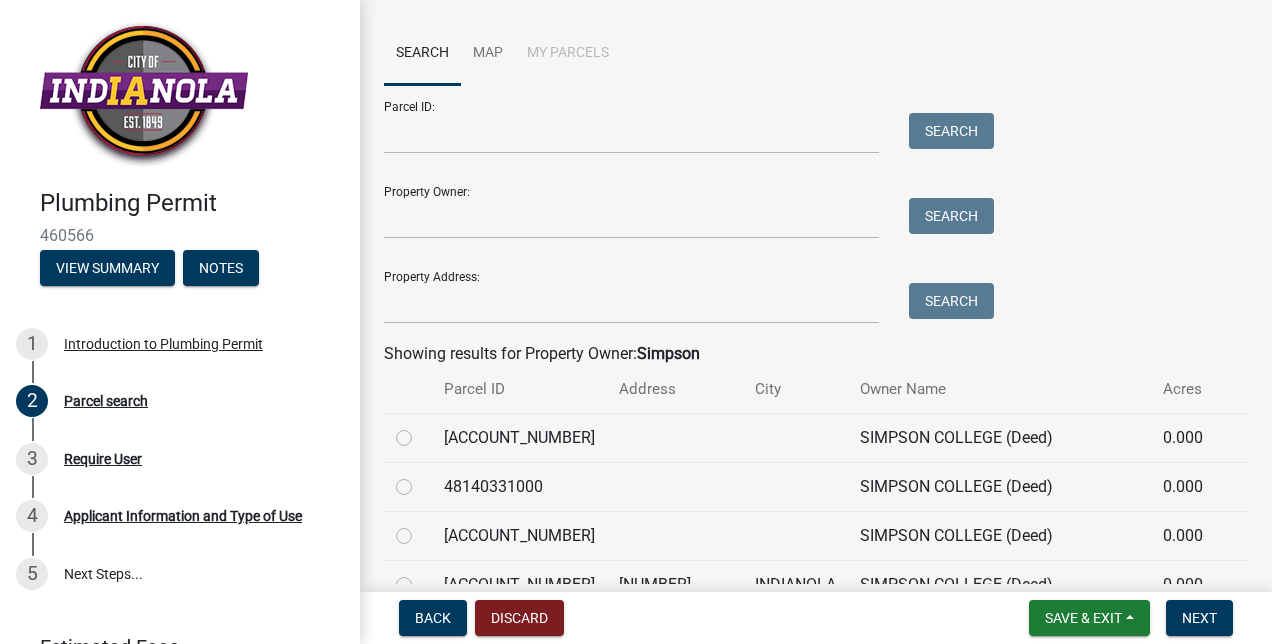 scroll, scrollTop: 0, scrollLeft: 0, axis: both 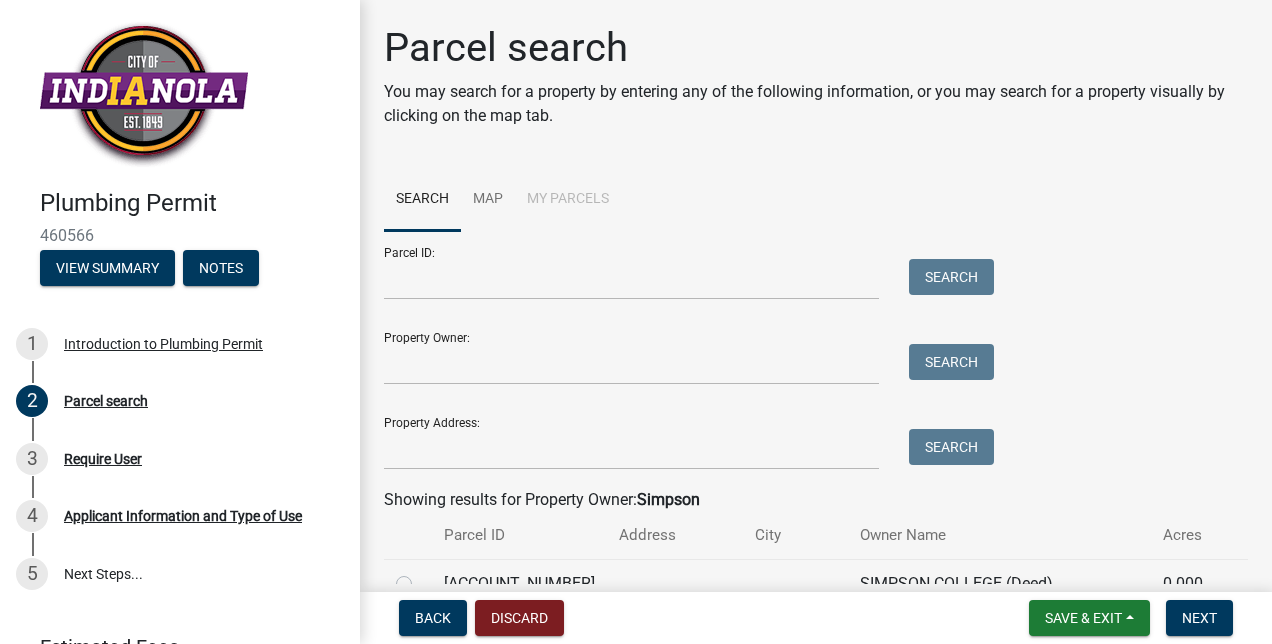 click on "My Parcels" at bounding box center [568, 200] 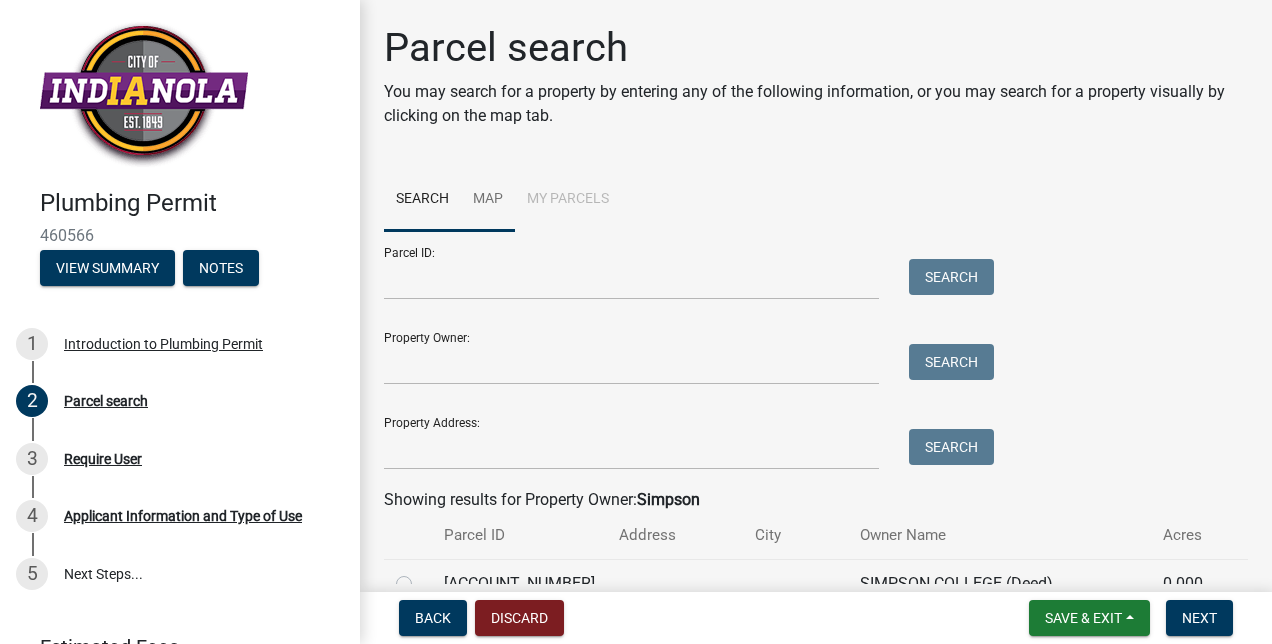 click on "Map" at bounding box center [488, 200] 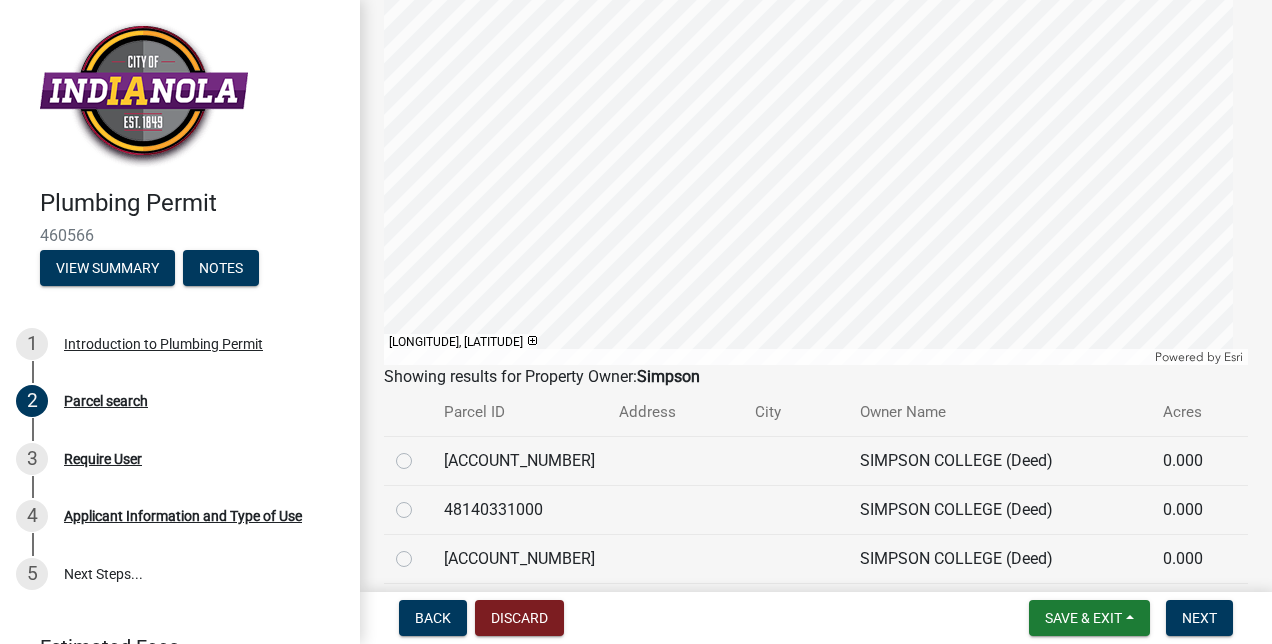 scroll, scrollTop: 376, scrollLeft: 0, axis: vertical 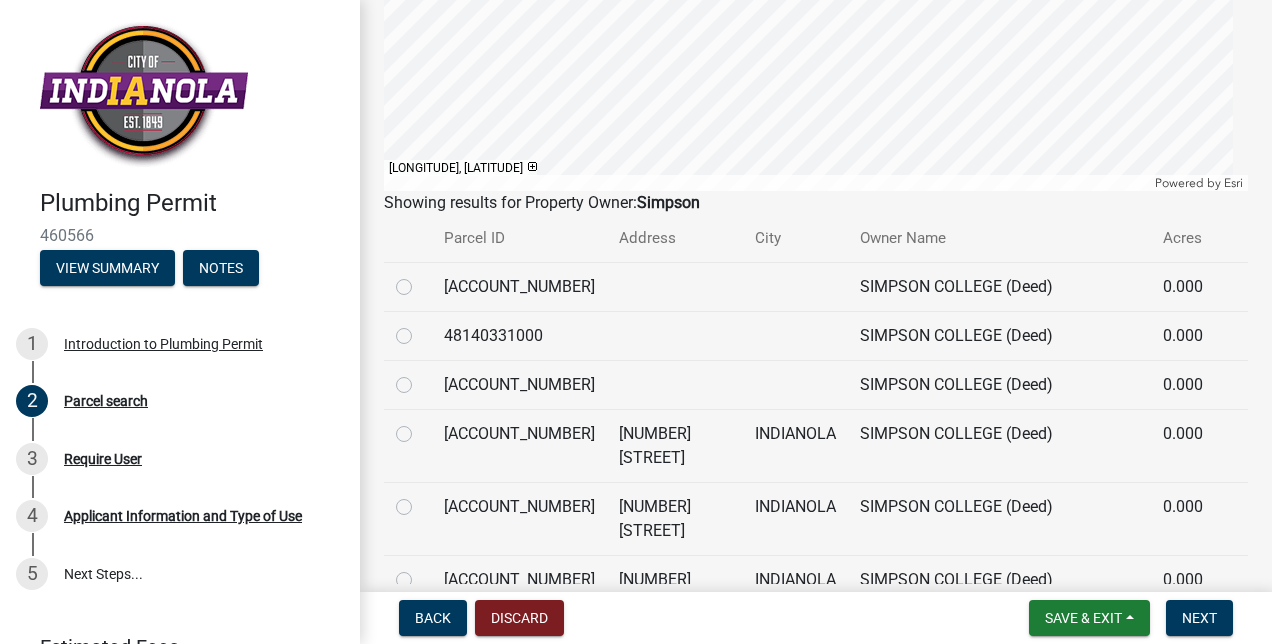 click 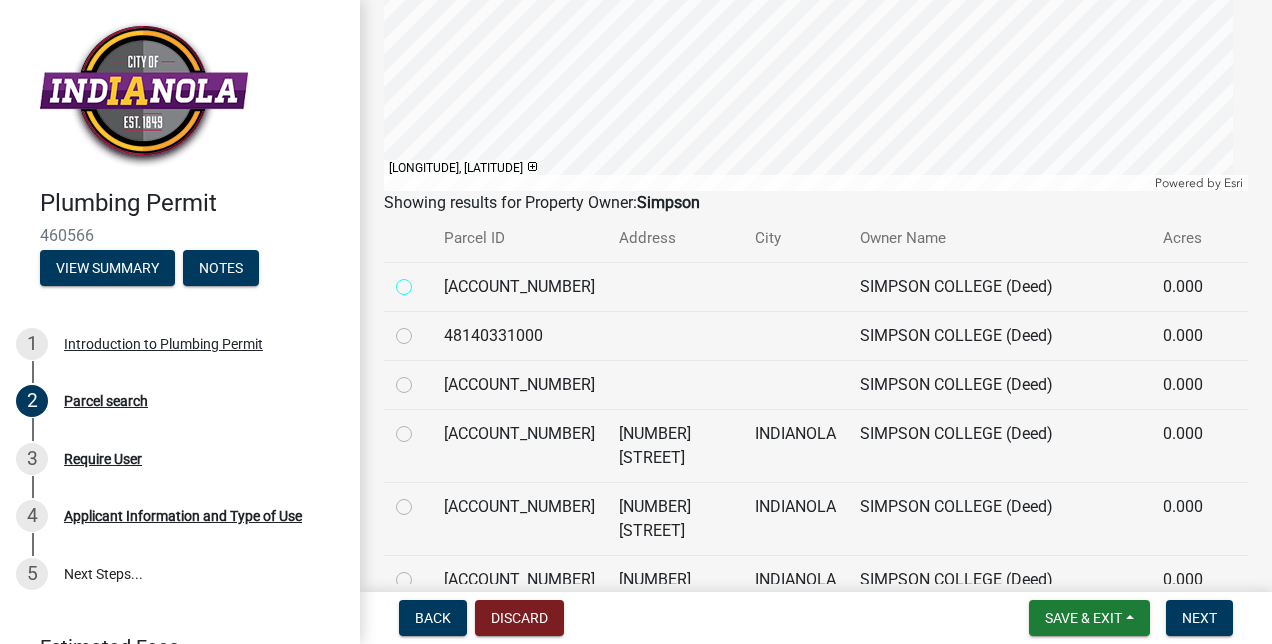 click at bounding box center (426, 281) 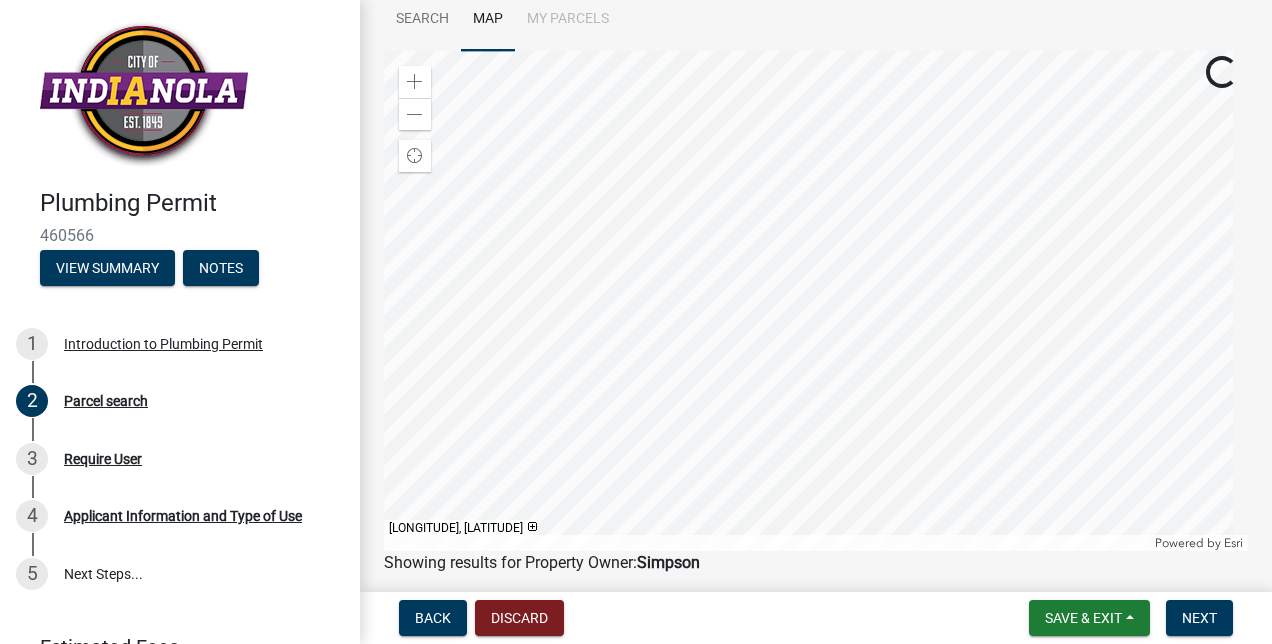scroll, scrollTop: 196, scrollLeft: 0, axis: vertical 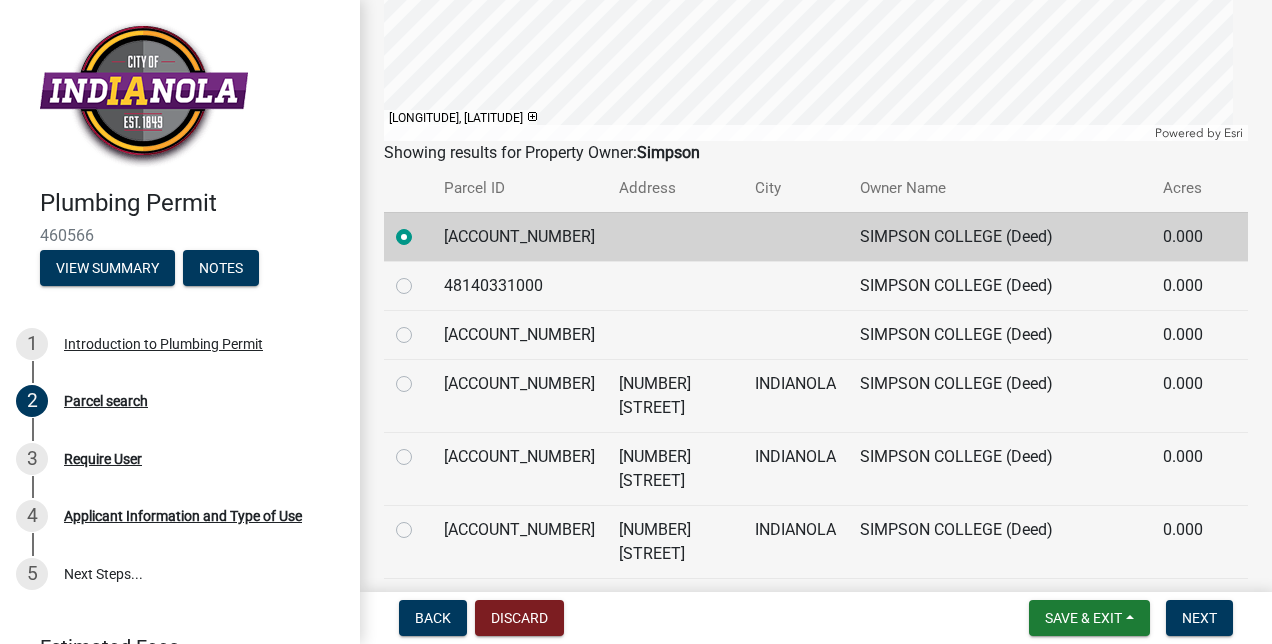click 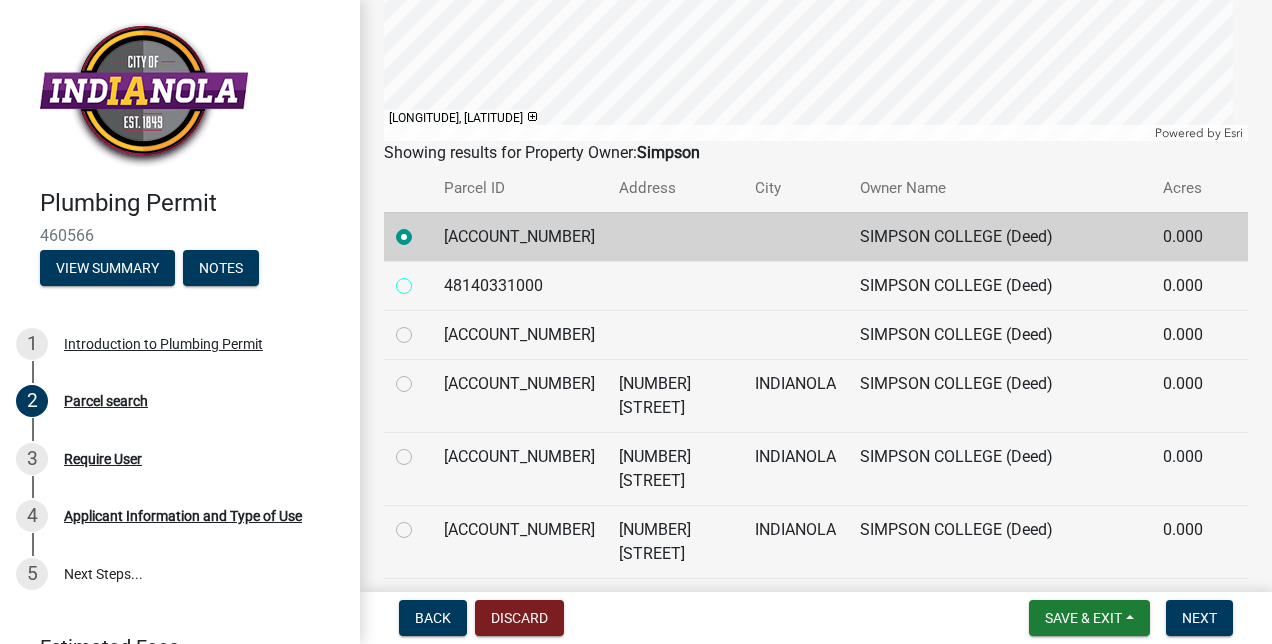 click at bounding box center (426, 280) 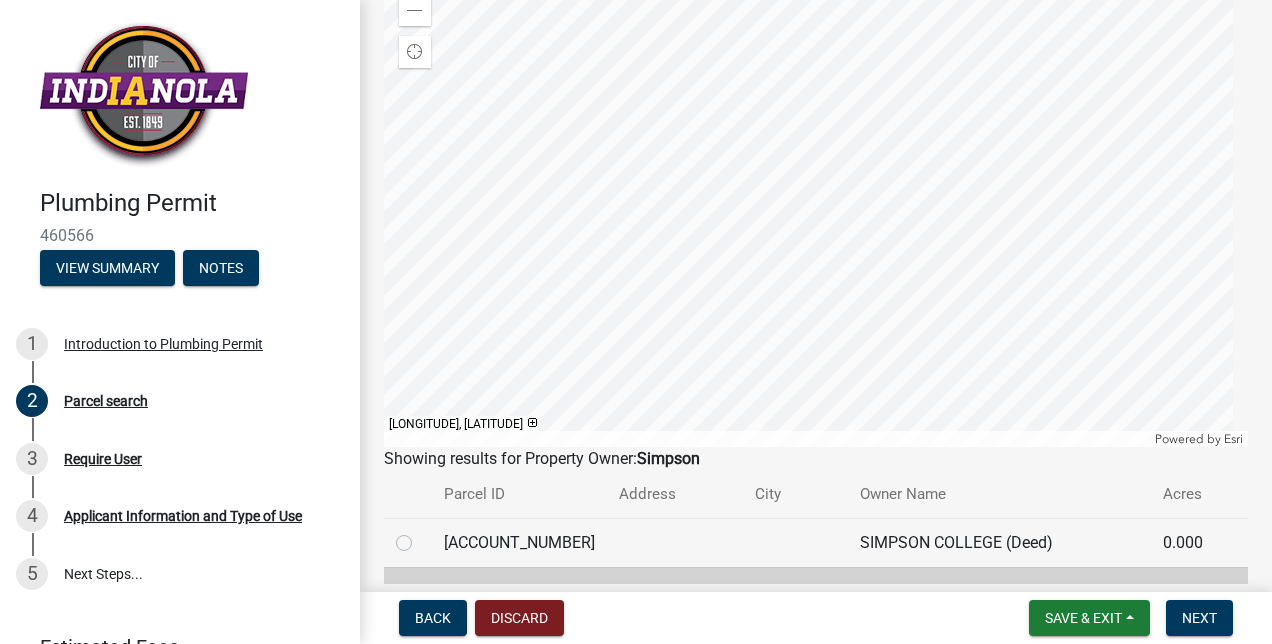 scroll, scrollTop: 295, scrollLeft: 0, axis: vertical 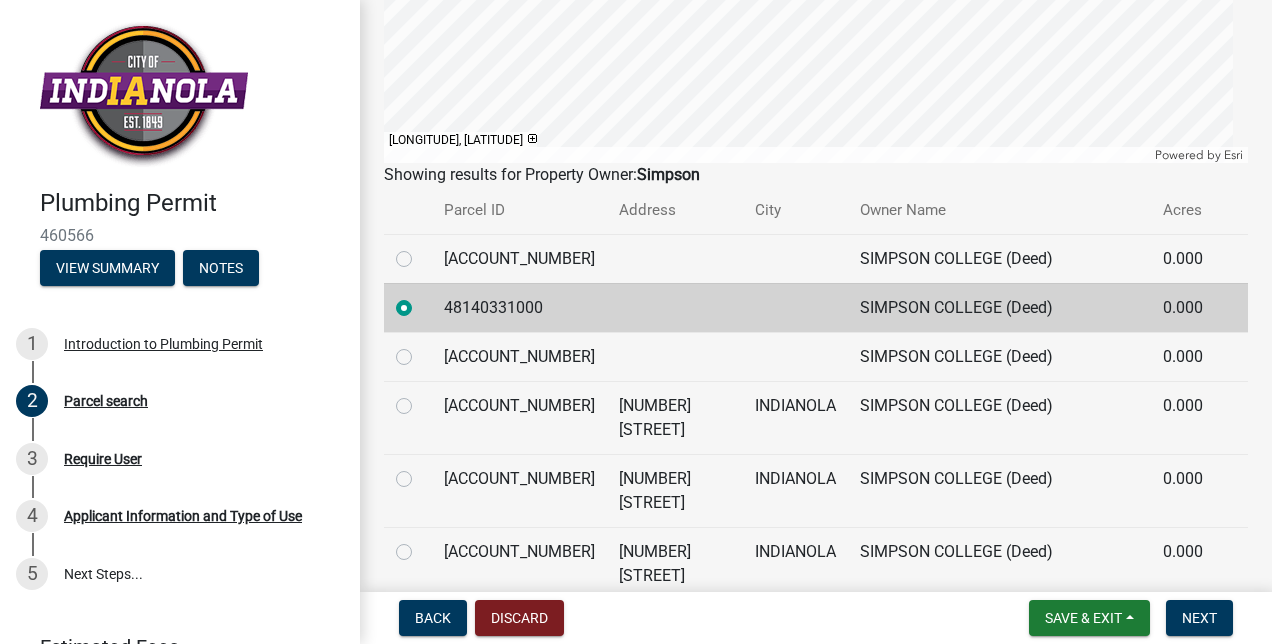 click 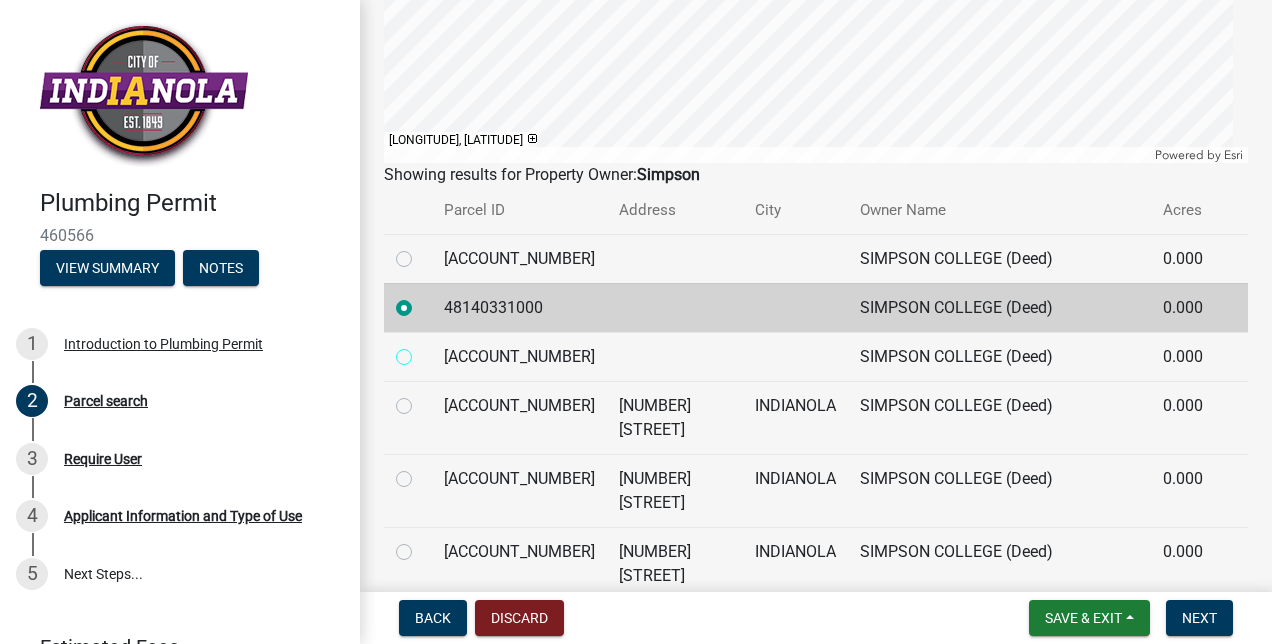 click at bounding box center (426, 351) 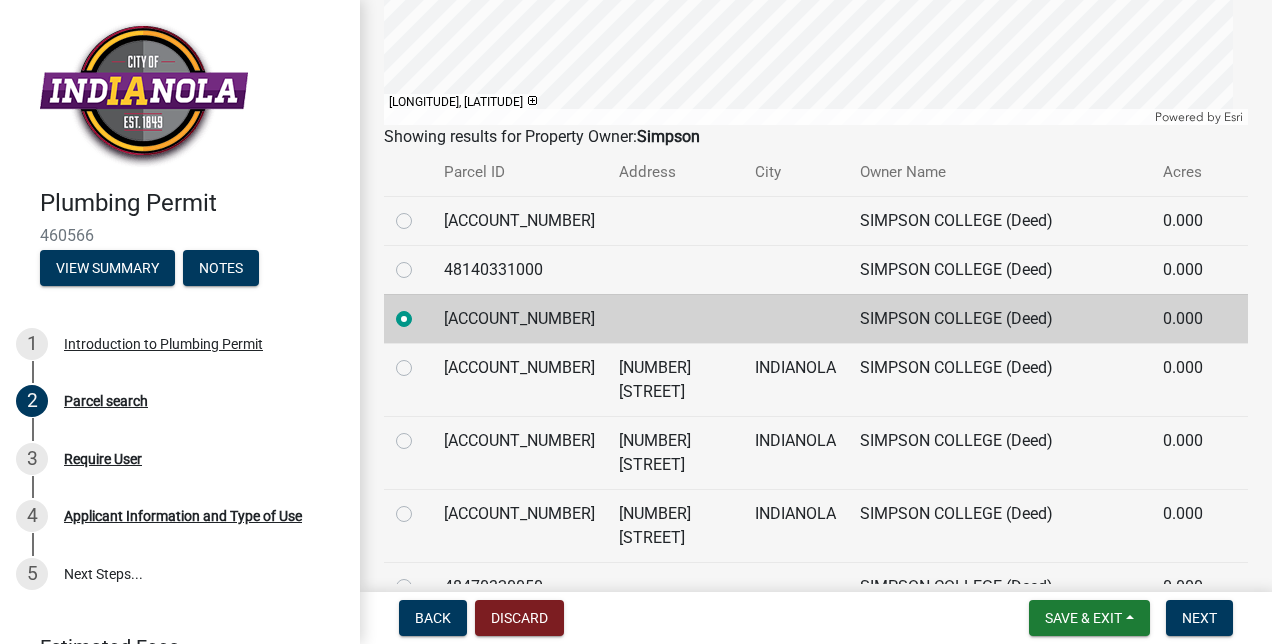 scroll, scrollTop: 655, scrollLeft: 0, axis: vertical 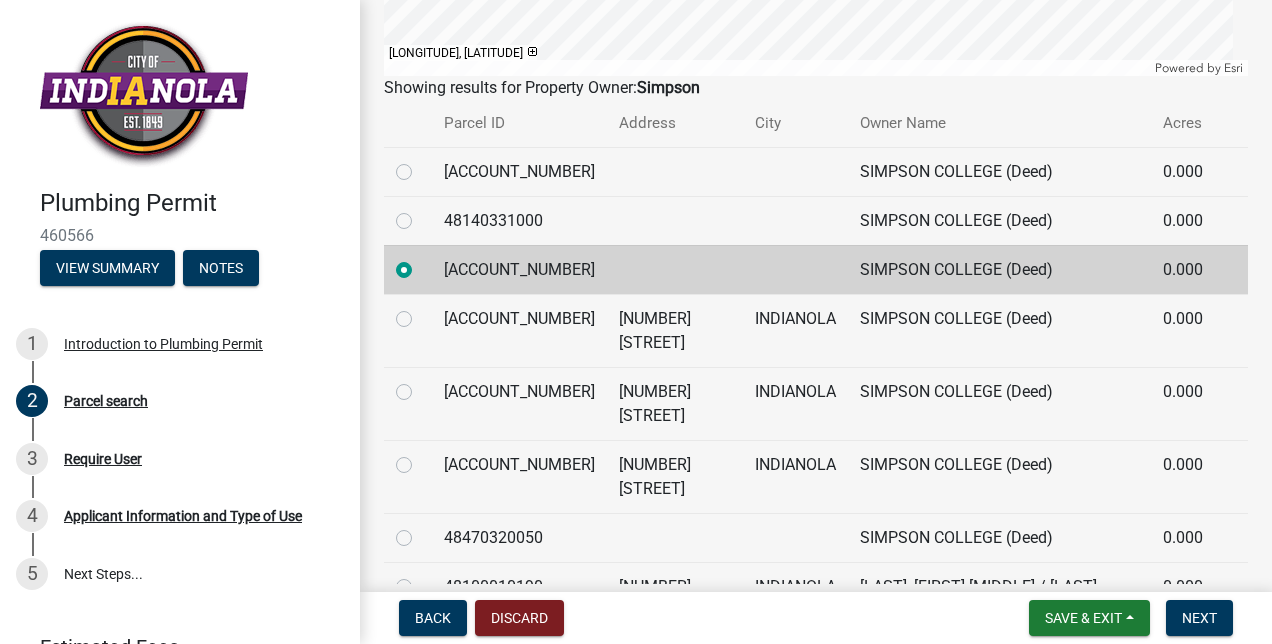 click 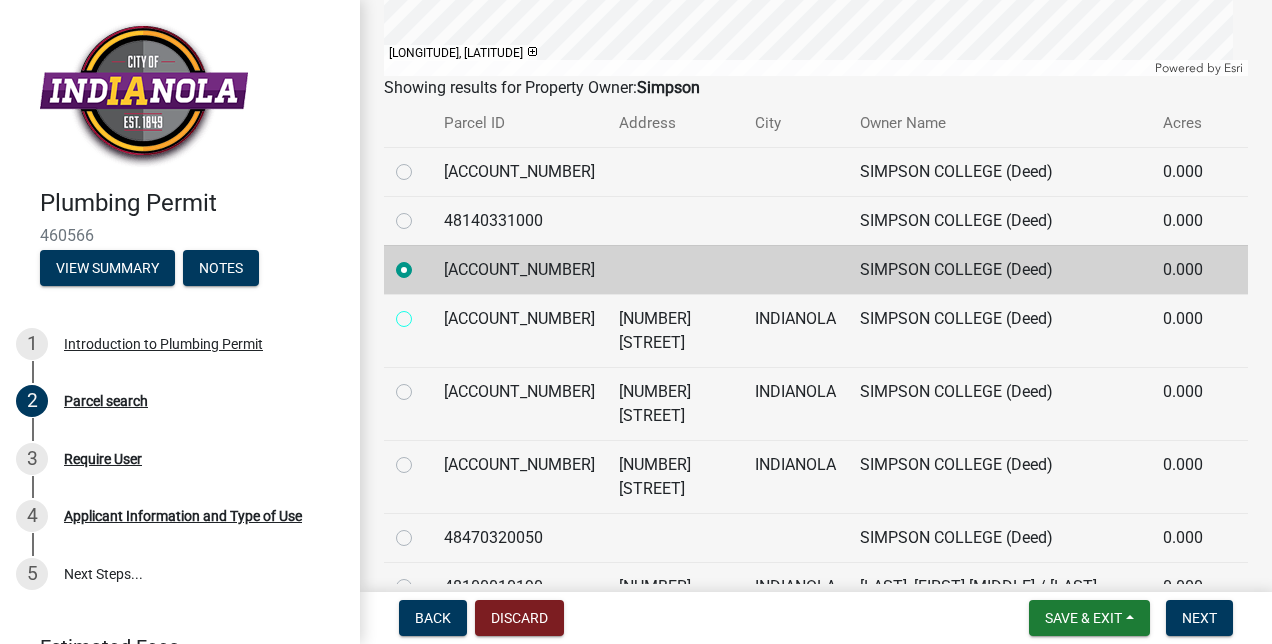 click at bounding box center (426, 313) 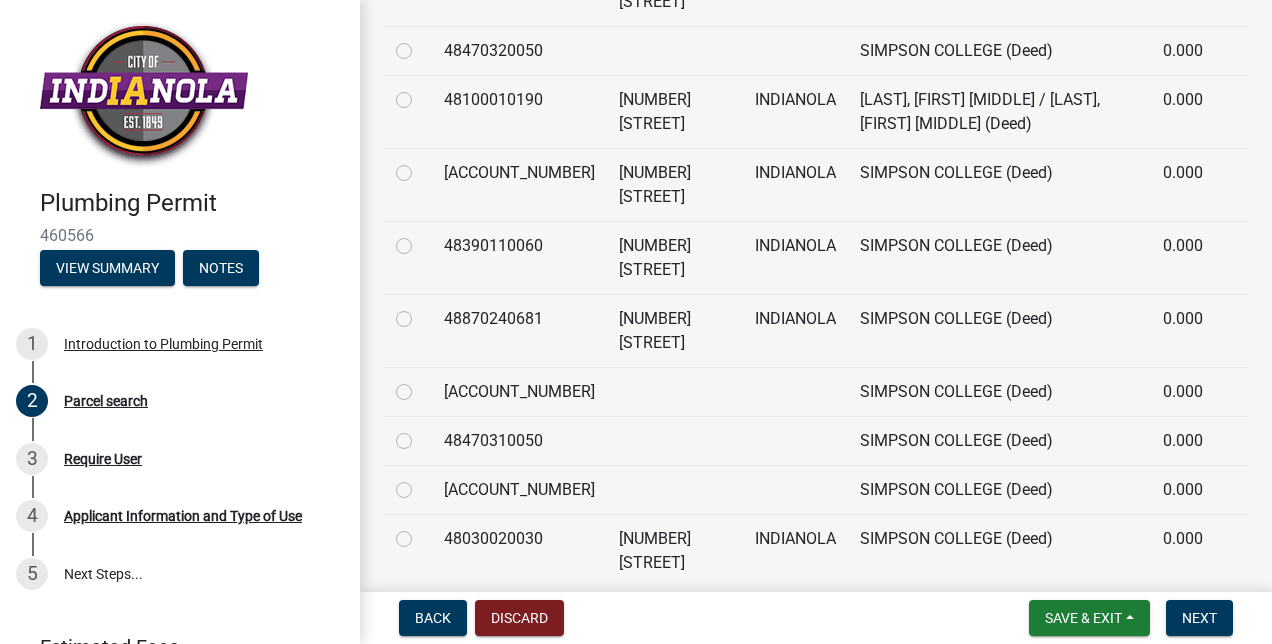 scroll, scrollTop: 1180, scrollLeft: 0, axis: vertical 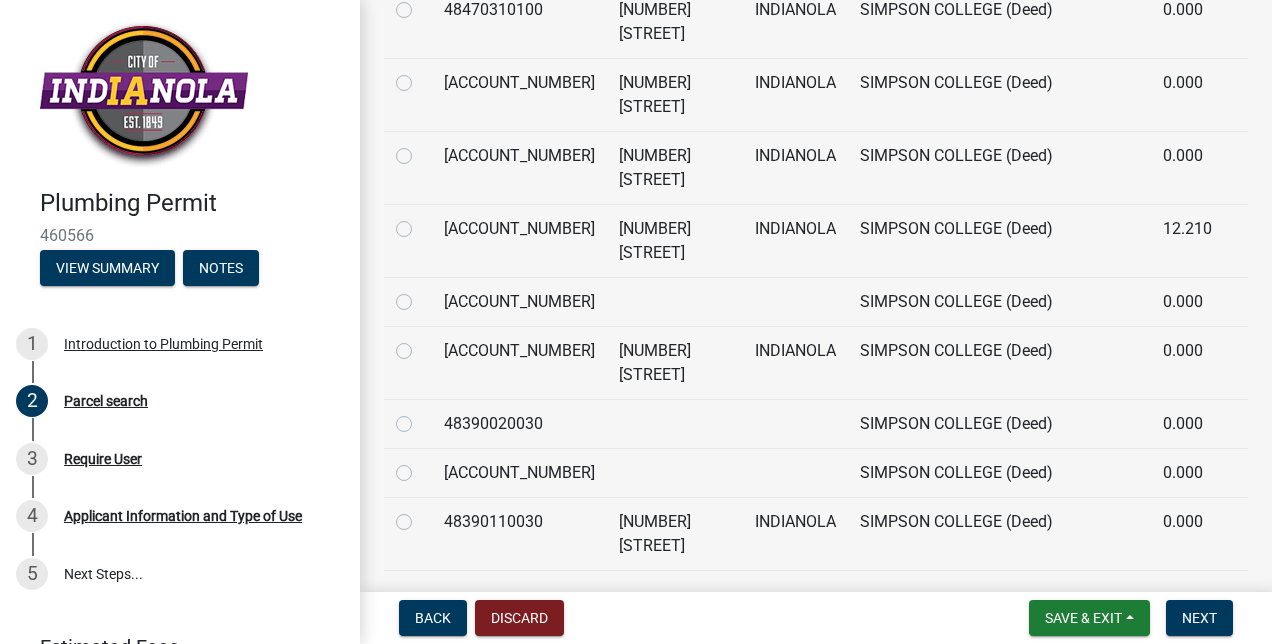 click 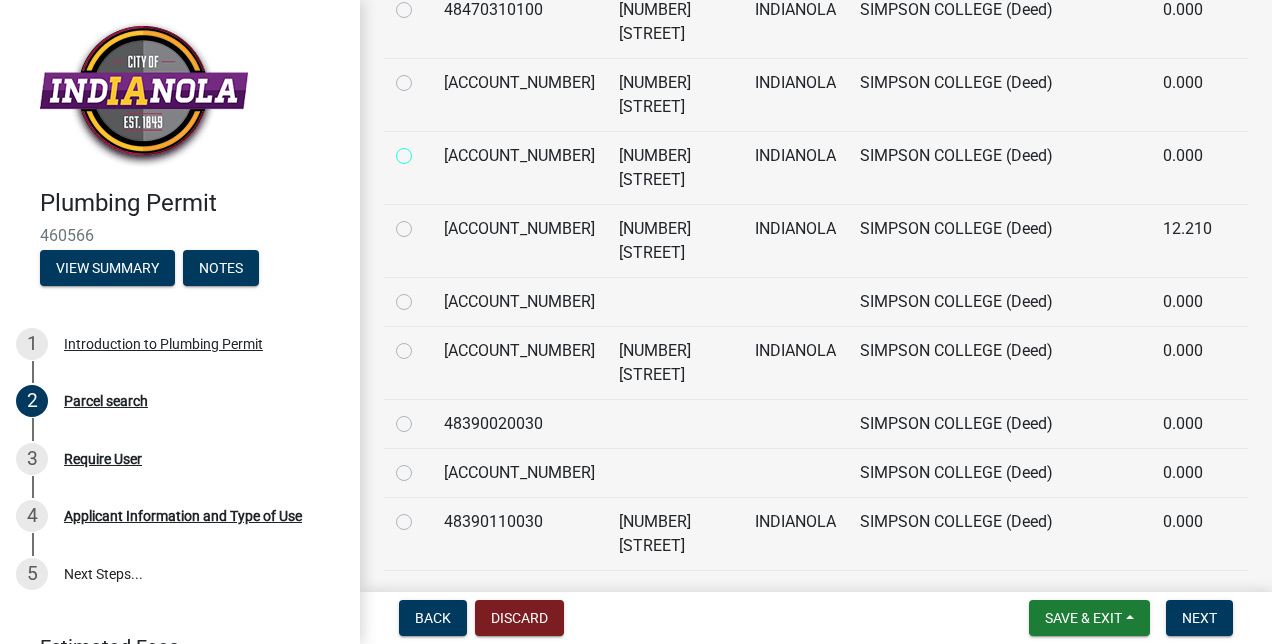 click at bounding box center (426, 150) 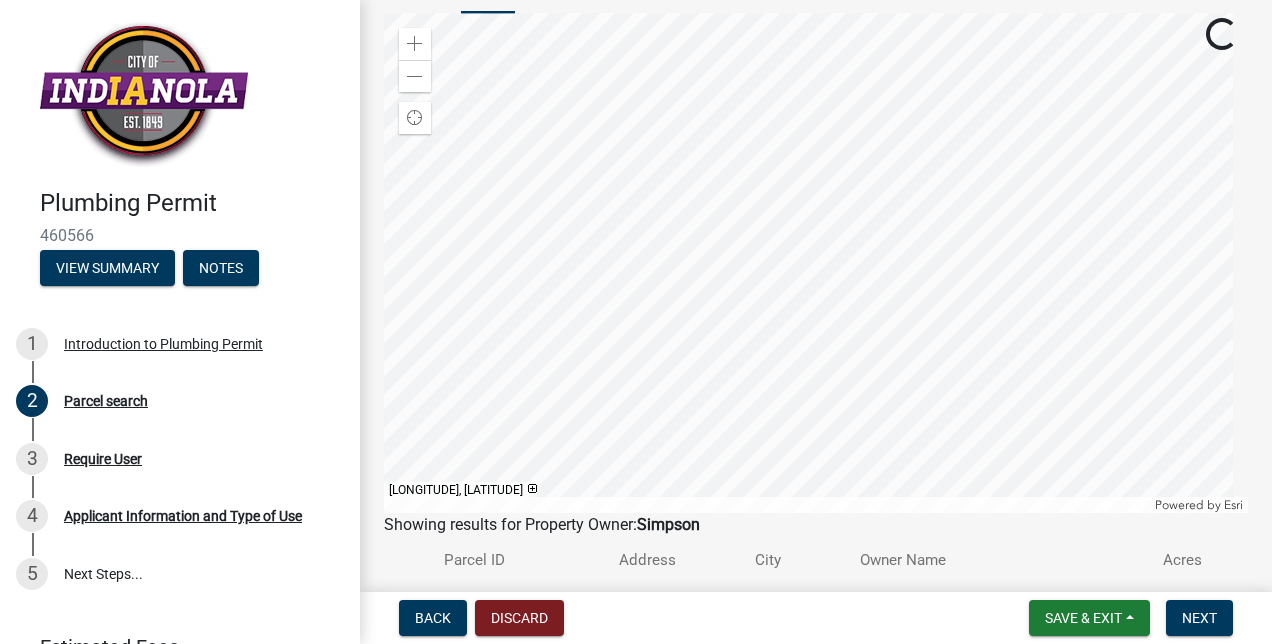 scroll, scrollTop: 174, scrollLeft: 0, axis: vertical 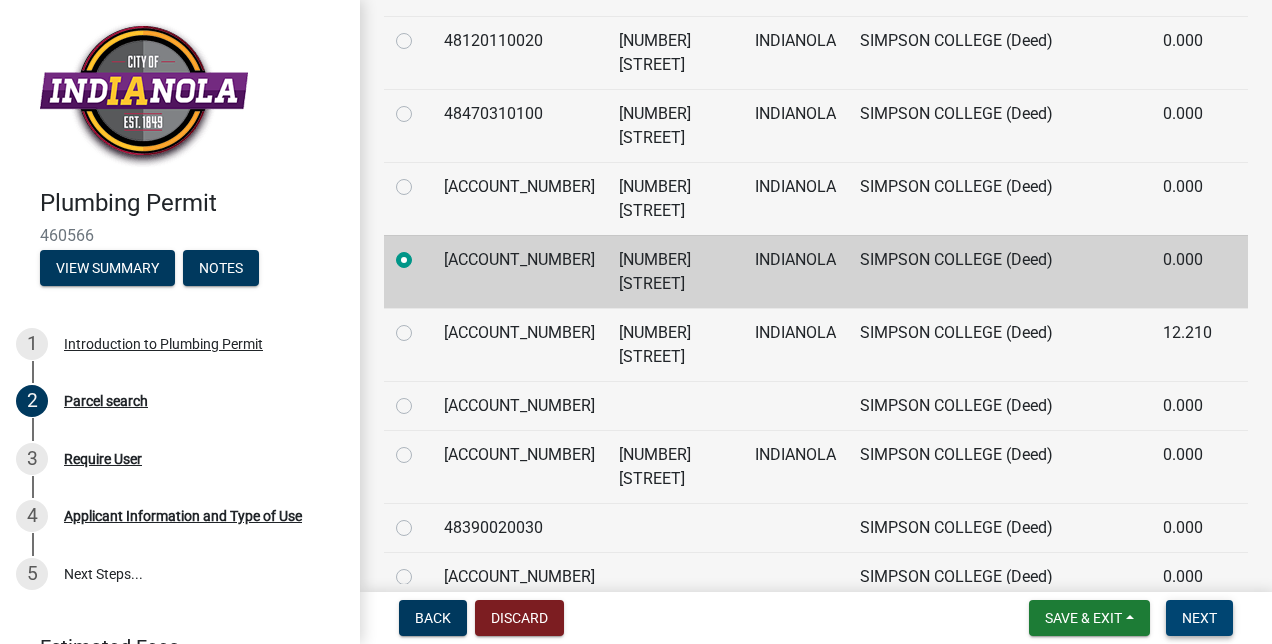 click on "Next" at bounding box center (1199, 618) 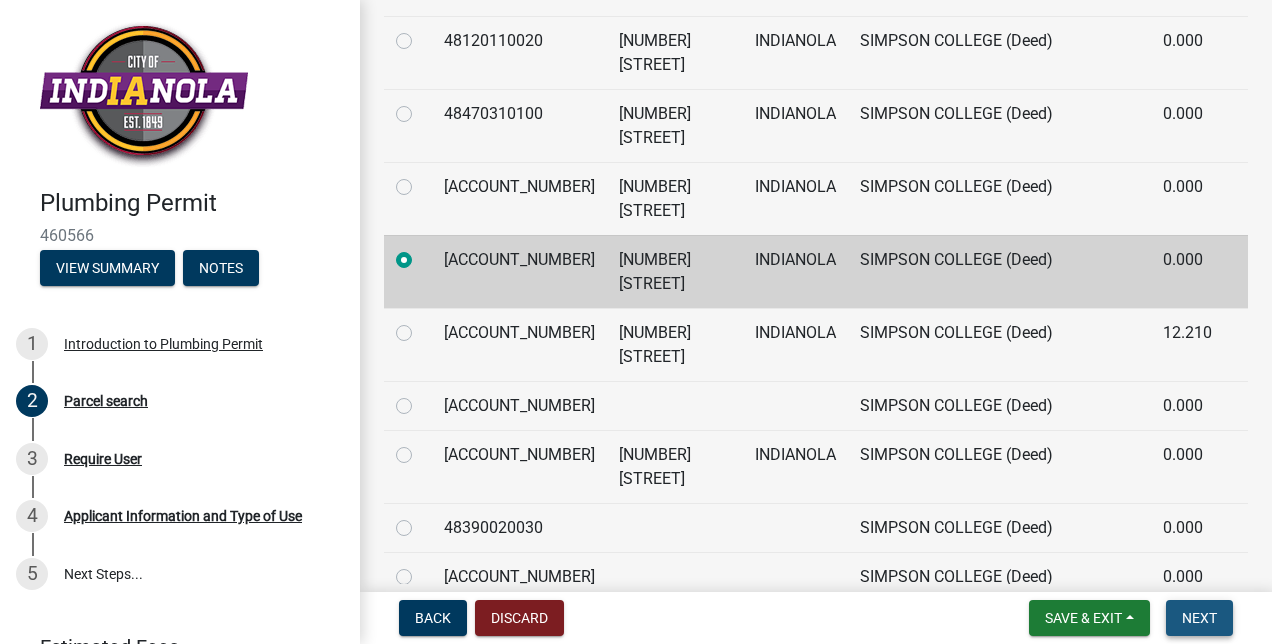 scroll, scrollTop: 0, scrollLeft: 0, axis: both 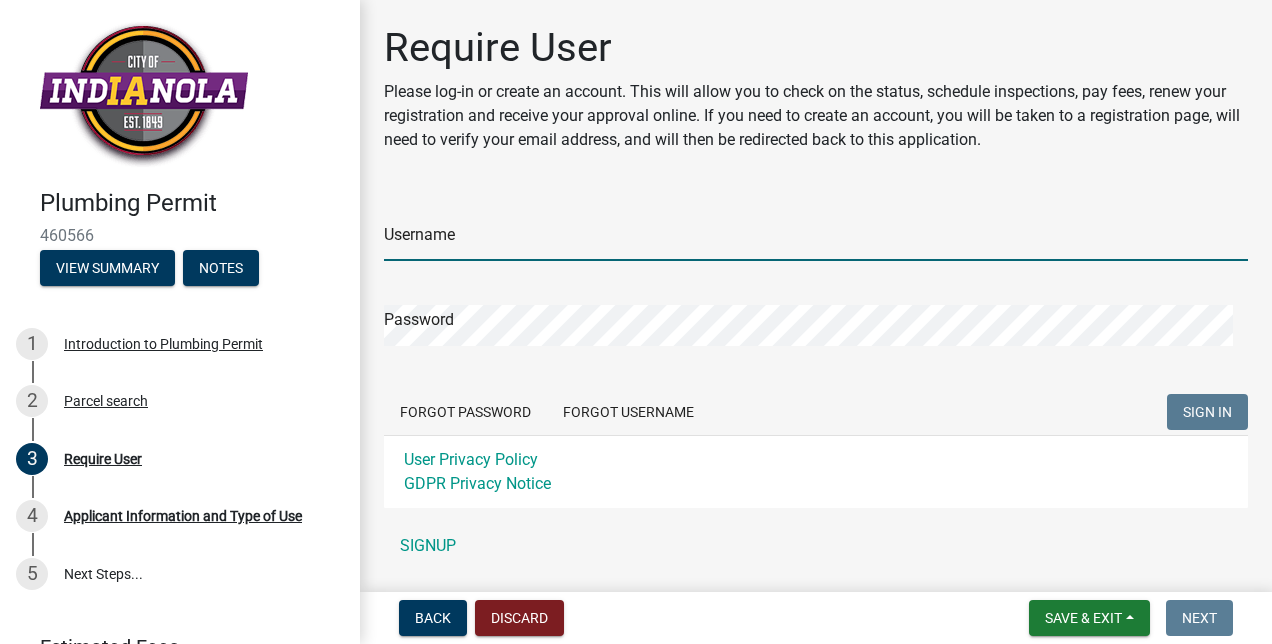 type on "[EMAIL]" 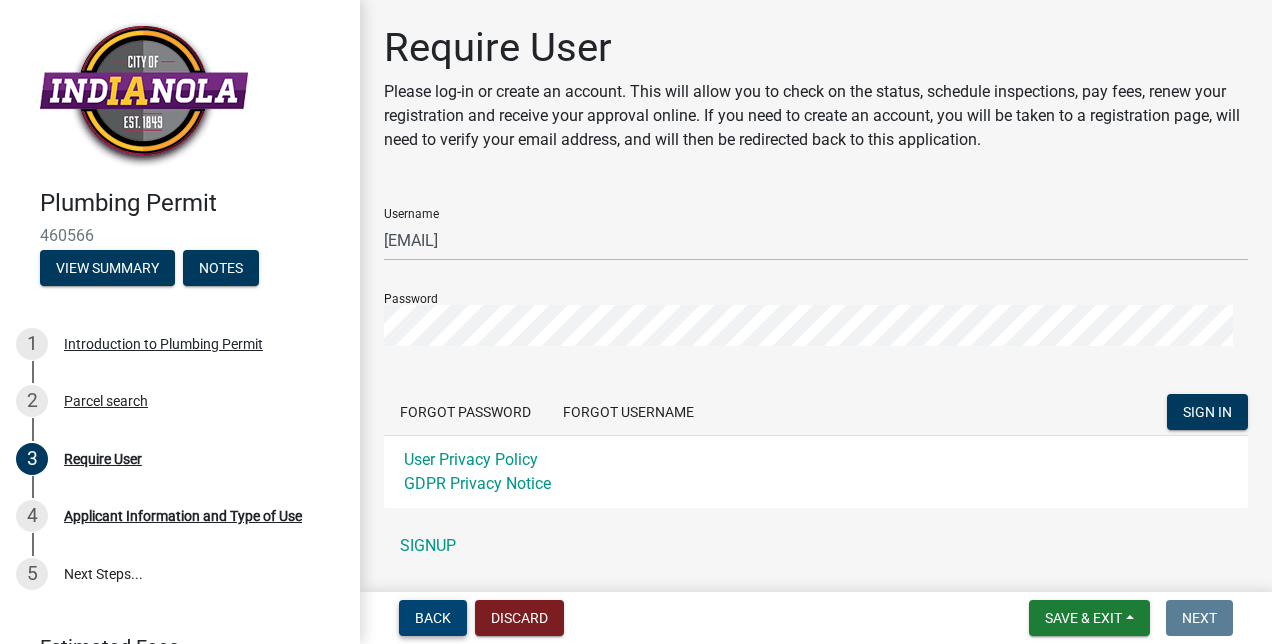 click on "Back" at bounding box center [433, 618] 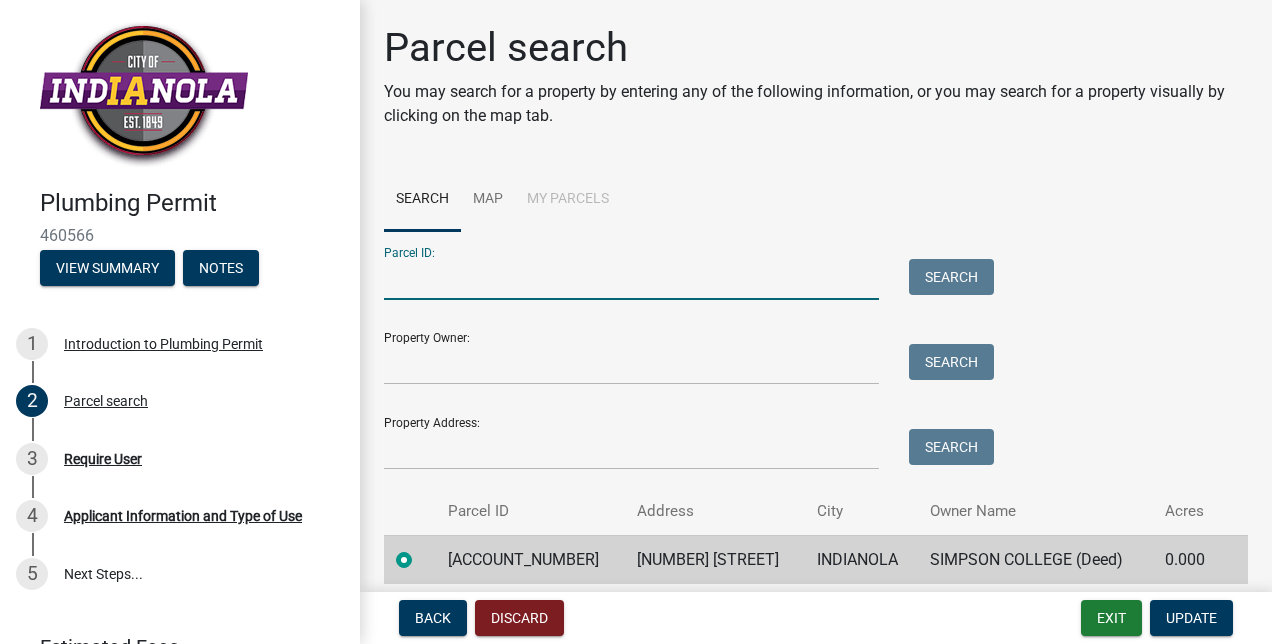 click on "Parcel ID:" at bounding box center (631, 279) 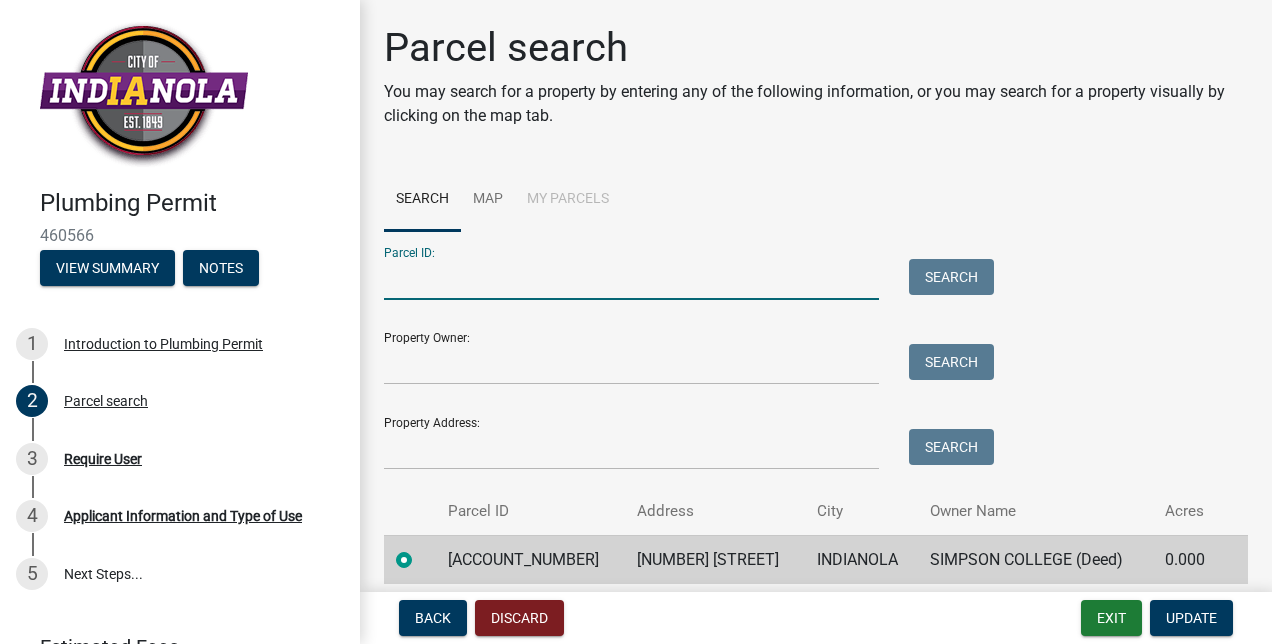 click on "Property Address:   Search" at bounding box center [684, 435] 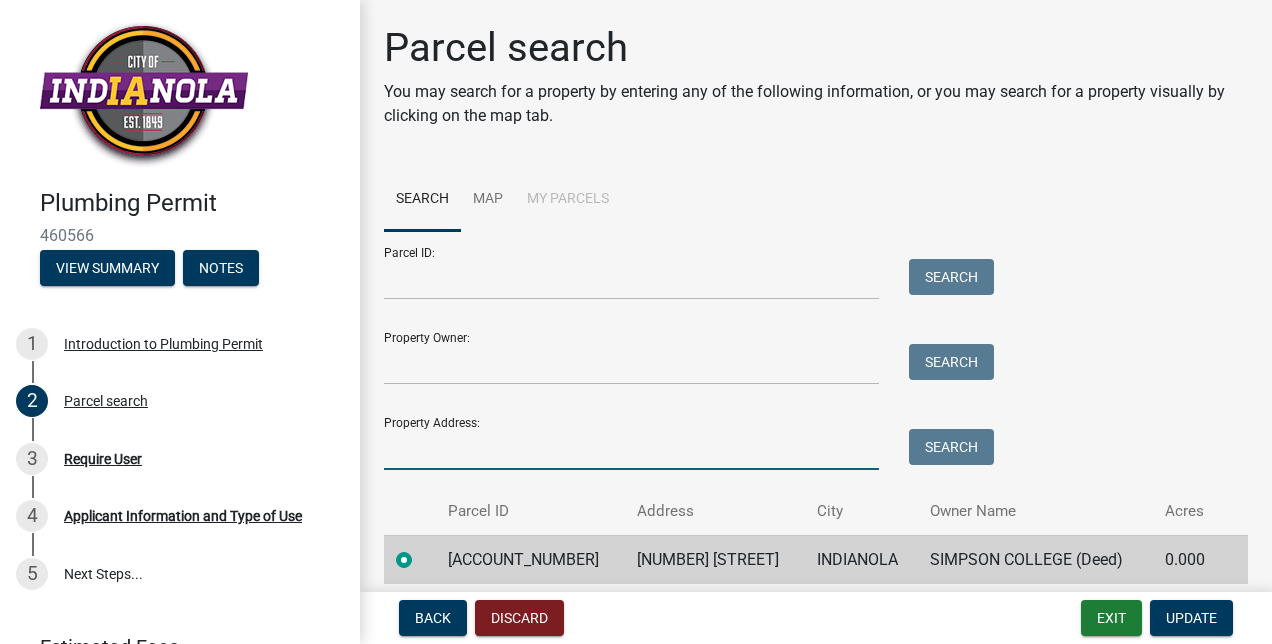 click on "Property Address:" at bounding box center [631, 449] 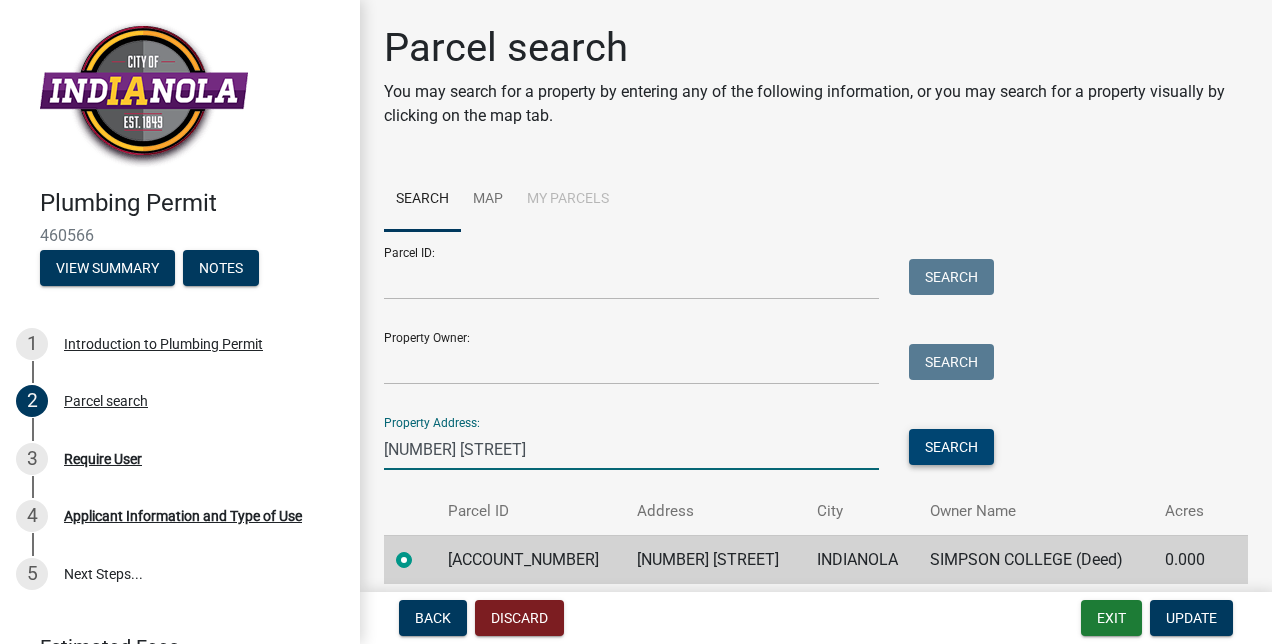 type on "[NUMBER] [STREET]" 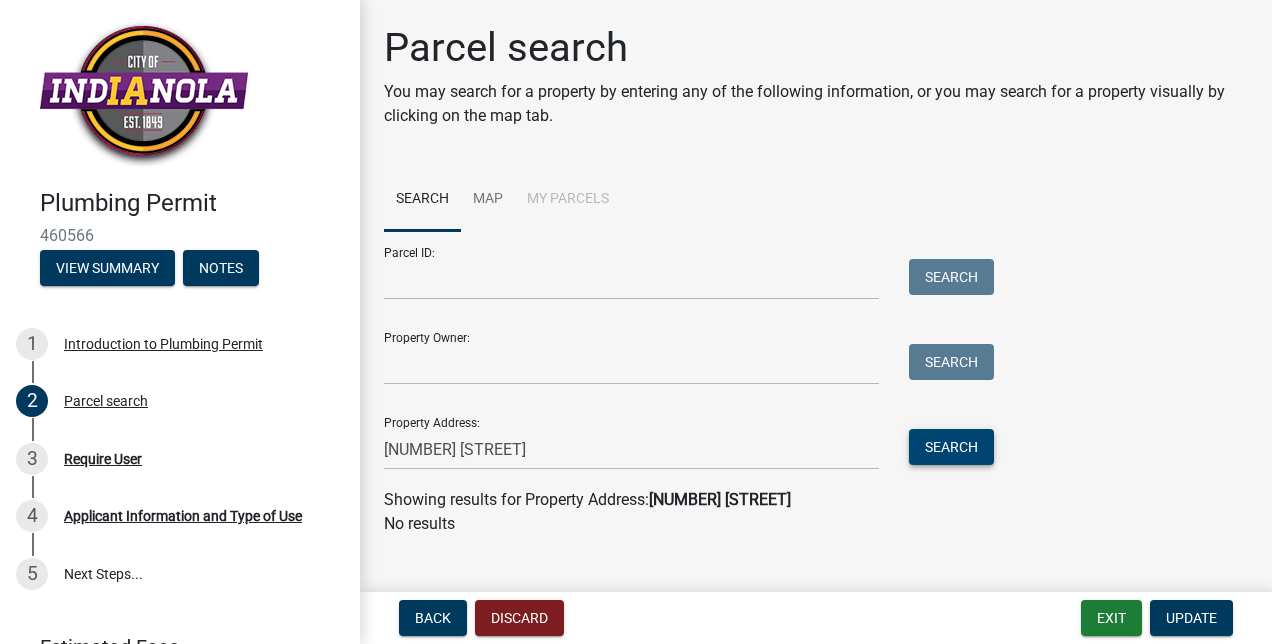 scroll, scrollTop: 30, scrollLeft: 0, axis: vertical 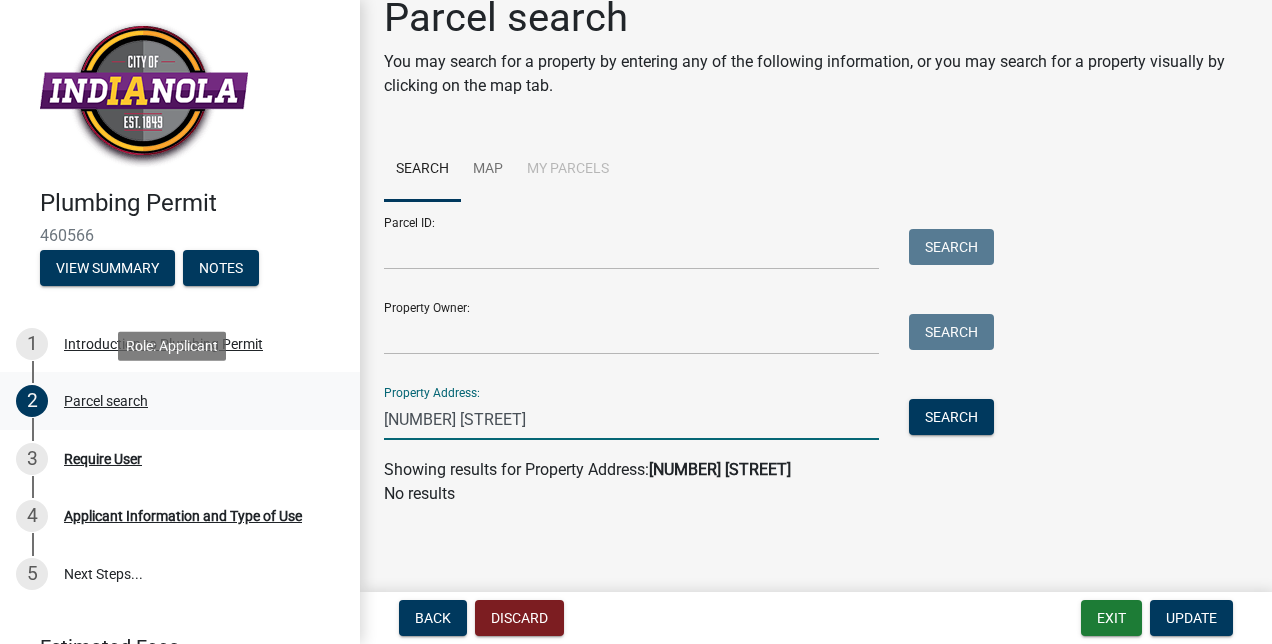 drag, startPoint x: 582, startPoint y: 413, endPoint x: 334, endPoint y: 411, distance: 248.00807 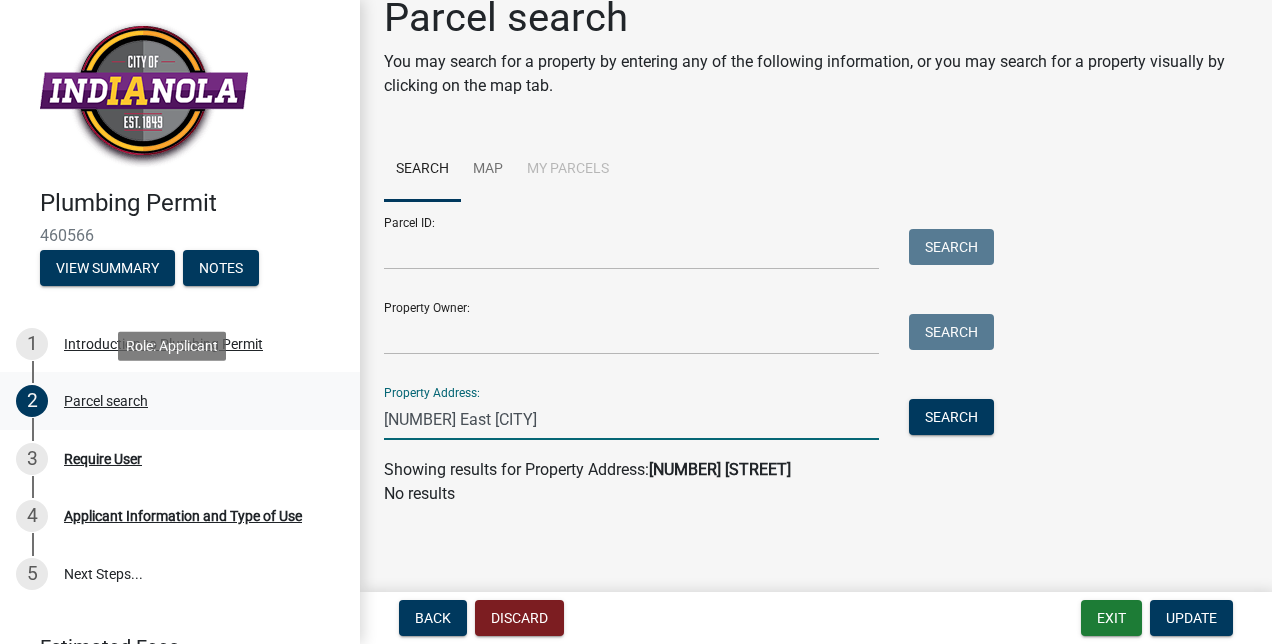 type on "[NUMBER] [STREET]" 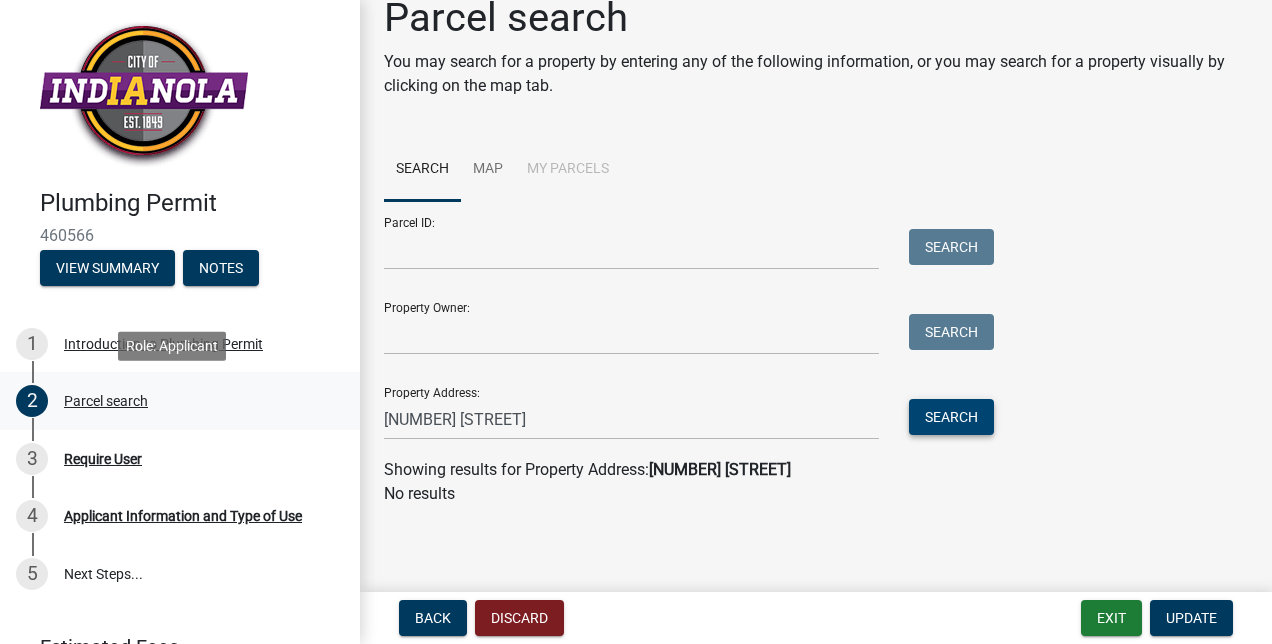 type 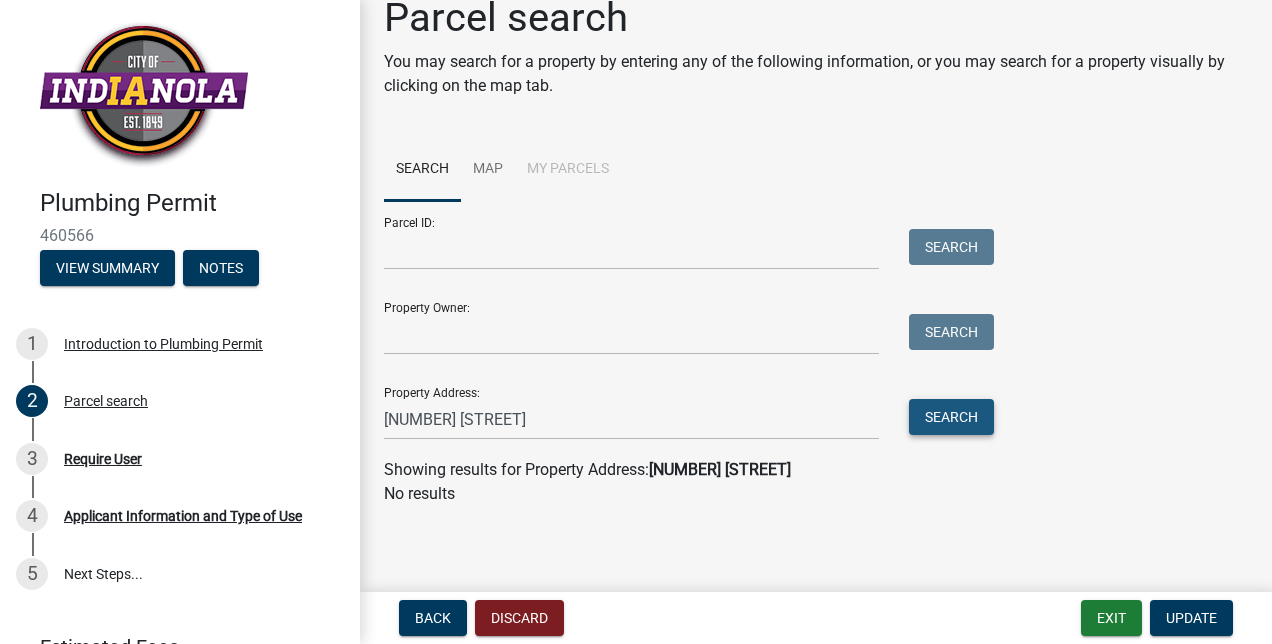 click on "Search" at bounding box center (951, 417) 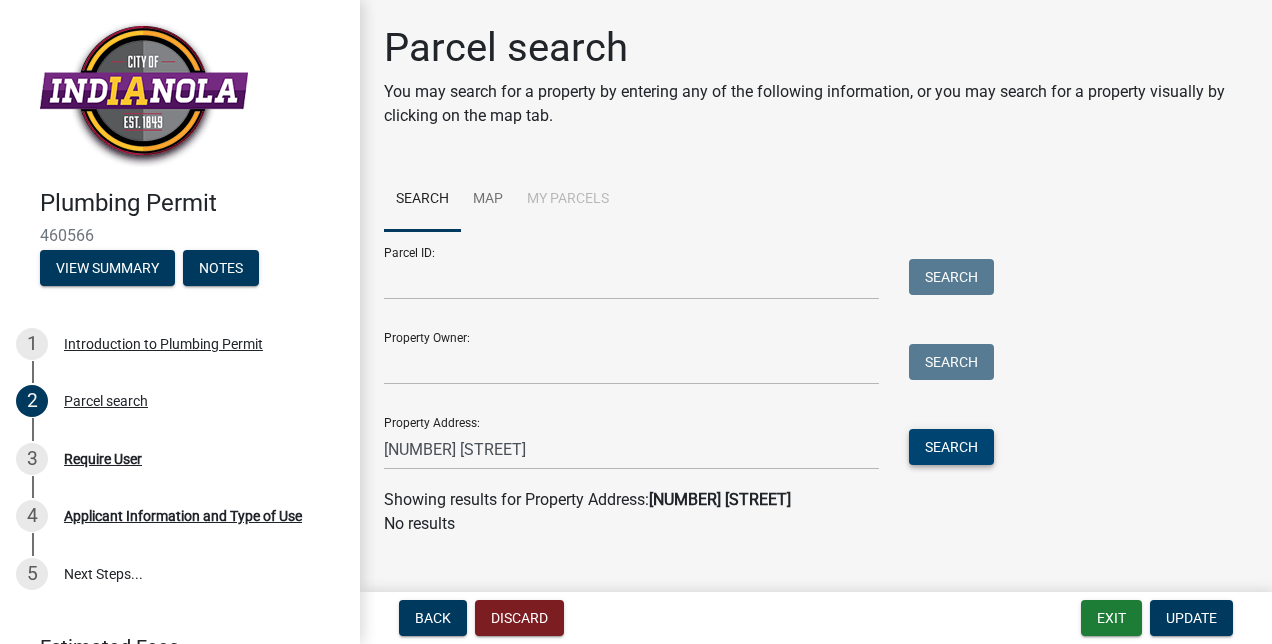 scroll, scrollTop: 30, scrollLeft: 0, axis: vertical 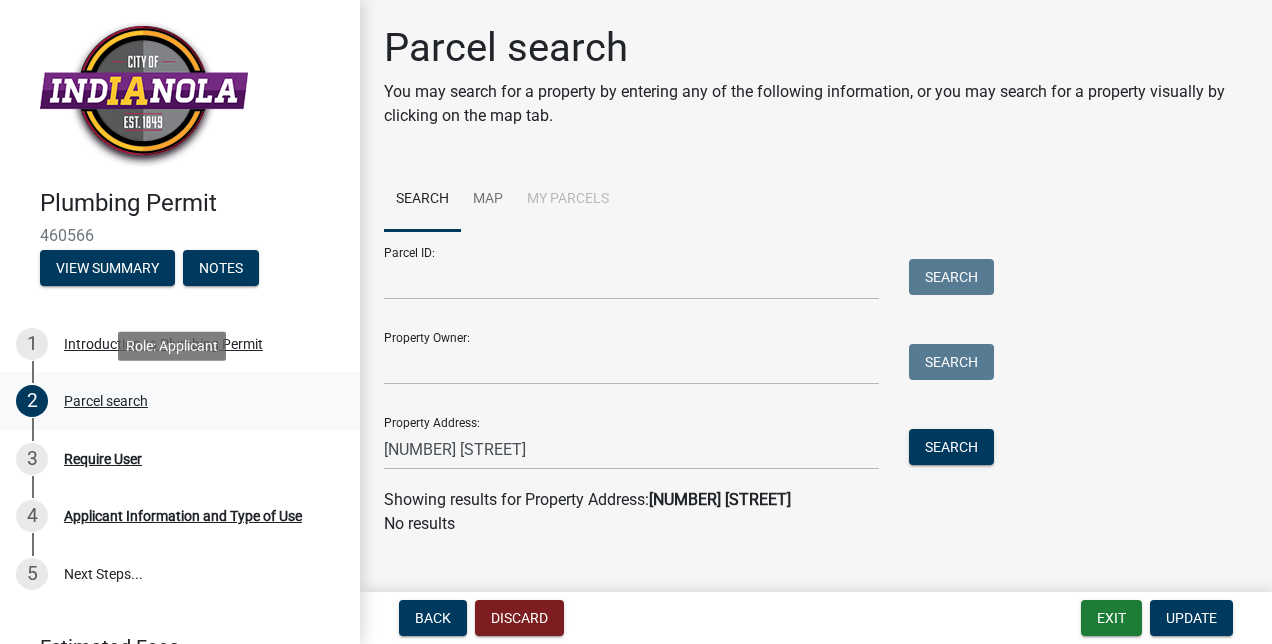 click on "Parcel search" at bounding box center [106, 401] 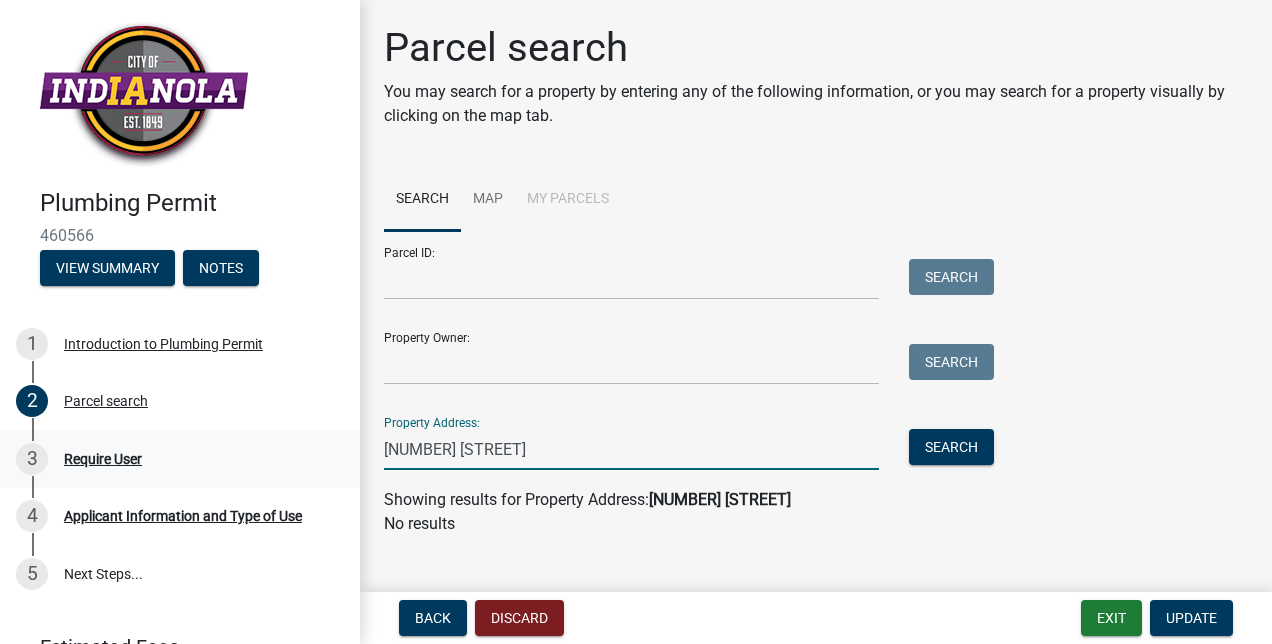 drag, startPoint x: 610, startPoint y: 452, endPoint x: 295, endPoint y: 476, distance: 315.91296 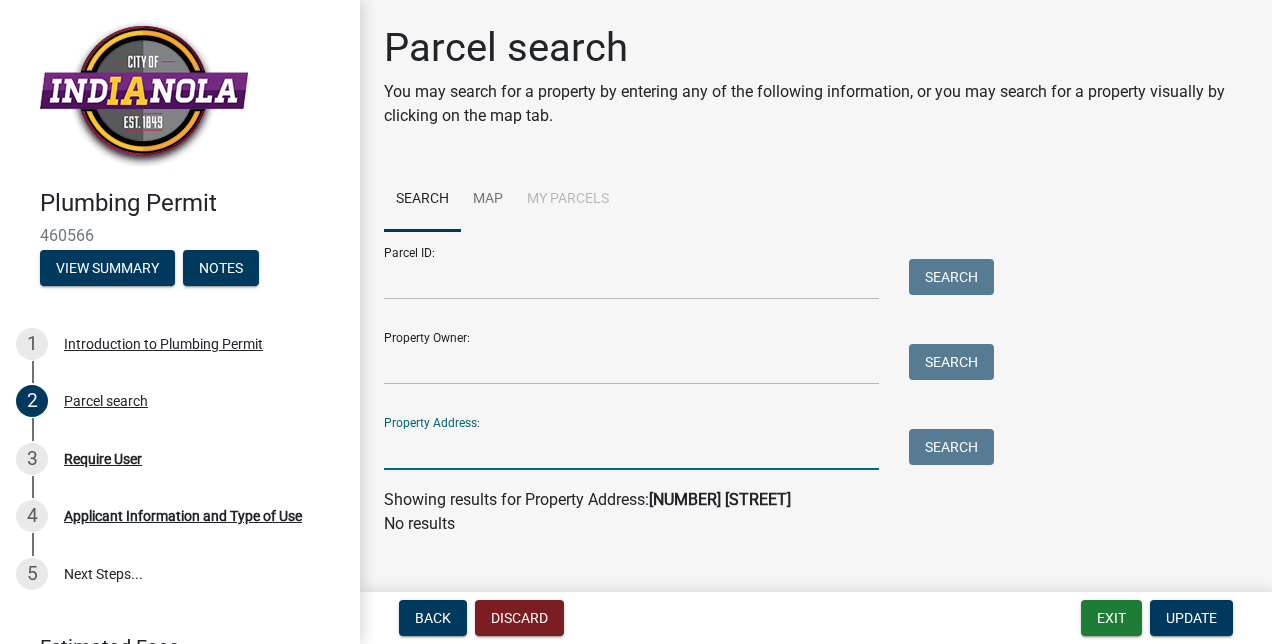 type 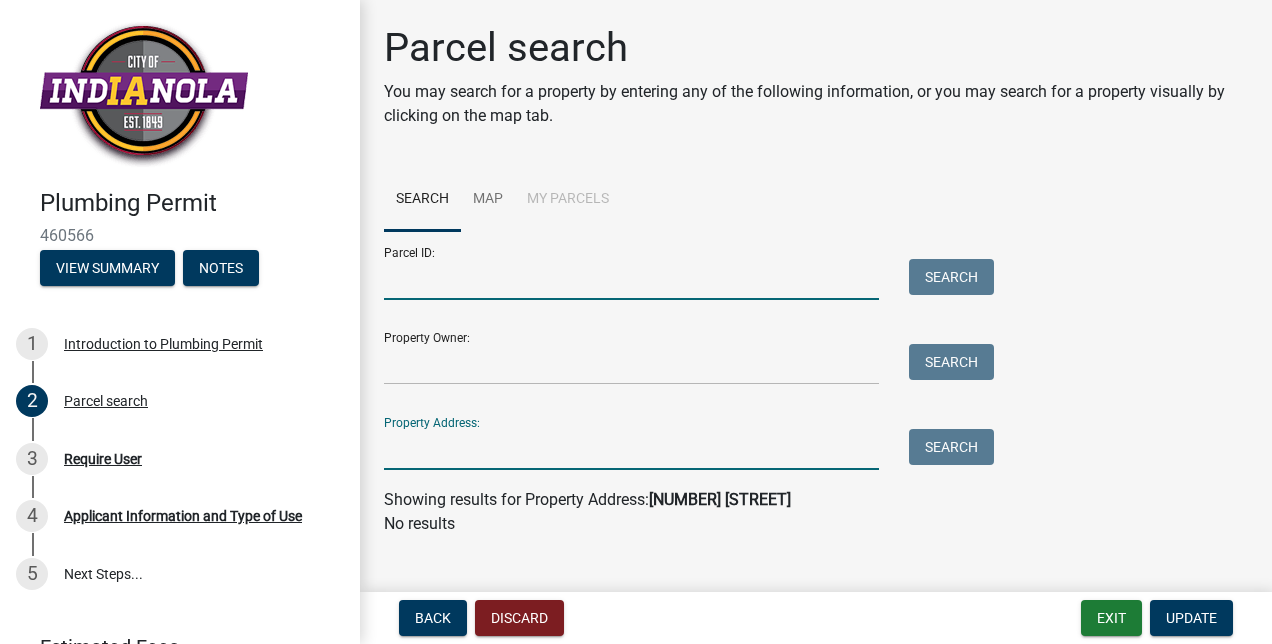 click on "Parcel ID:" at bounding box center [631, 279] 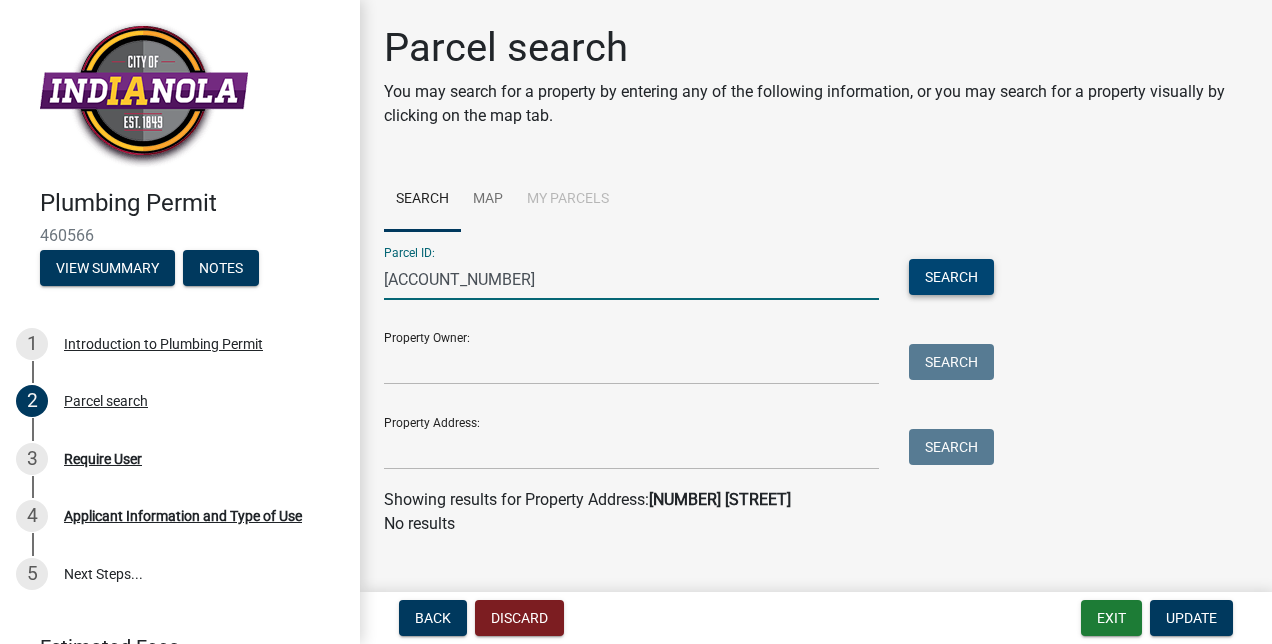 type on "[ACCOUNT_NUMBER]" 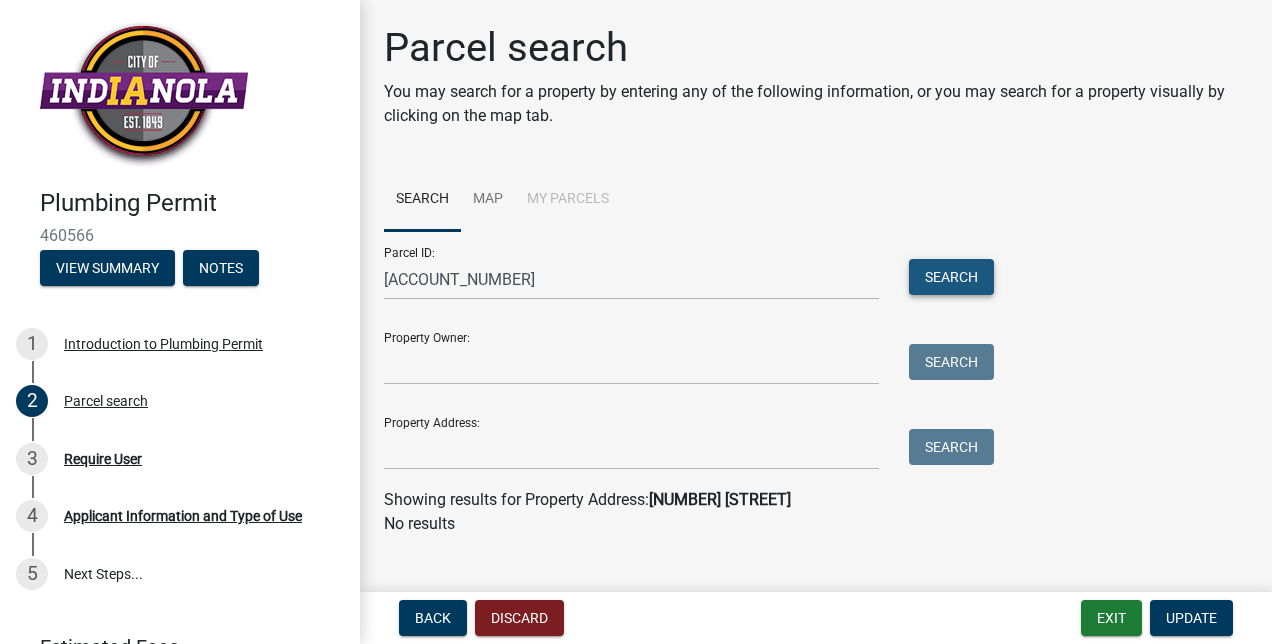 click on "Search" at bounding box center [951, 277] 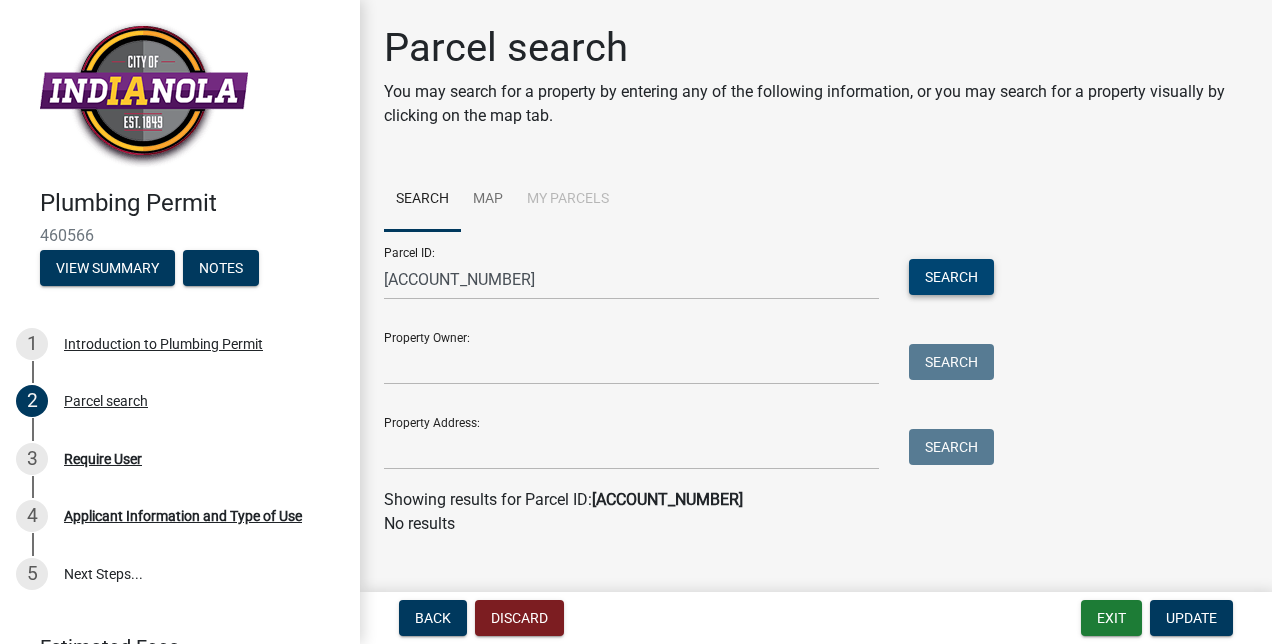 scroll, scrollTop: 30, scrollLeft: 0, axis: vertical 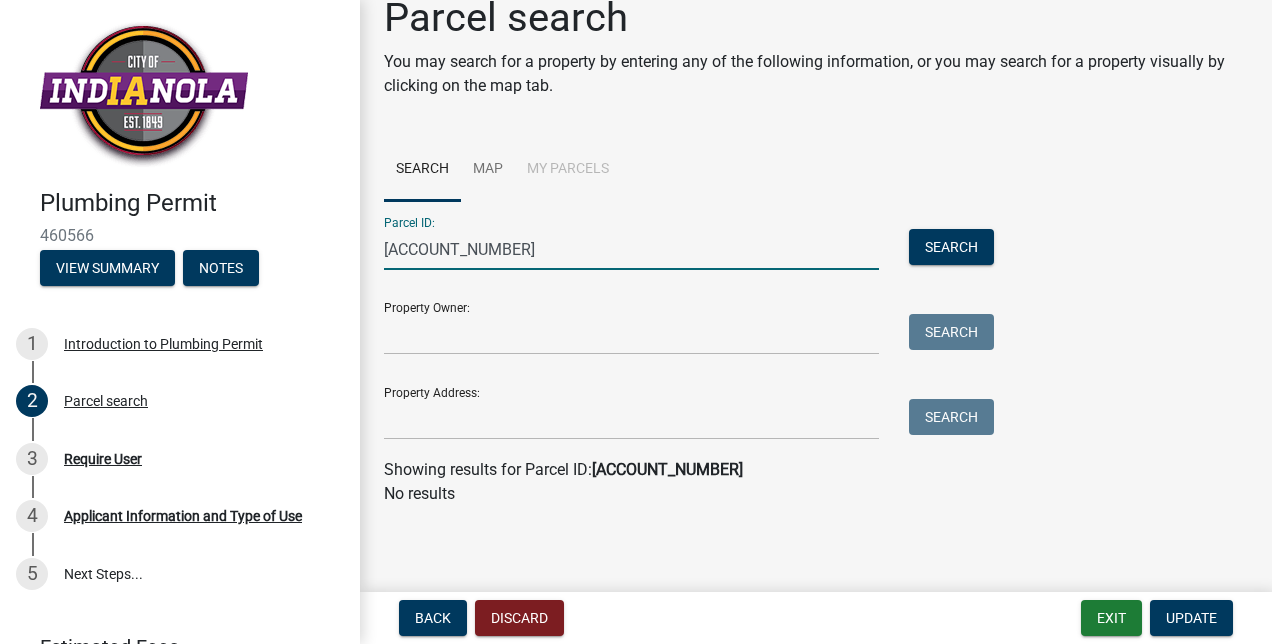 drag, startPoint x: 512, startPoint y: 253, endPoint x: 369, endPoint y: 252, distance: 143.0035 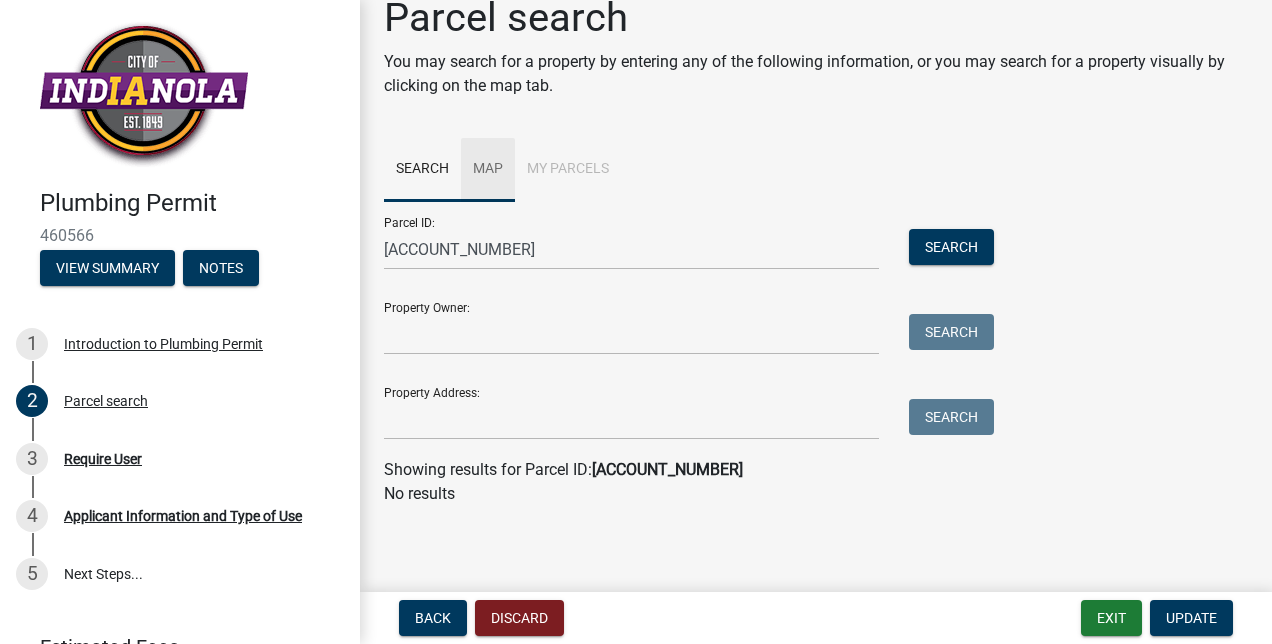 click on "Map" at bounding box center (488, 170) 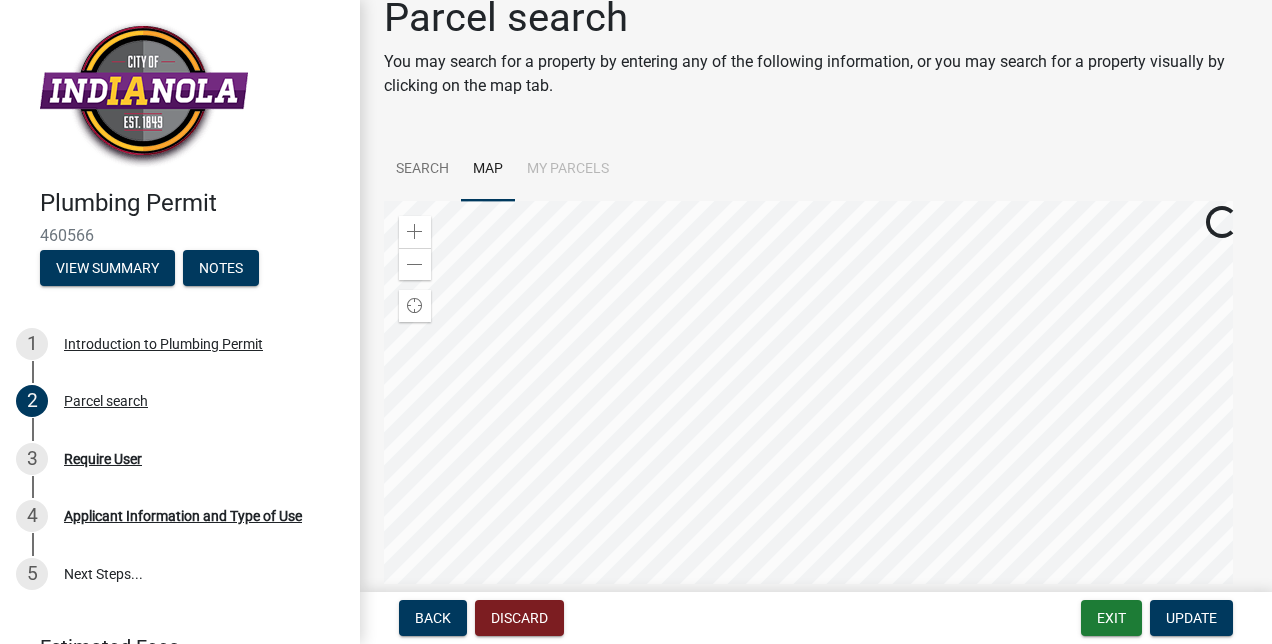 click on "My Parcels" at bounding box center (568, 170) 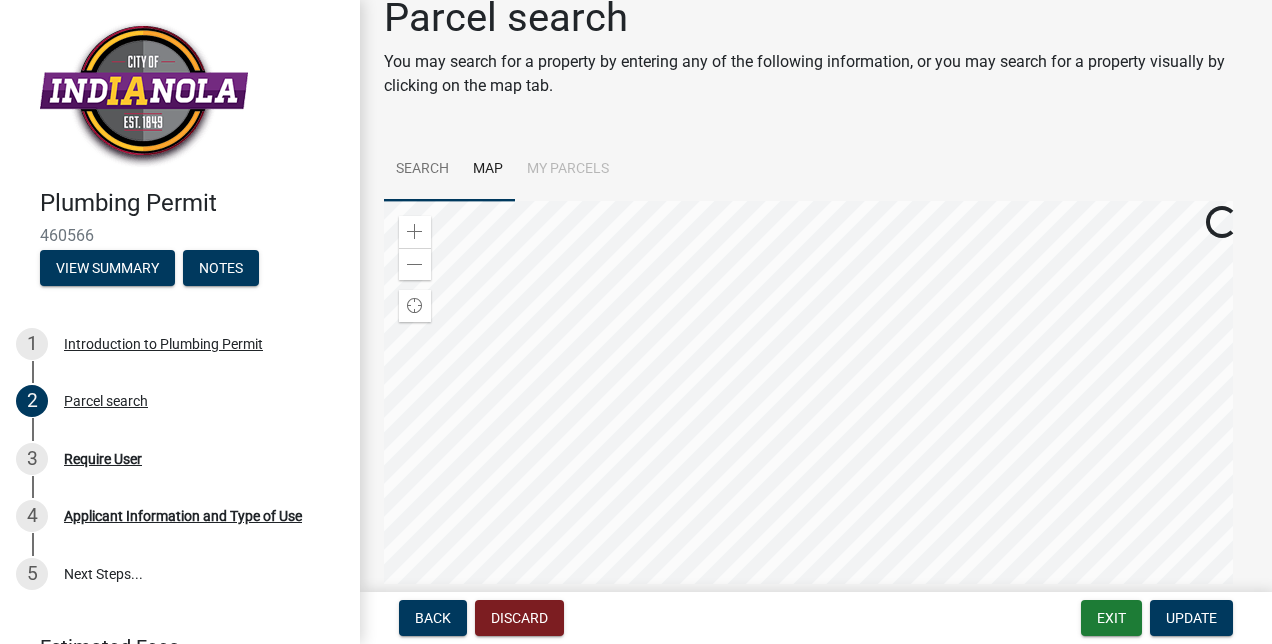 click on "Search" at bounding box center [422, 170] 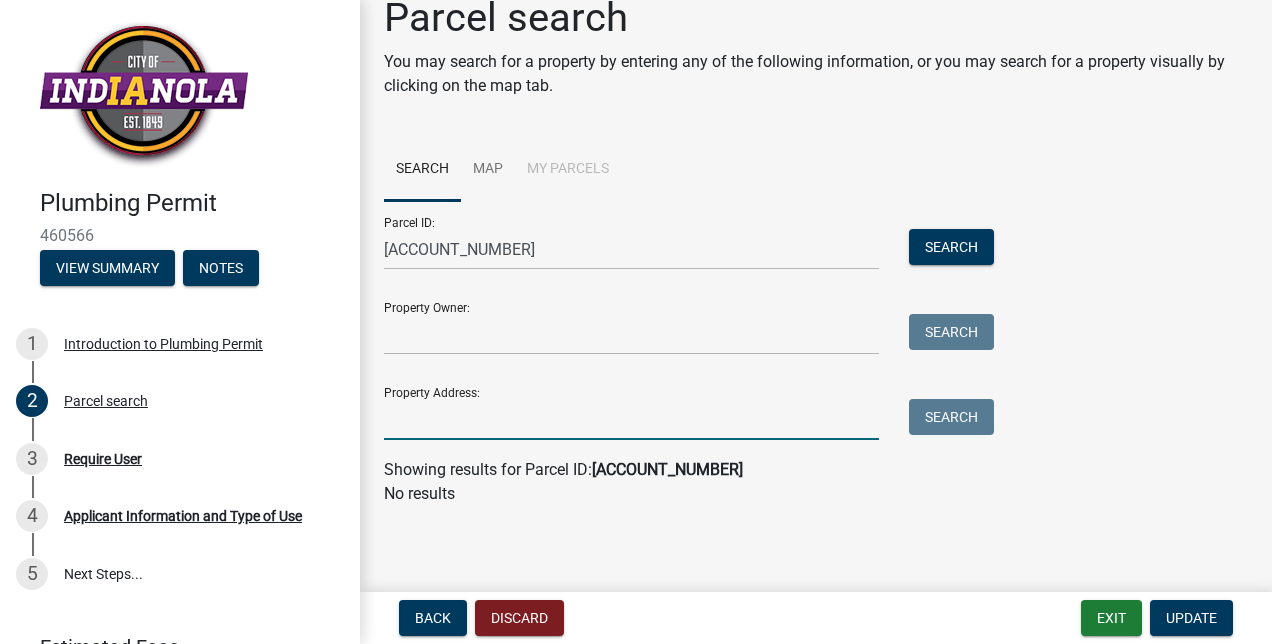 click on "Property Address:" at bounding box center (631, 419) 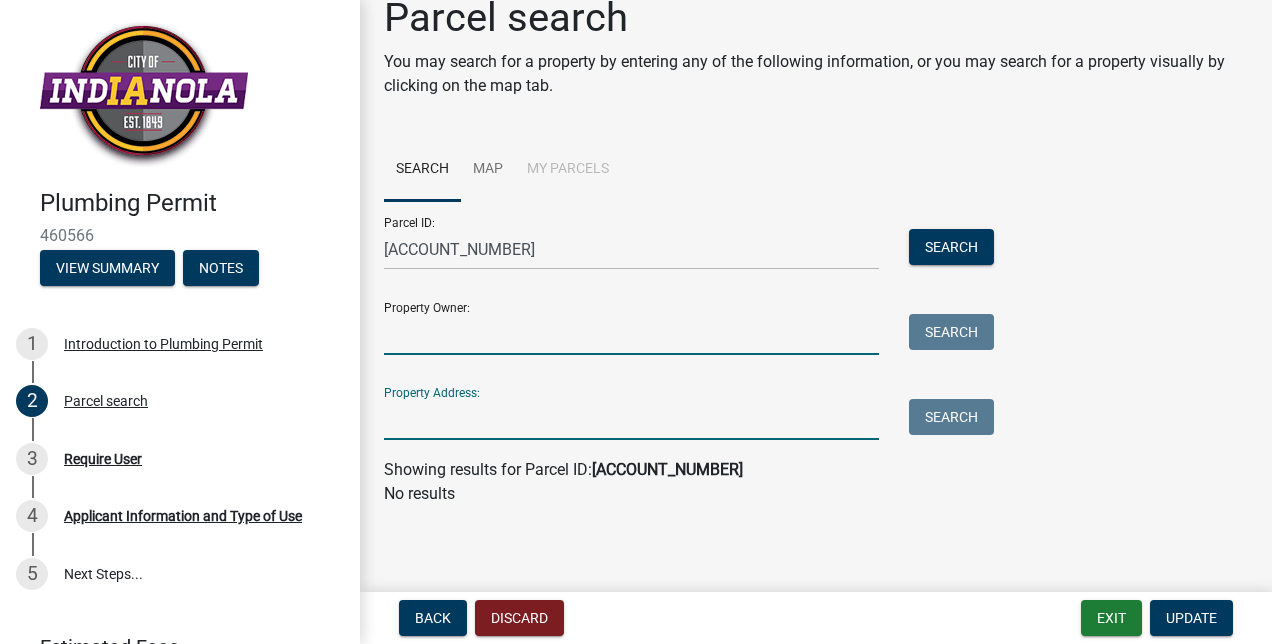 click on "Property Owner:" at bounding box center (631, 334) 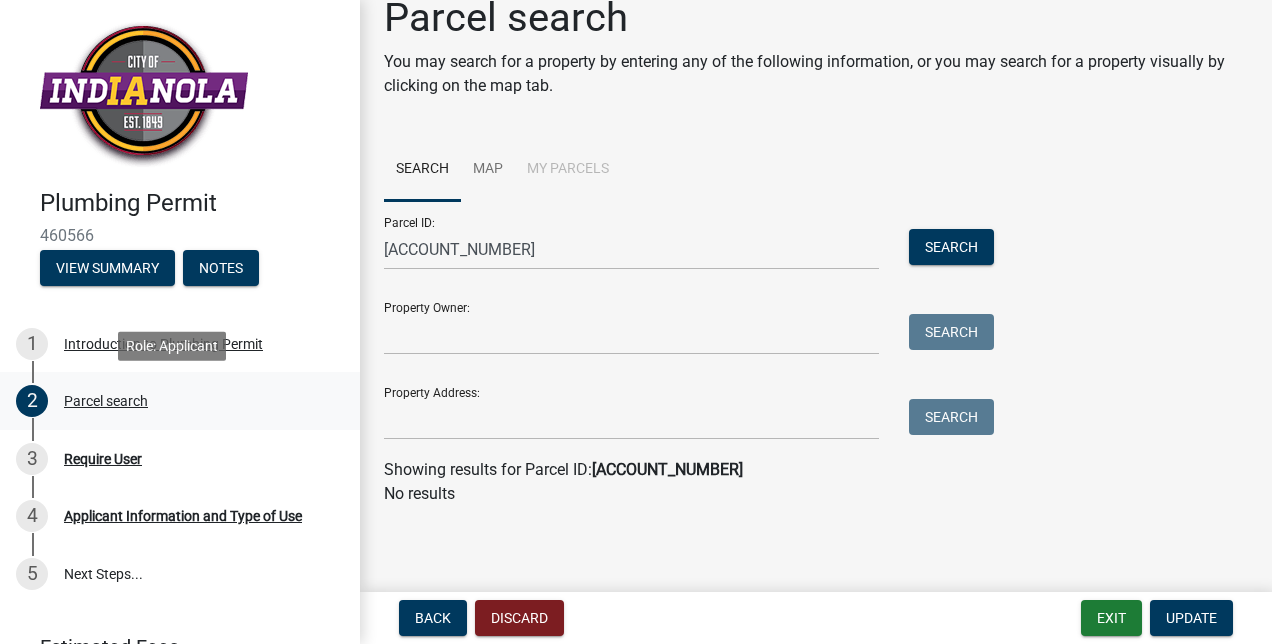 click on "2     Parcel search" at bounding box center [172, 401] 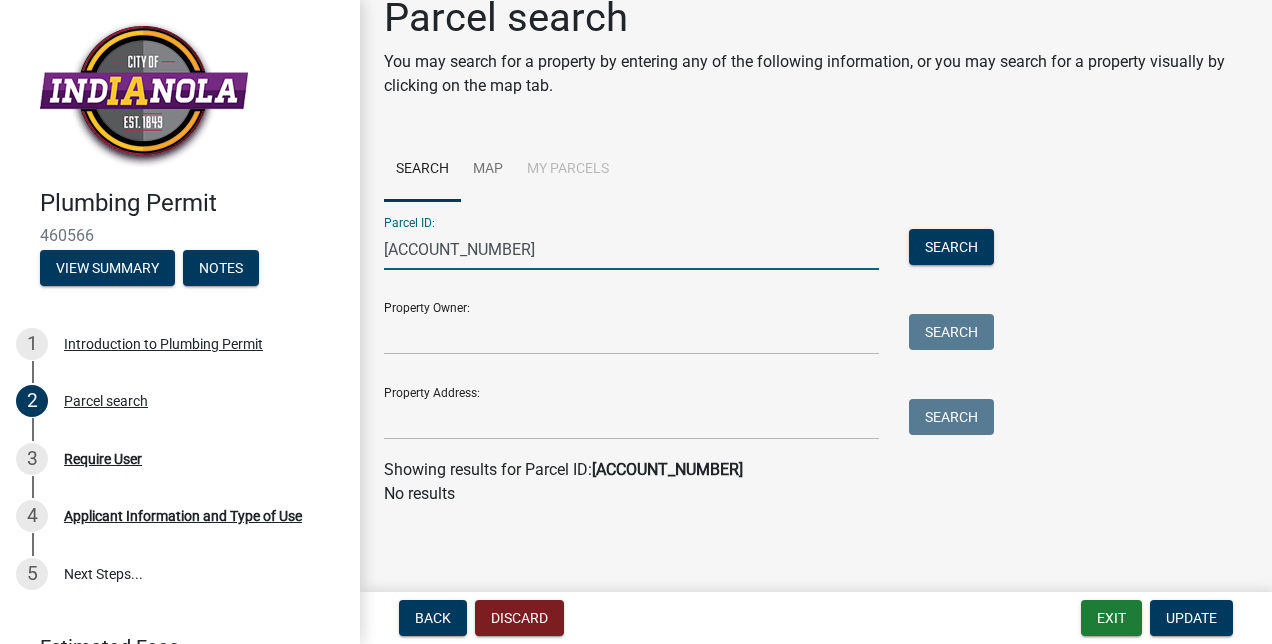 click on "[ACCOUNT_NUMBER]" at bounding box center (631, 249) 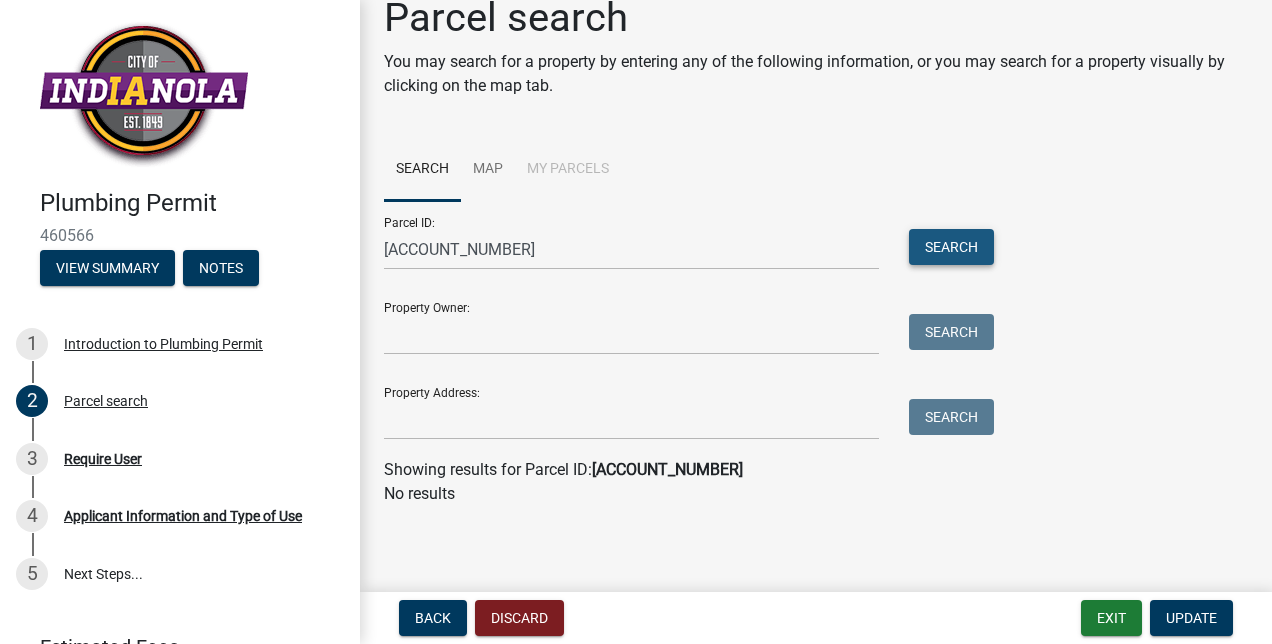 click on "Search" at bounding box center (951, 247) 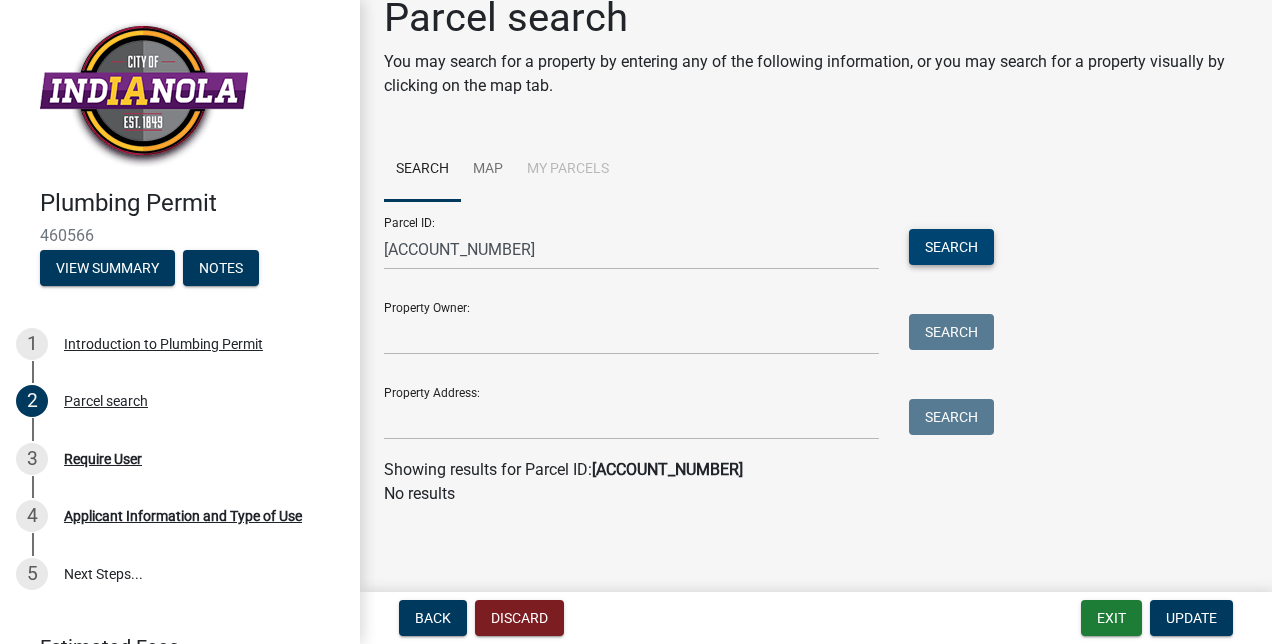 scroll, scrollTop: 0, scrollLeft: 0, axis: both 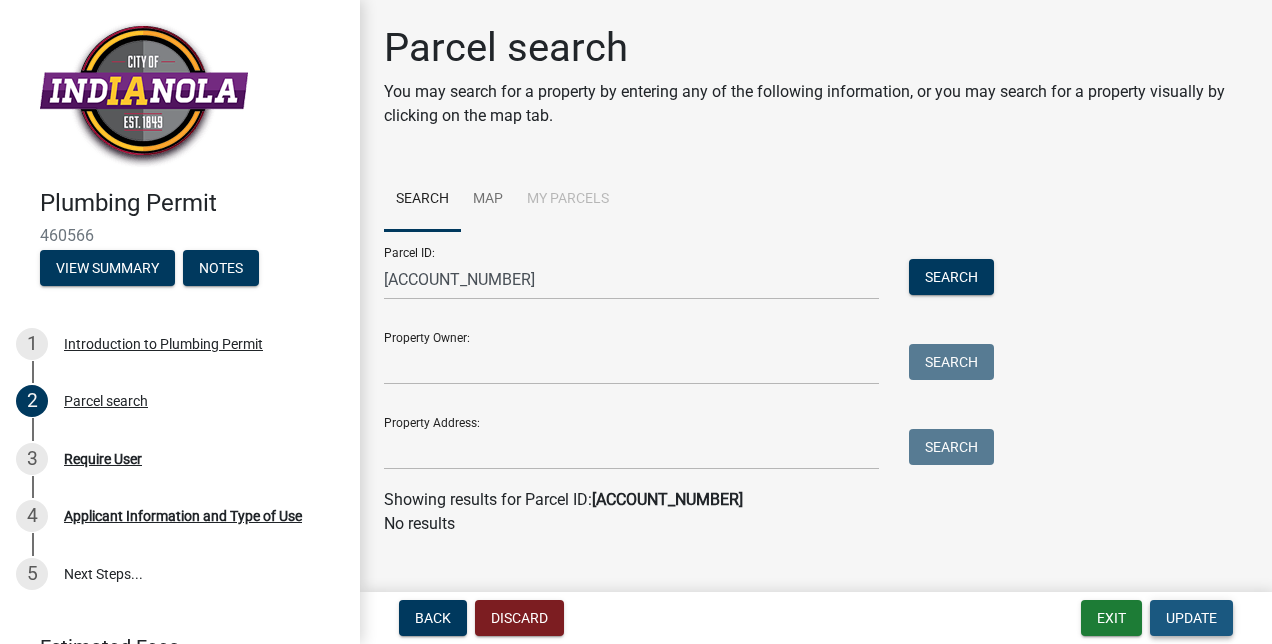 click on "Update" at bounding box center [1191, 618] 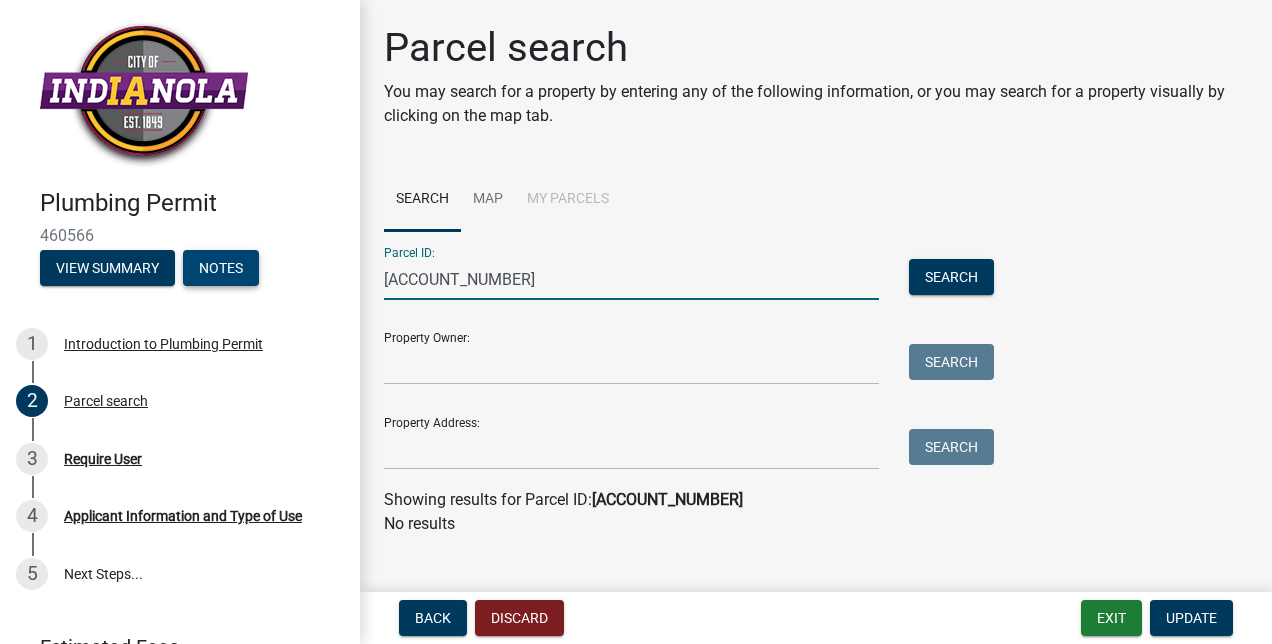 drag, startPoint x: 548, startPoint y: 272, endPoint x: 244, endPoint y: 272, distance: 304 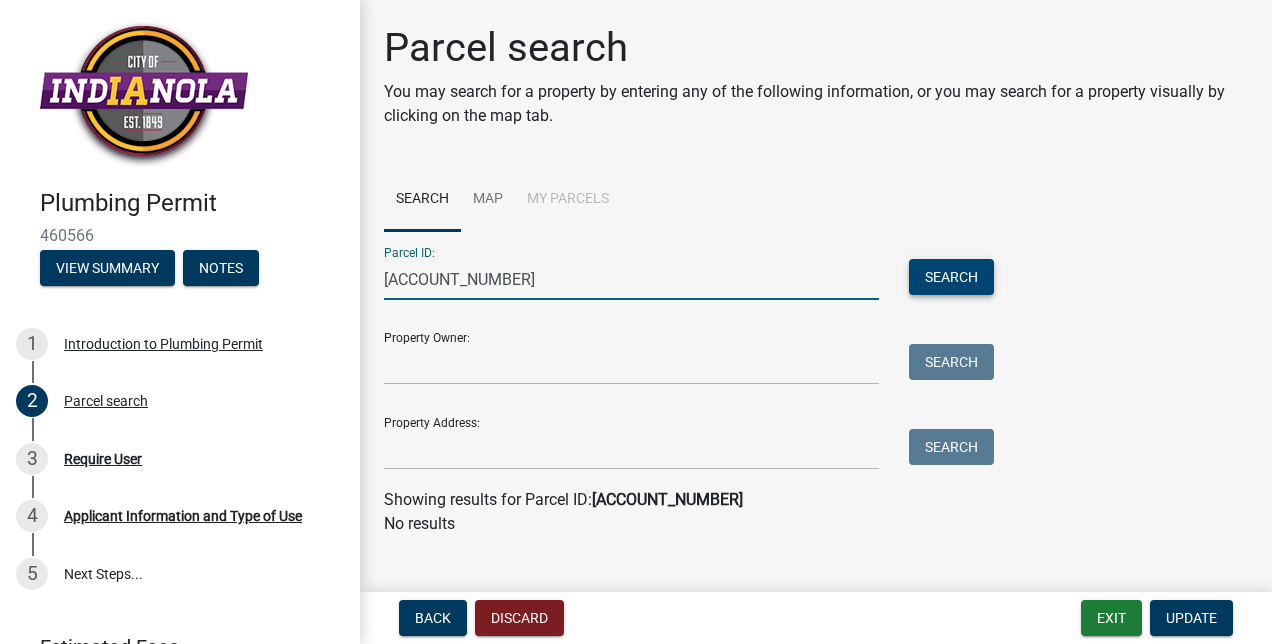 type on "[ACCOUNT_NUMBER]" 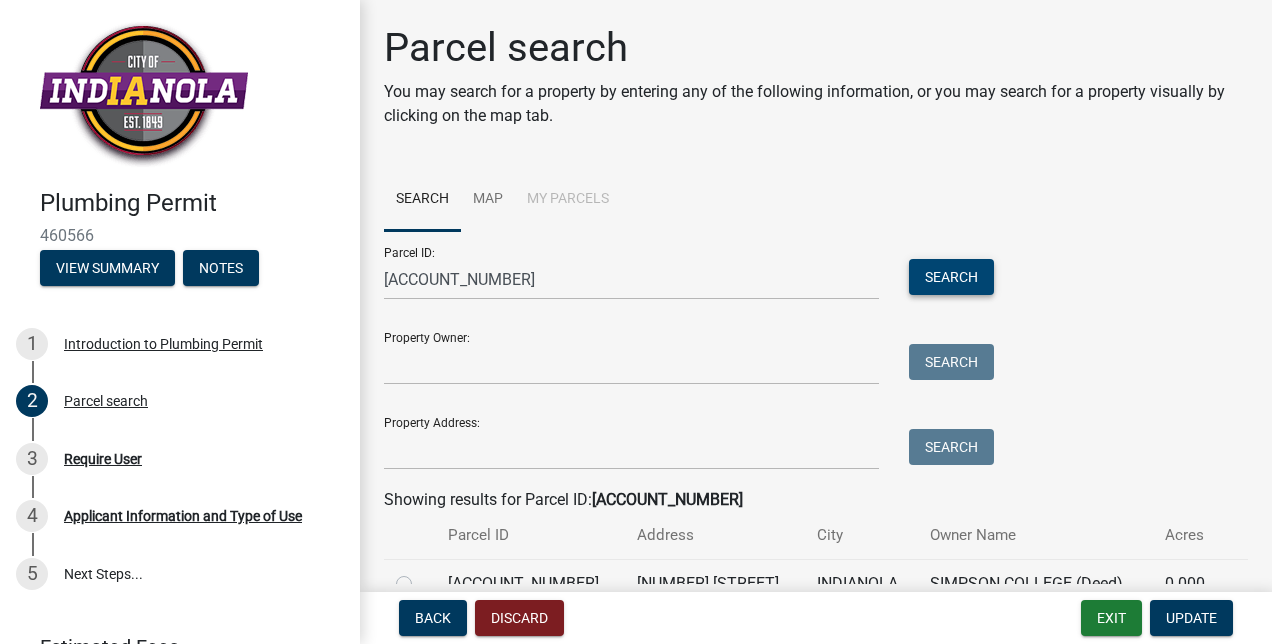 scroll, scrollTop: 102, scrollLeft: 0, axis: vertical 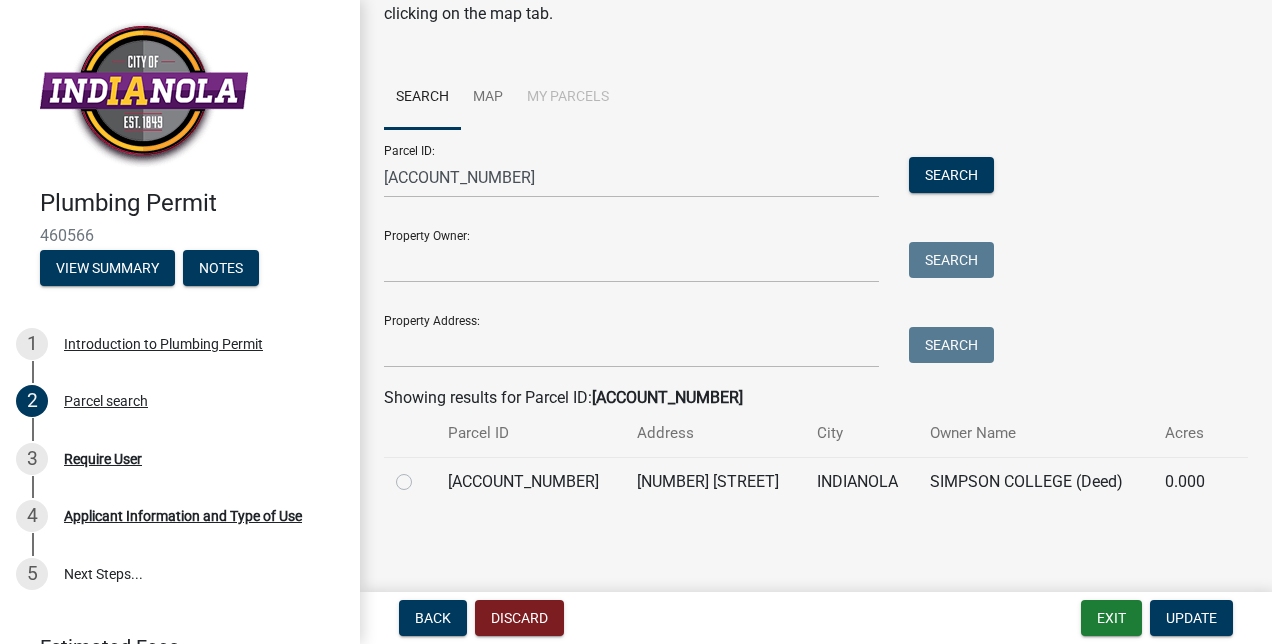 click 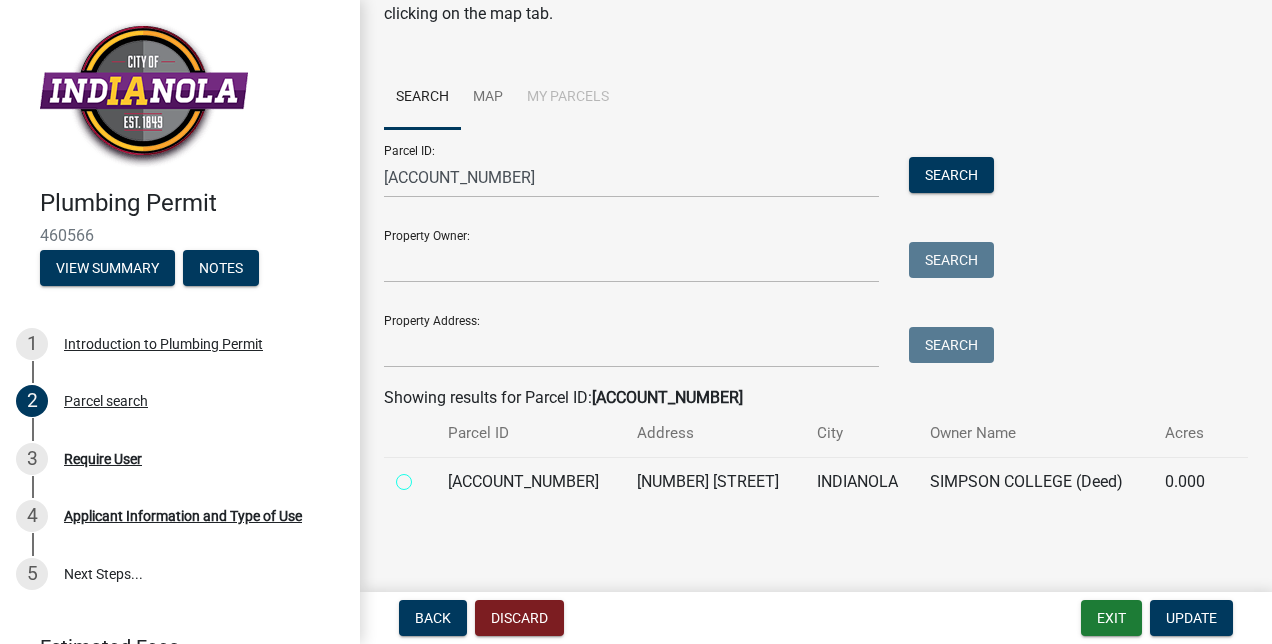click at bounding box center [426, 476] 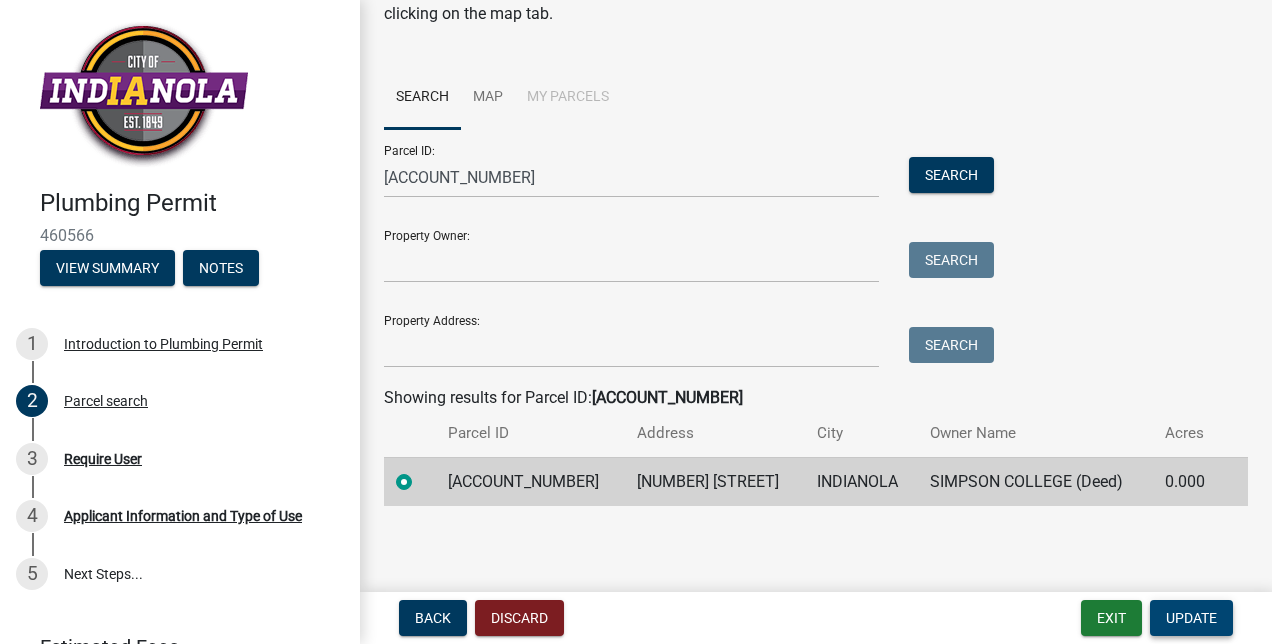 click on "Update" at bounding box center (1191, 618) 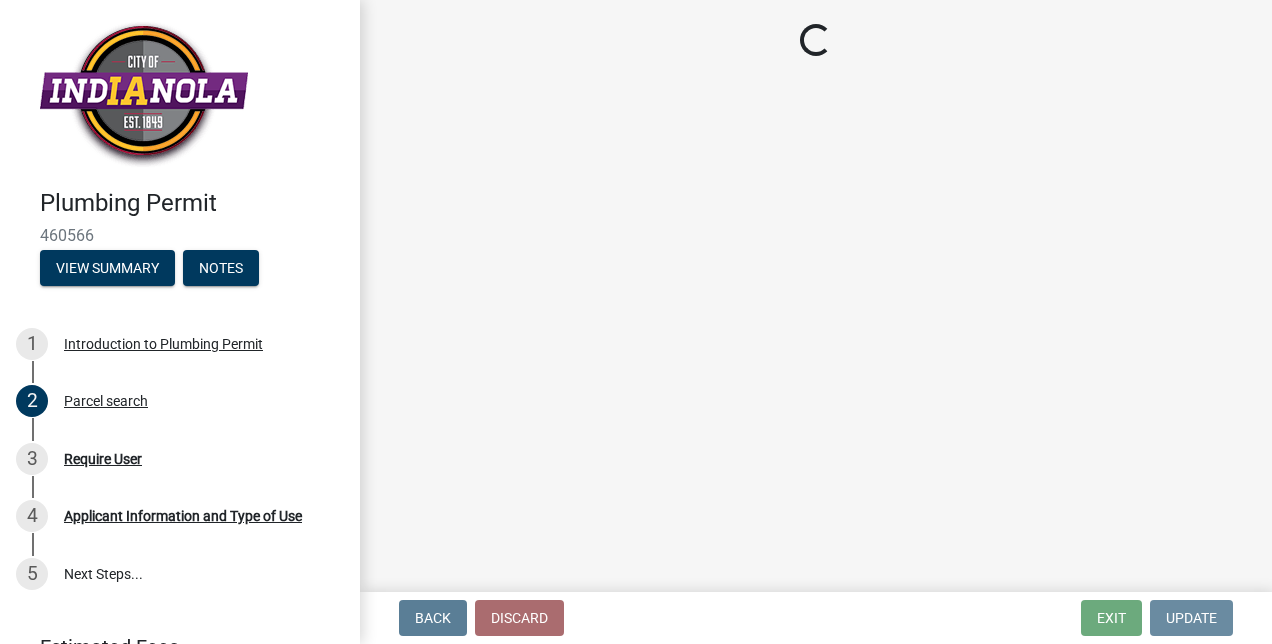 scroll, scrollTop: 0, scrollLeft: 0, axis: both 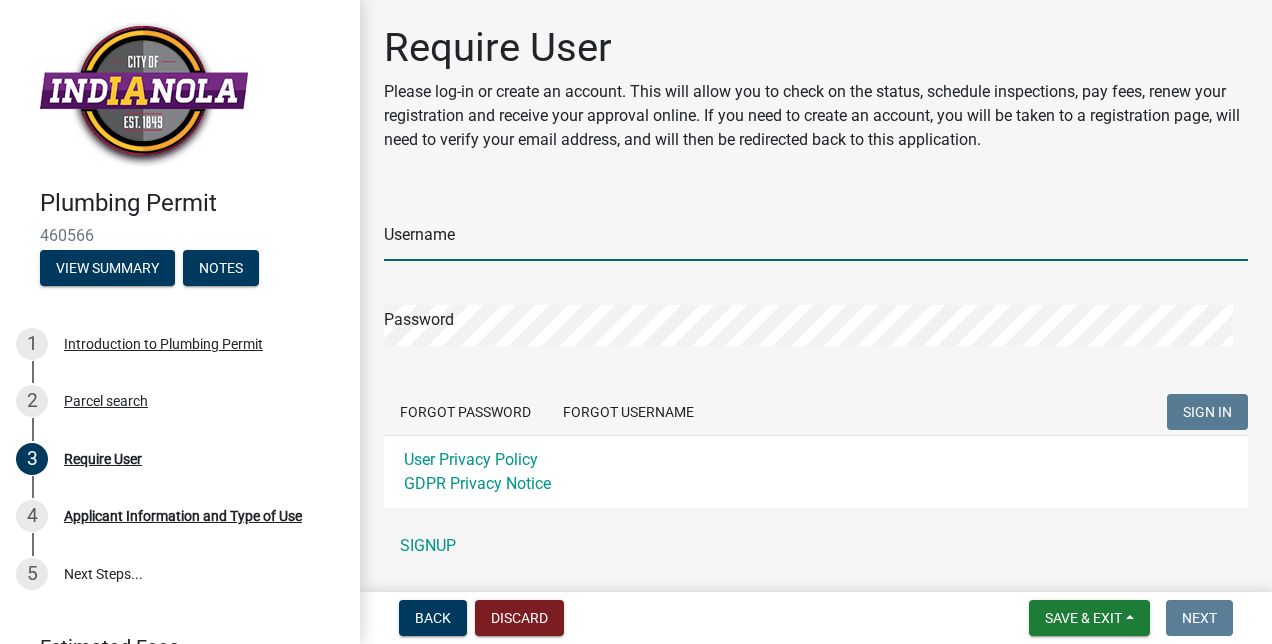 type on "[EMAIL]" 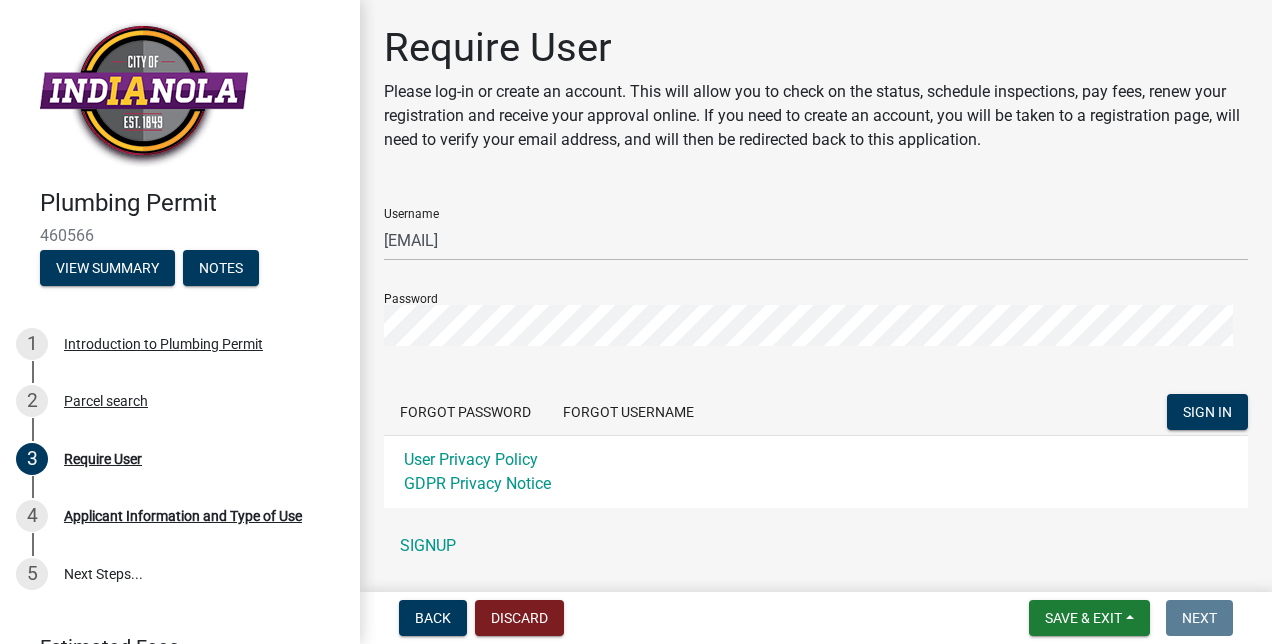 scroll, scrollTop: 60, scrollLeft: 0, axis: vertical 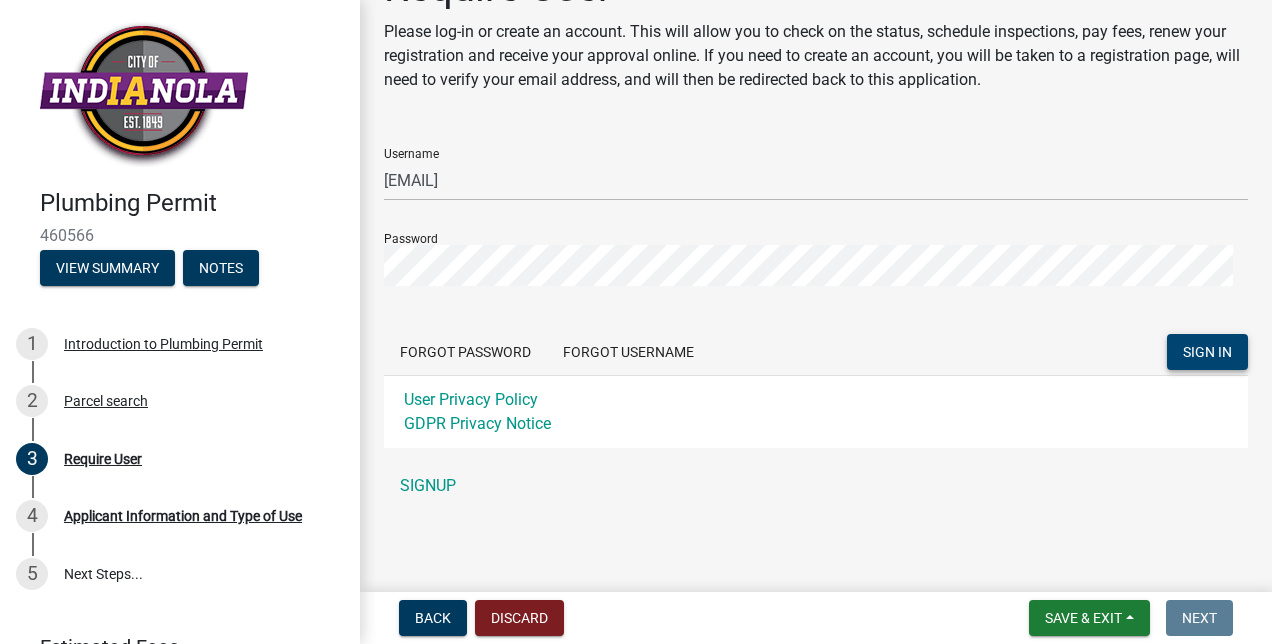 click on "SIGN IN" 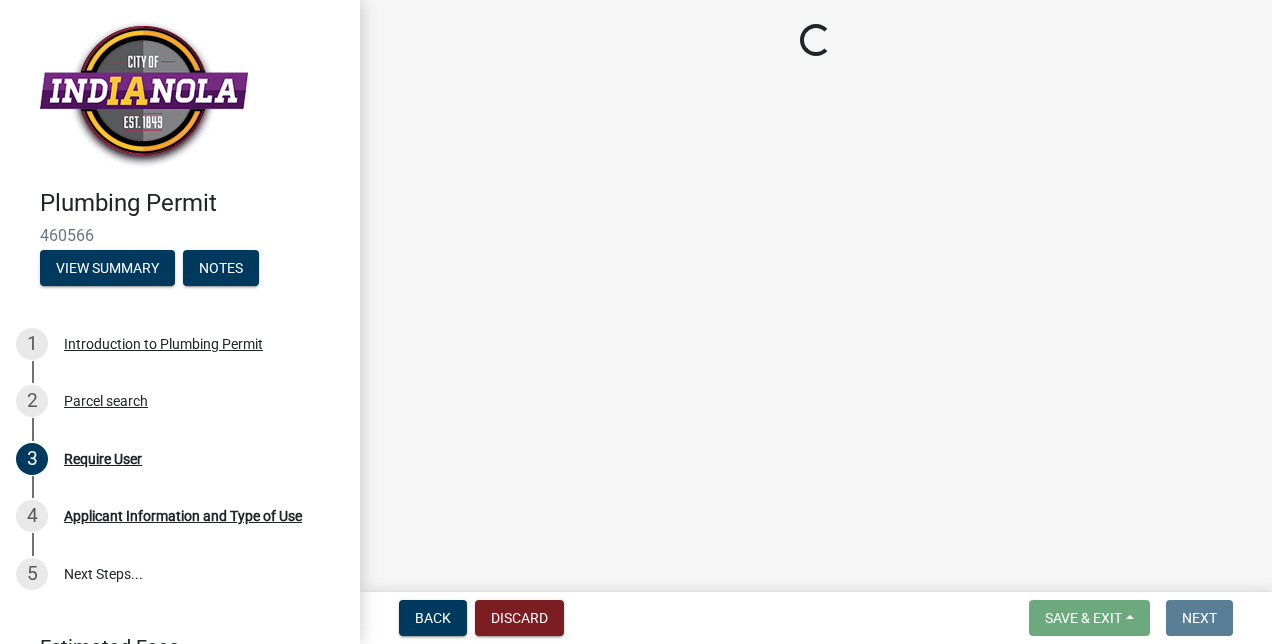 scroll, scrollTop: 0, scrollLeft: 0, axis: both 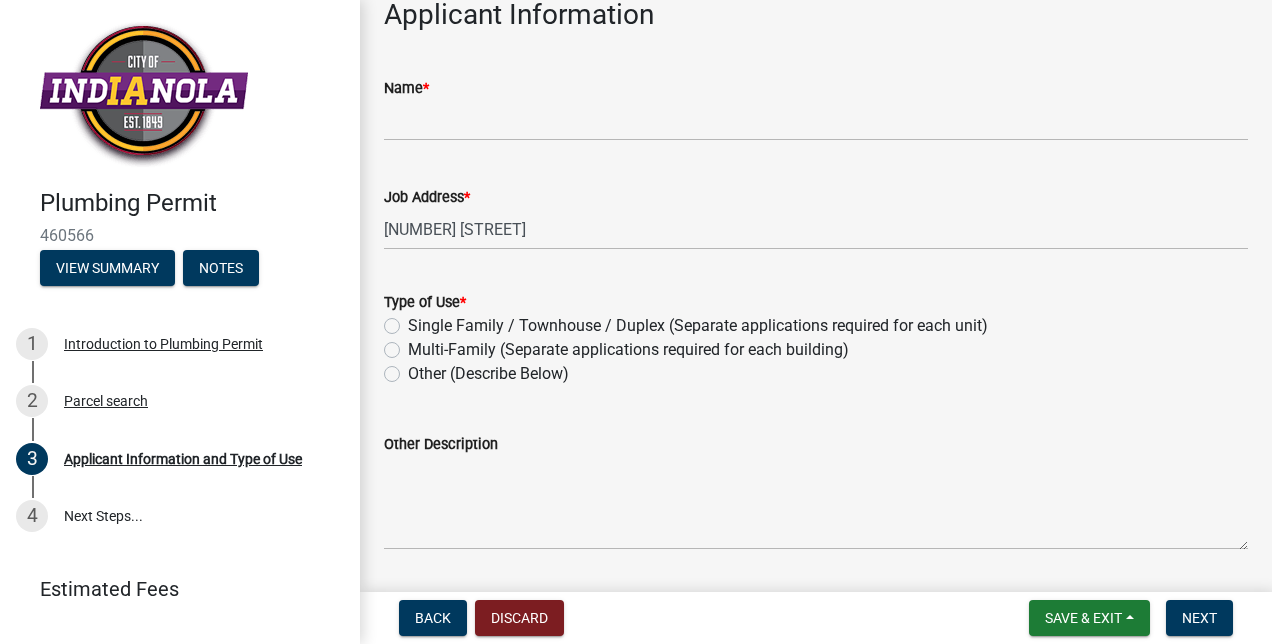 click on "Other (Describe Below)" 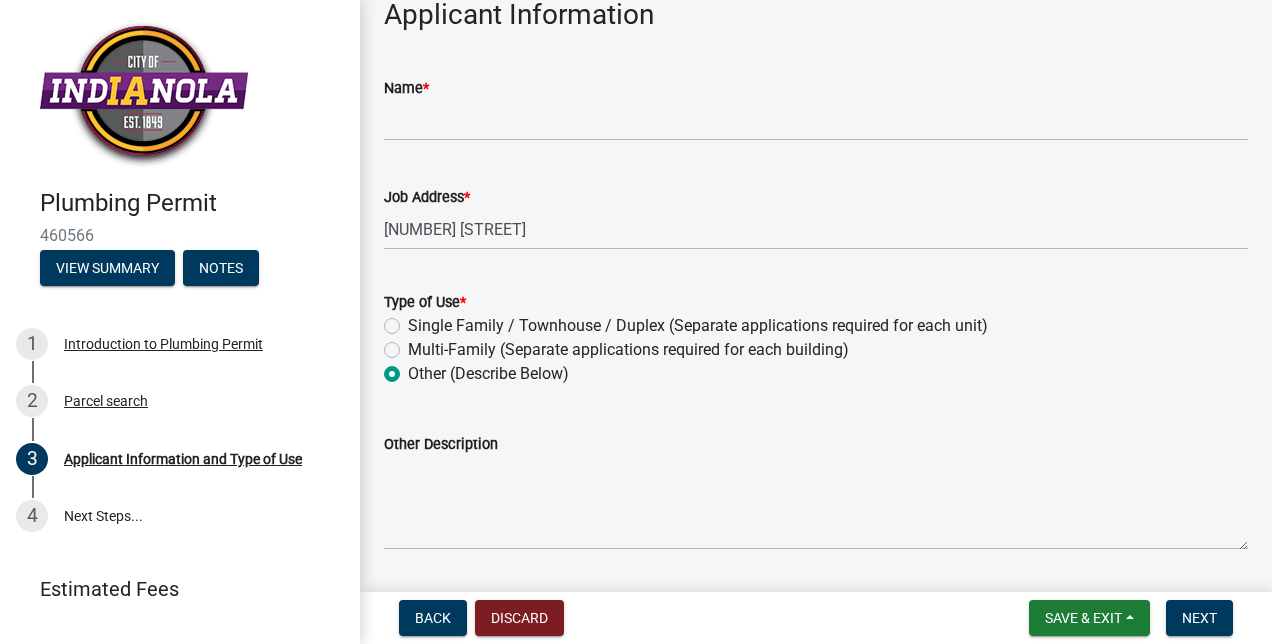 radio on "true" 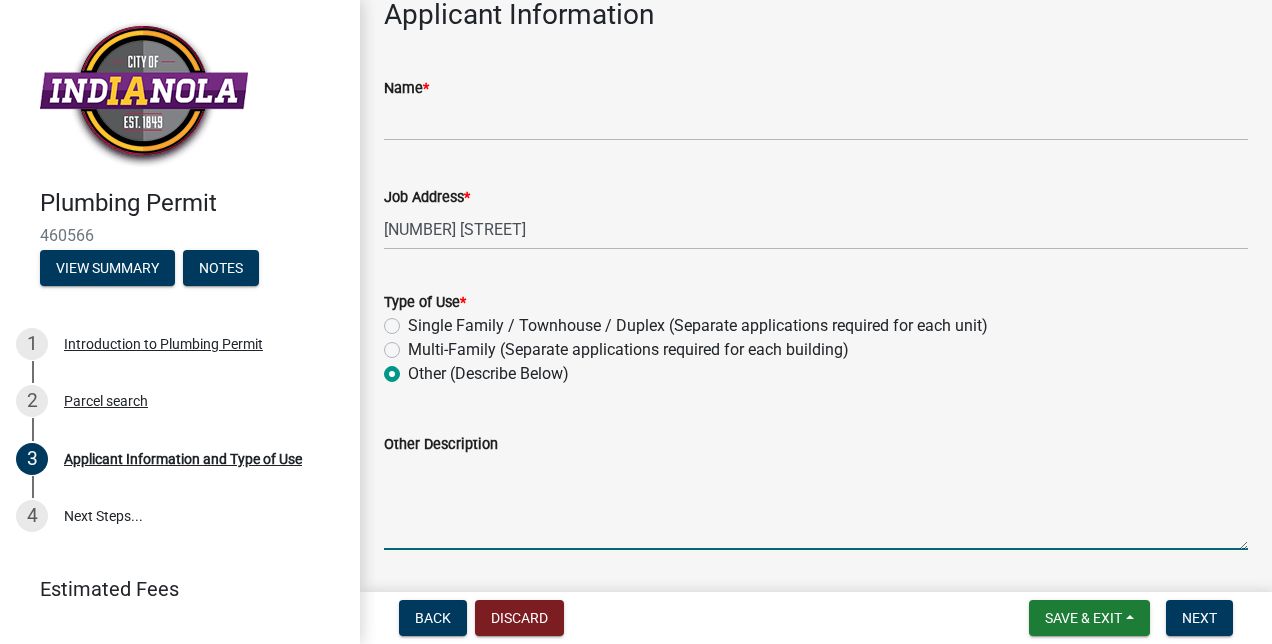 click on "Other Description" at bounding box center (816, 503) 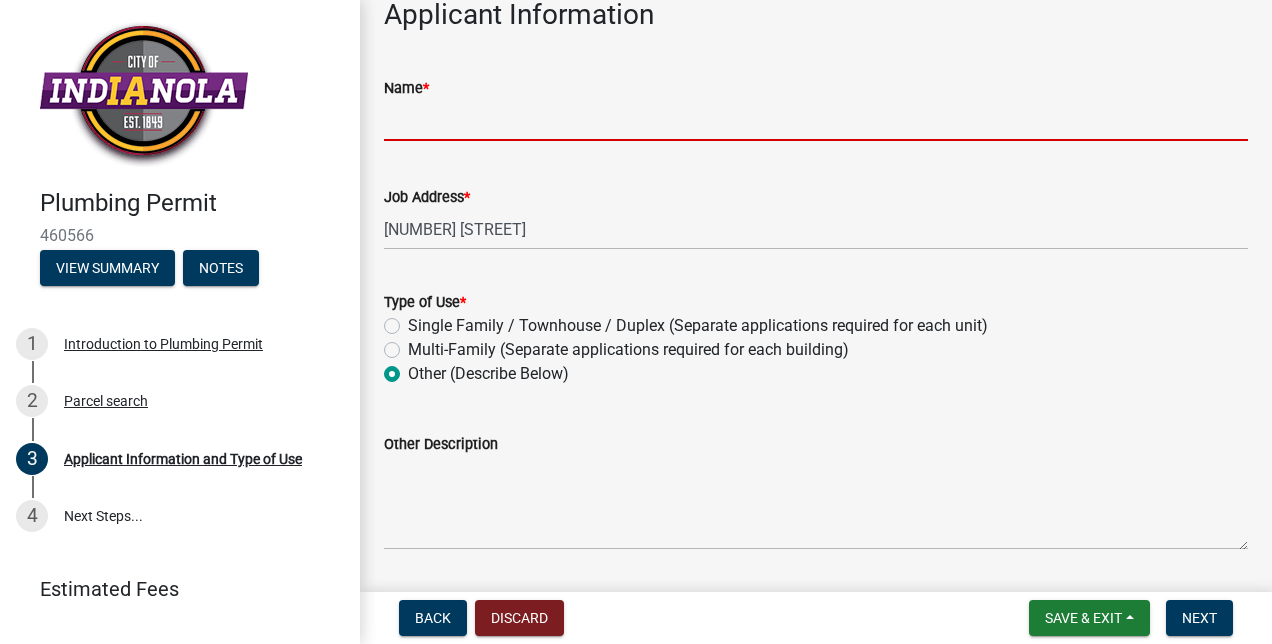 click on "Name  *" at bounding box center [816, 120] 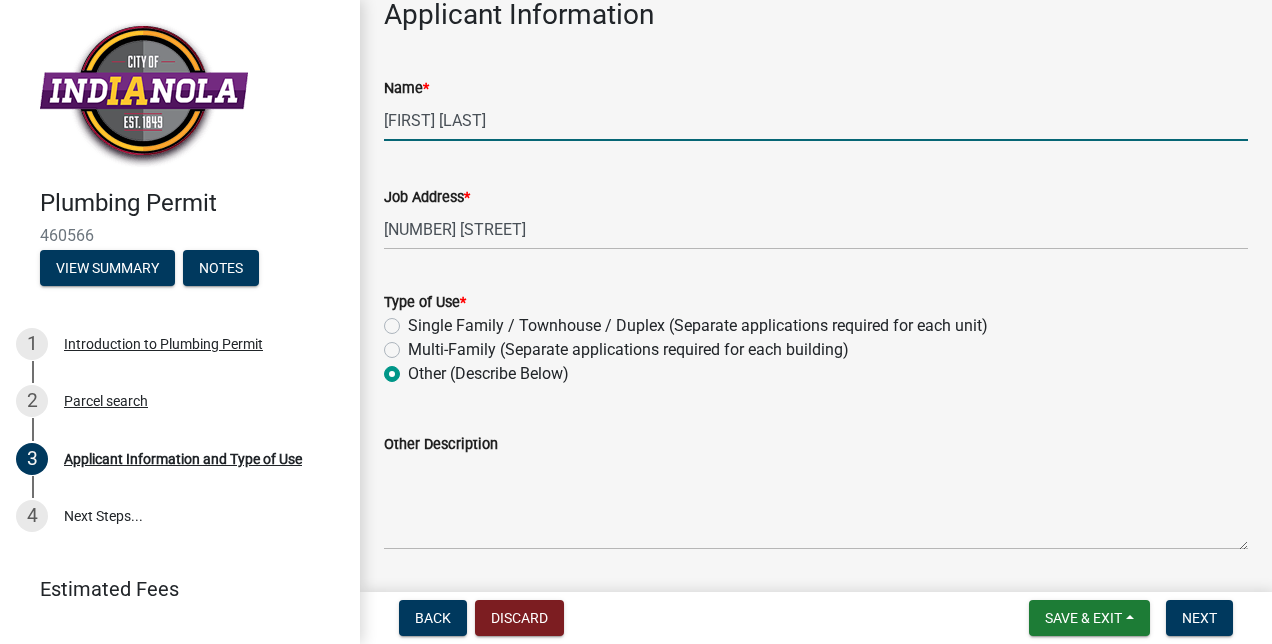 type on "[FIRST] [LAST]" 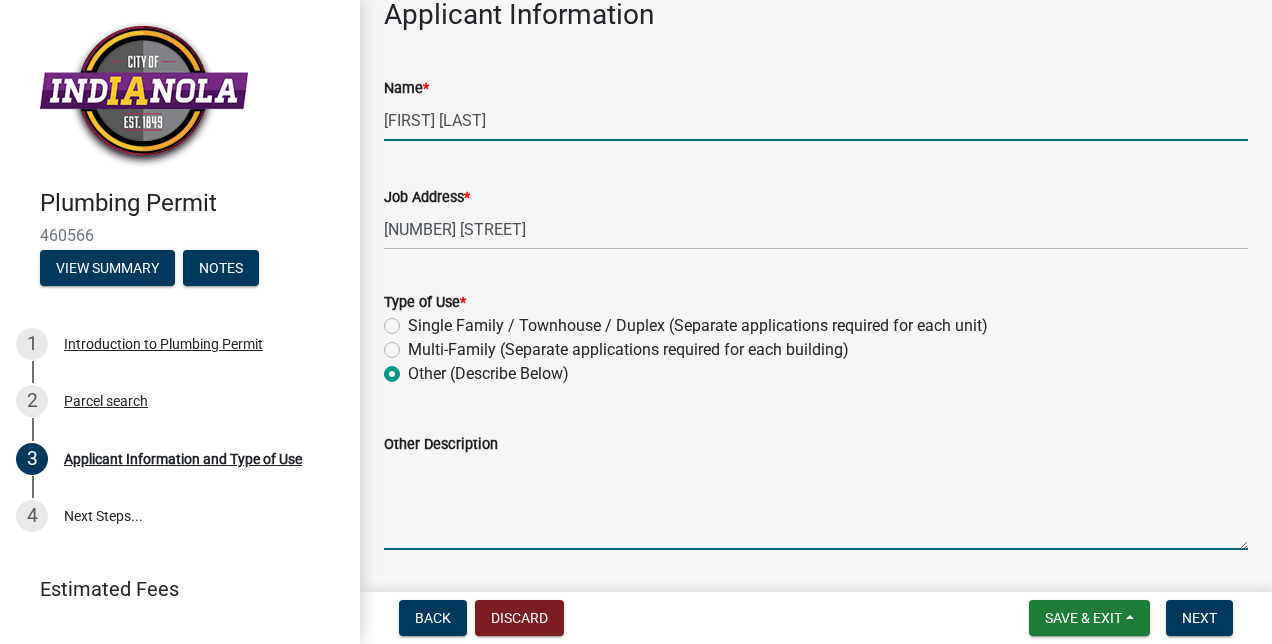click on "Other Description" at bounding box center (816, 503) 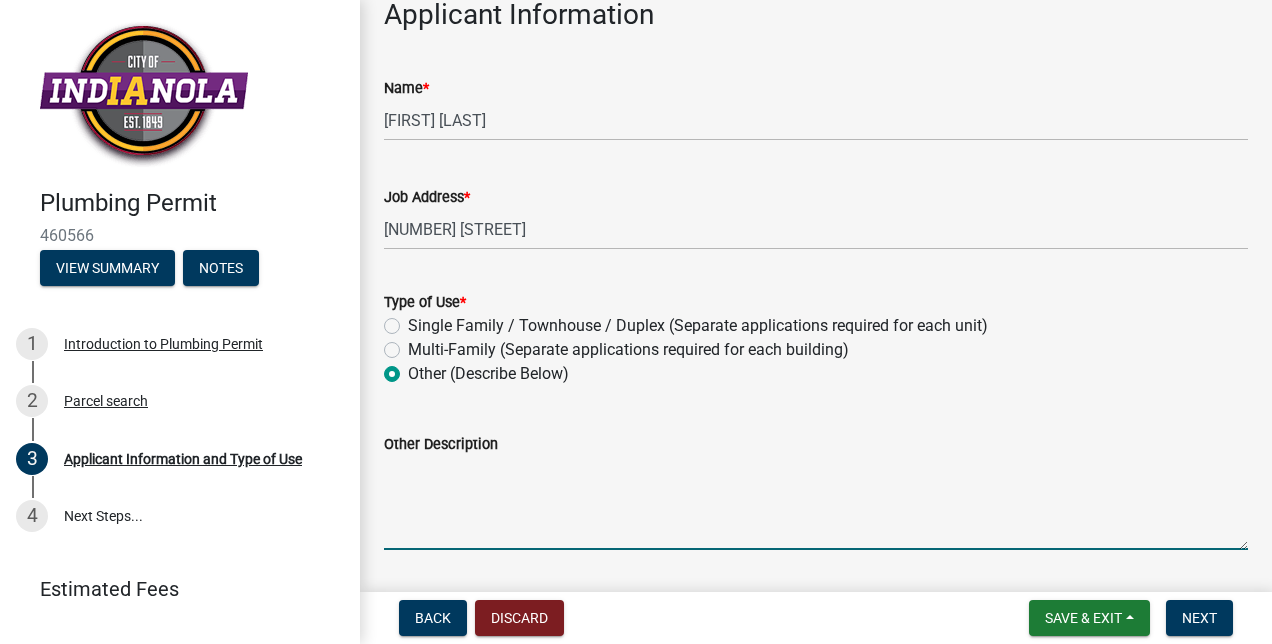 click on "Other Description" 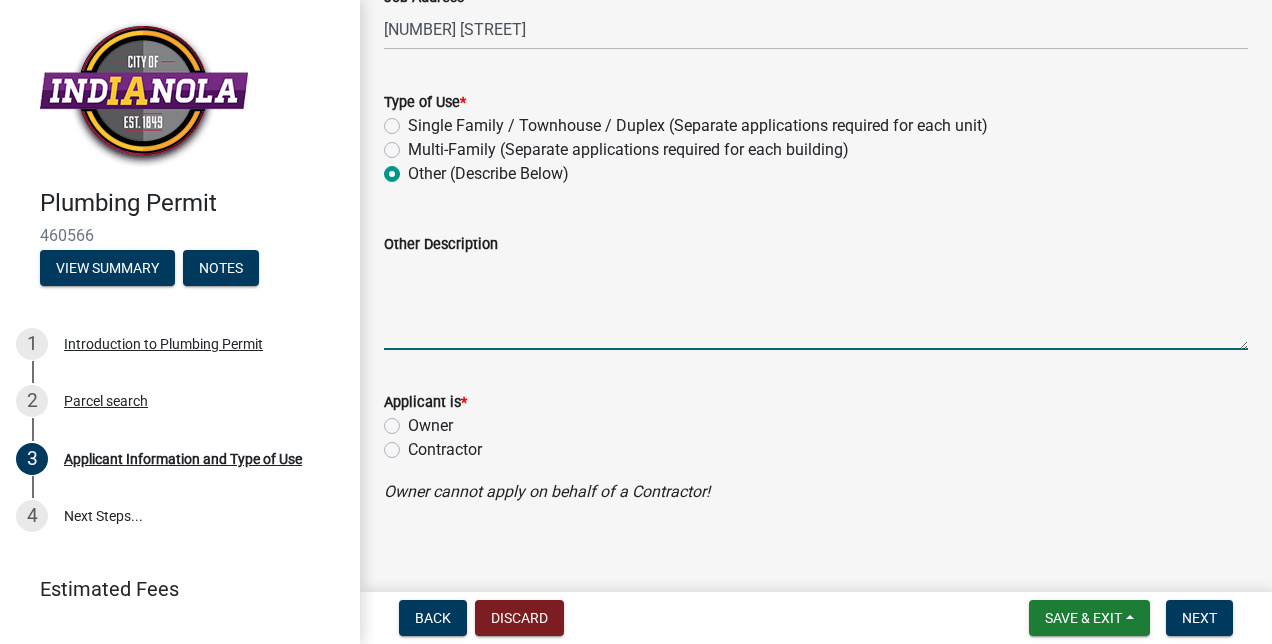 click on "Other Description" at bounding box center (816, 303) 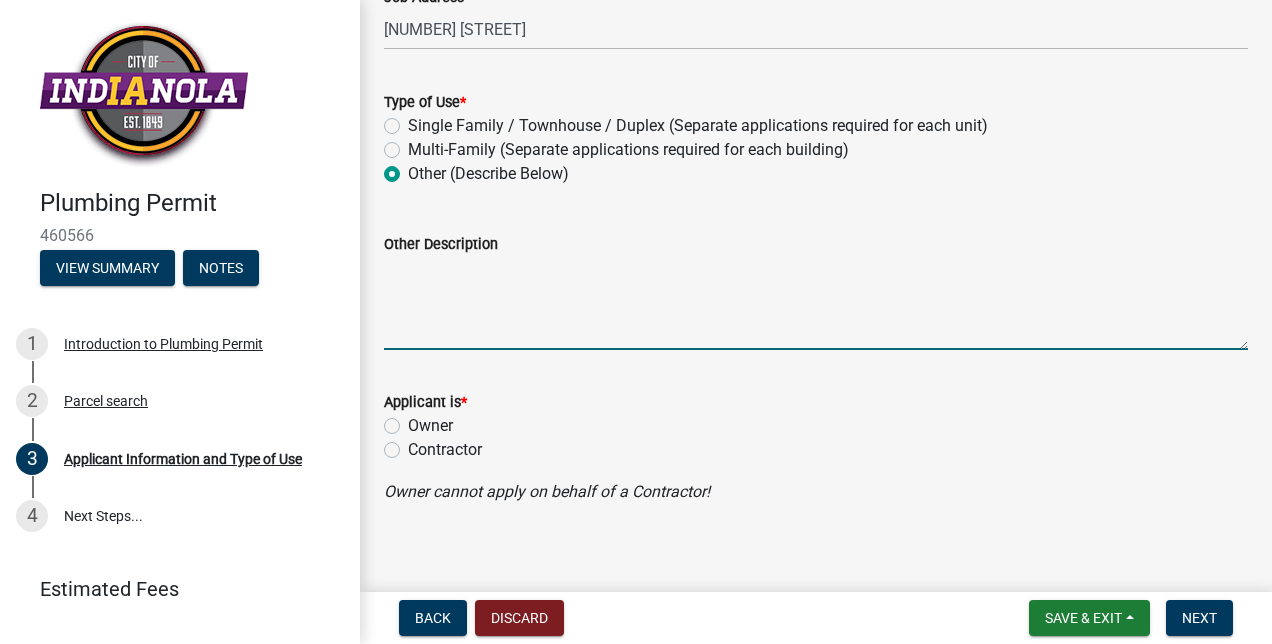 click on "Contractor" 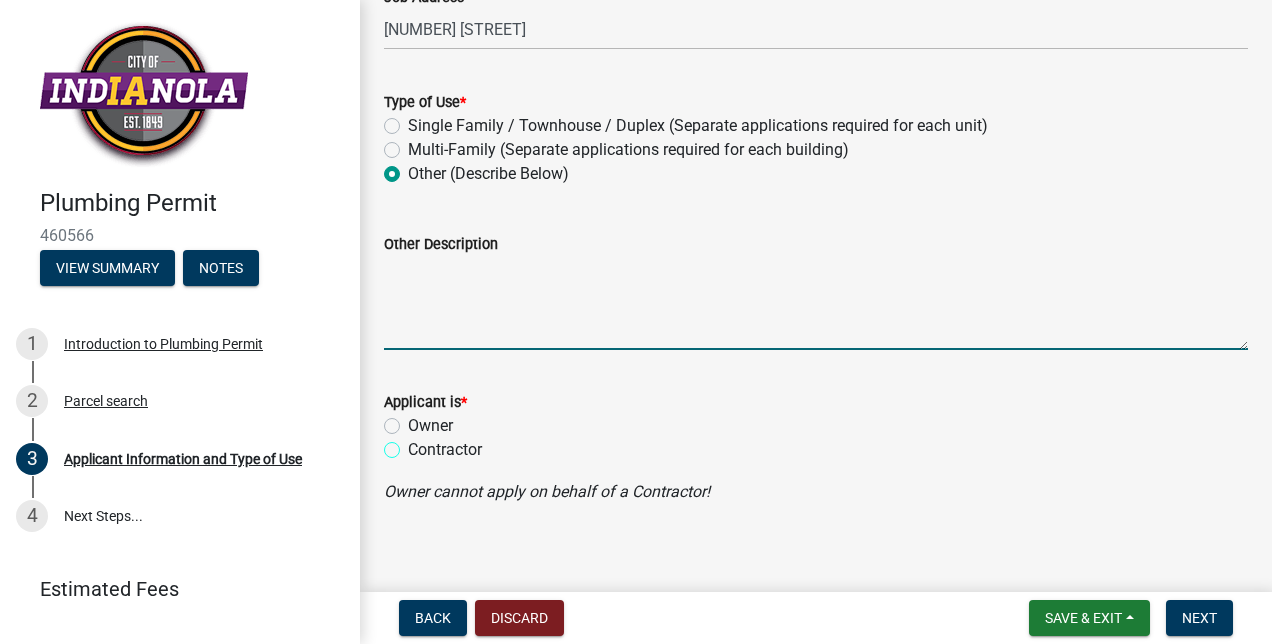 click on "Contractor" at bounding box center (414, 444) 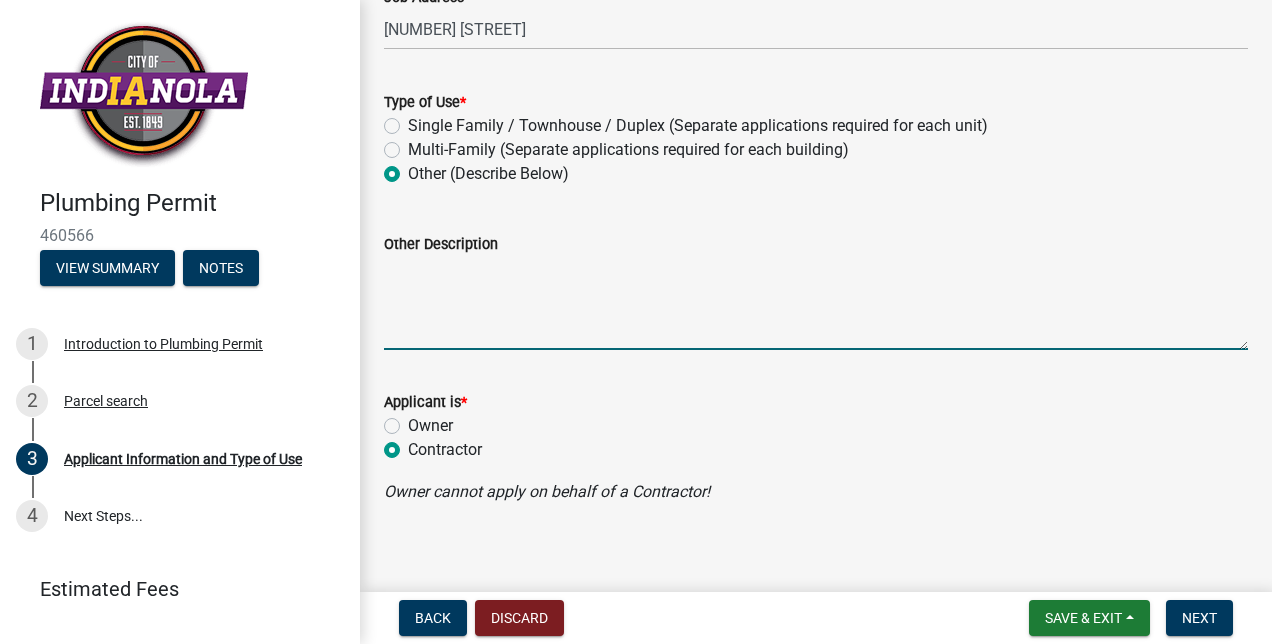 radio on "true" 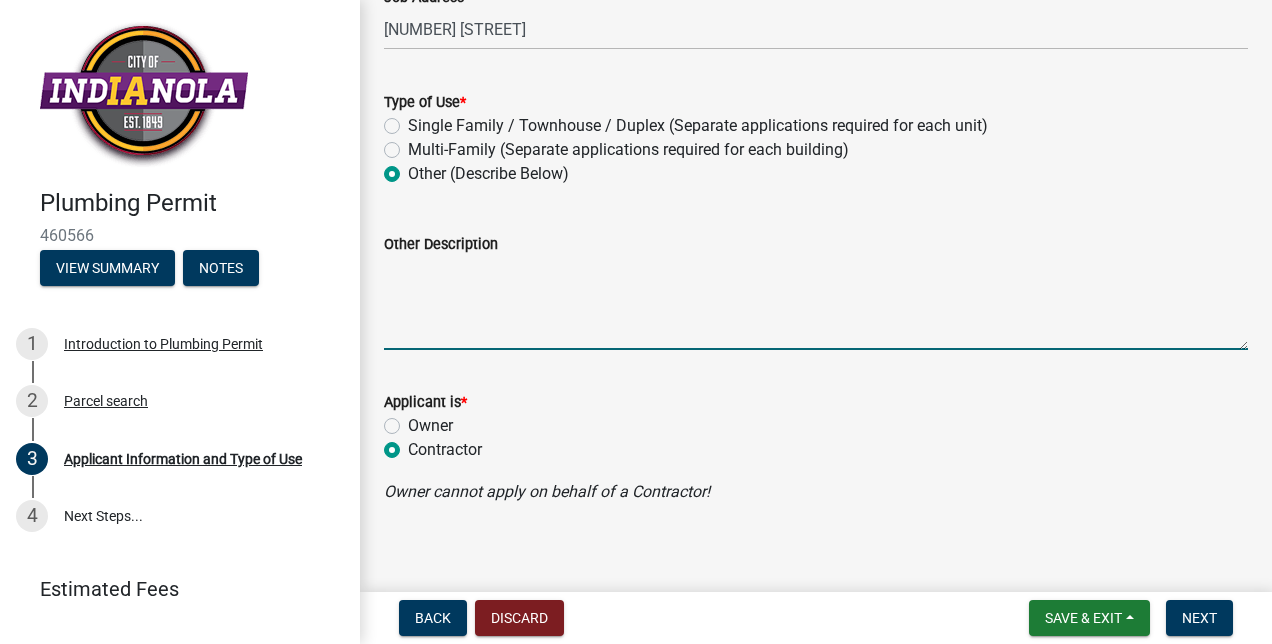 click on "Other Description" at bounding box center (816, 303) 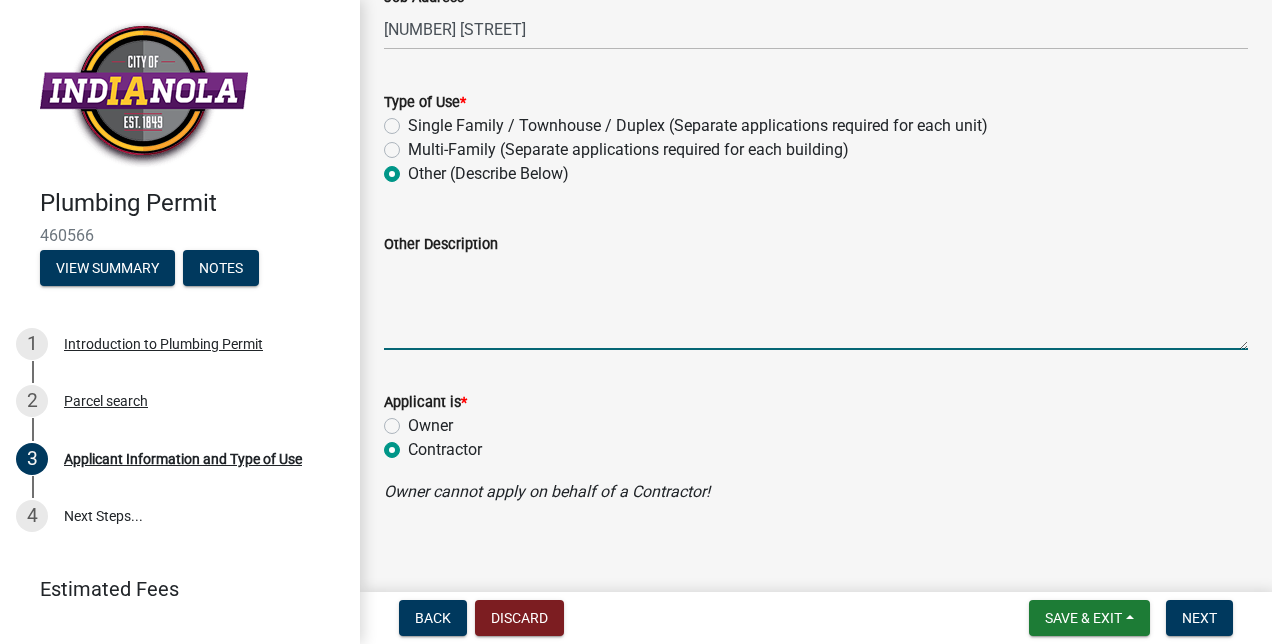 click on "Other Description" at bounding box center [816, 303] 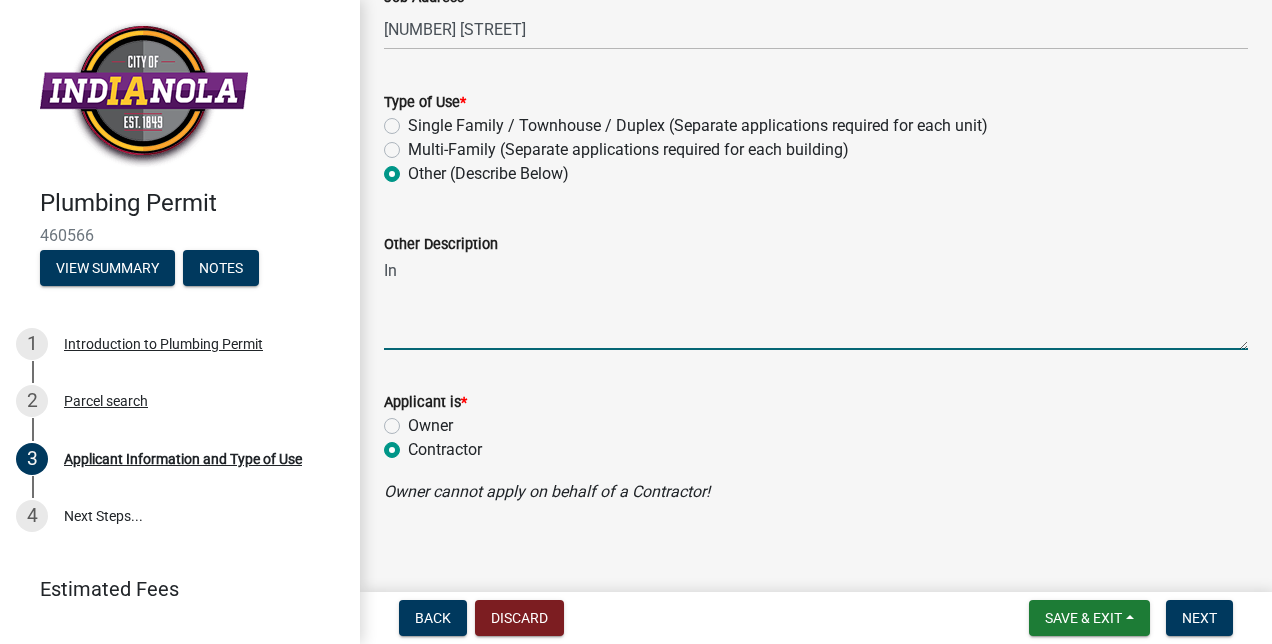 type on "I" 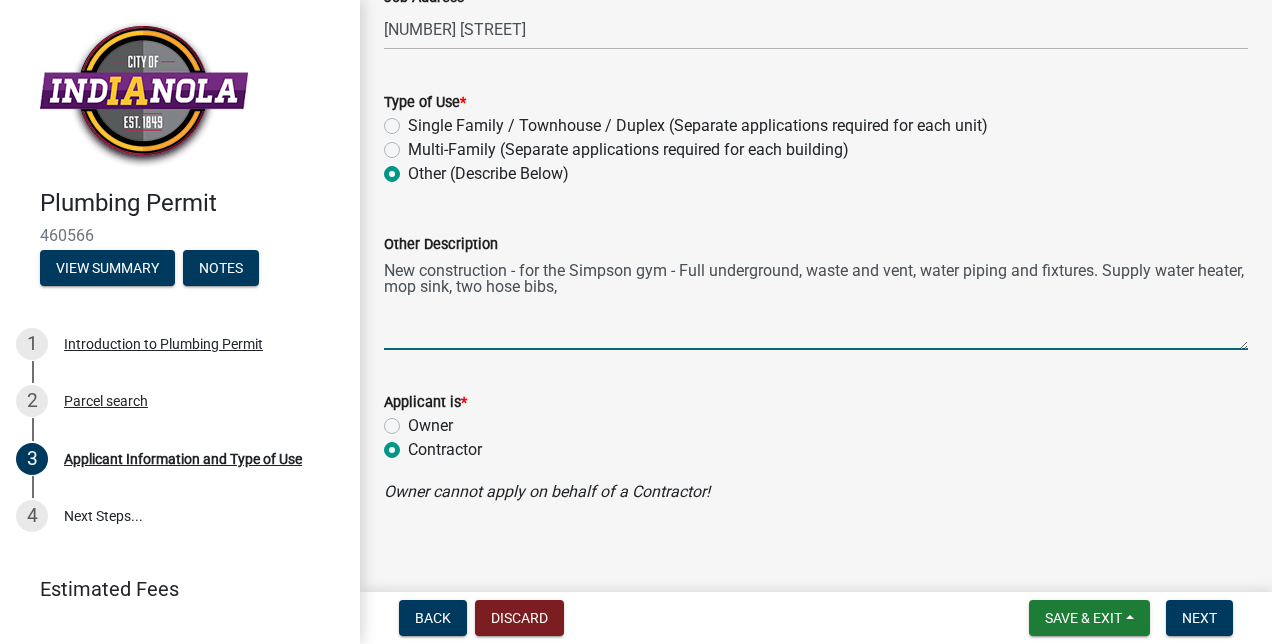 click on "New construction - for the Simpson gym - Full underground, waste and vent, water piping and fixtures. Supply water heater, mop sink, two hose bibs," at bounding box center (816, 303) 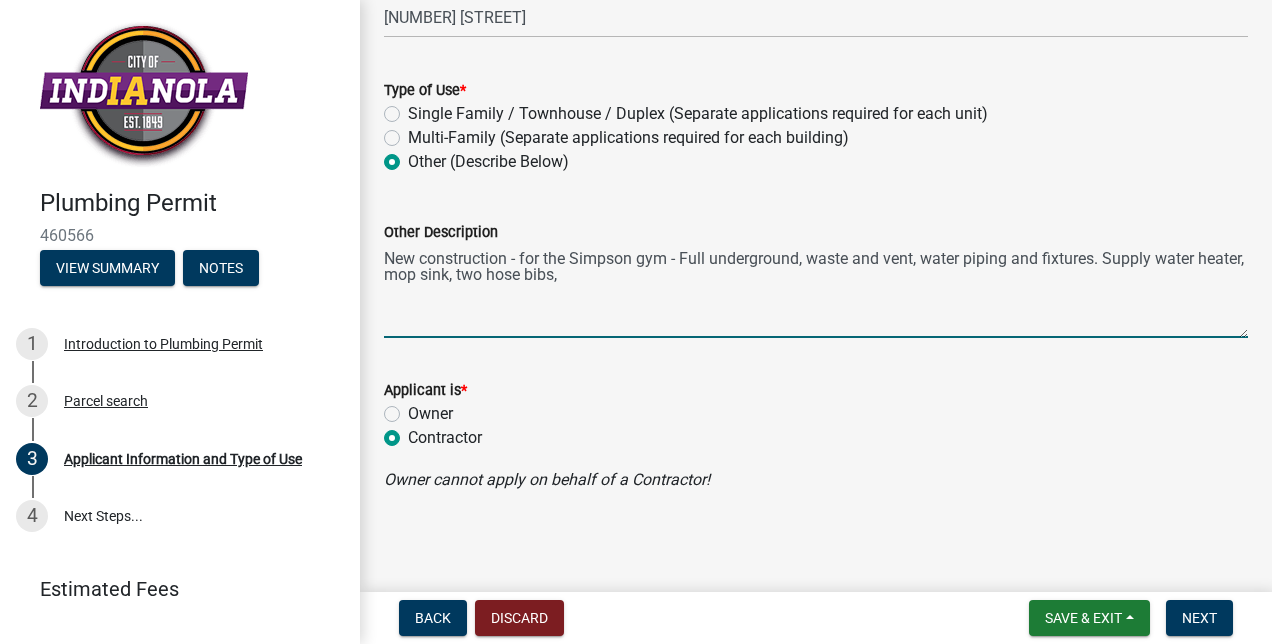 scroll, scrollTop: 327, scrollLeft: 0, axis: vertical 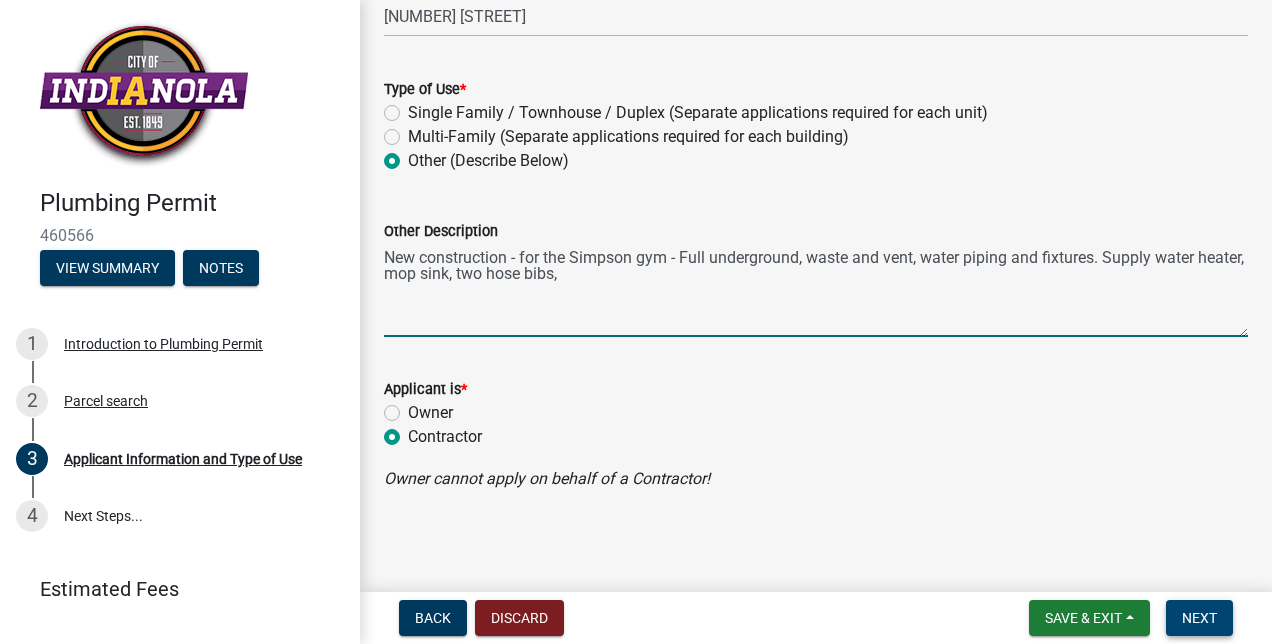type on "New construction - for the Simpson gym - Full underground, waste and vent, water piping and fixtures. Supply water heater, mop sink, two hose bibs," 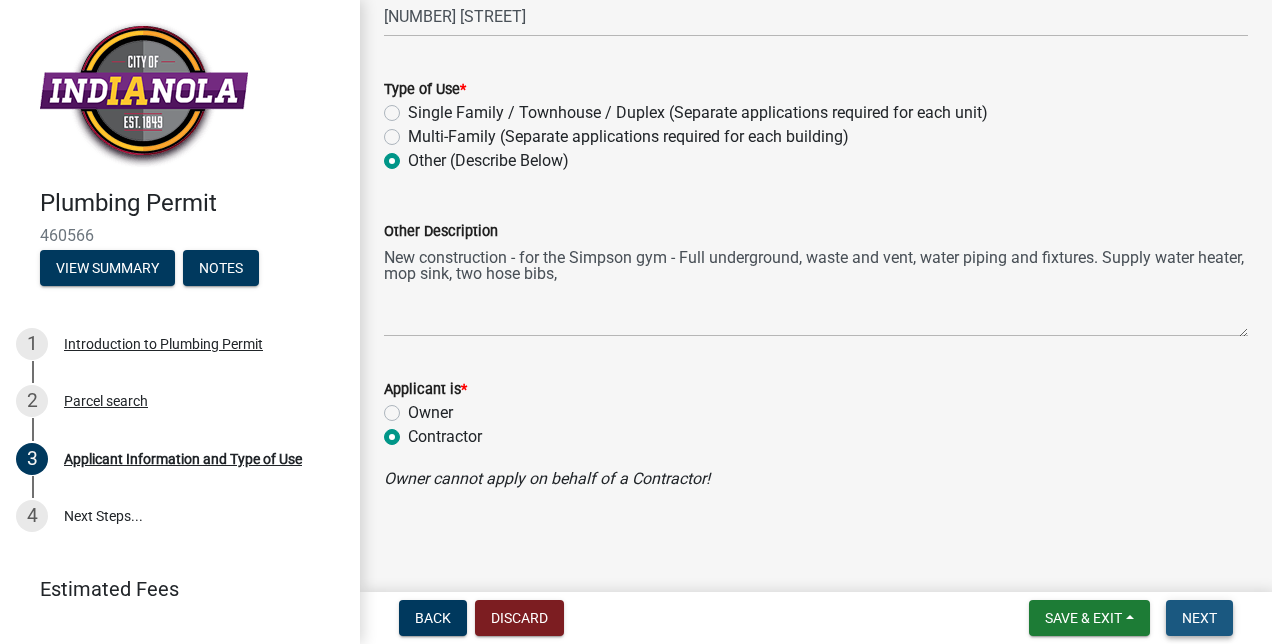 click on "Next" at bounding box center [1199, 618] 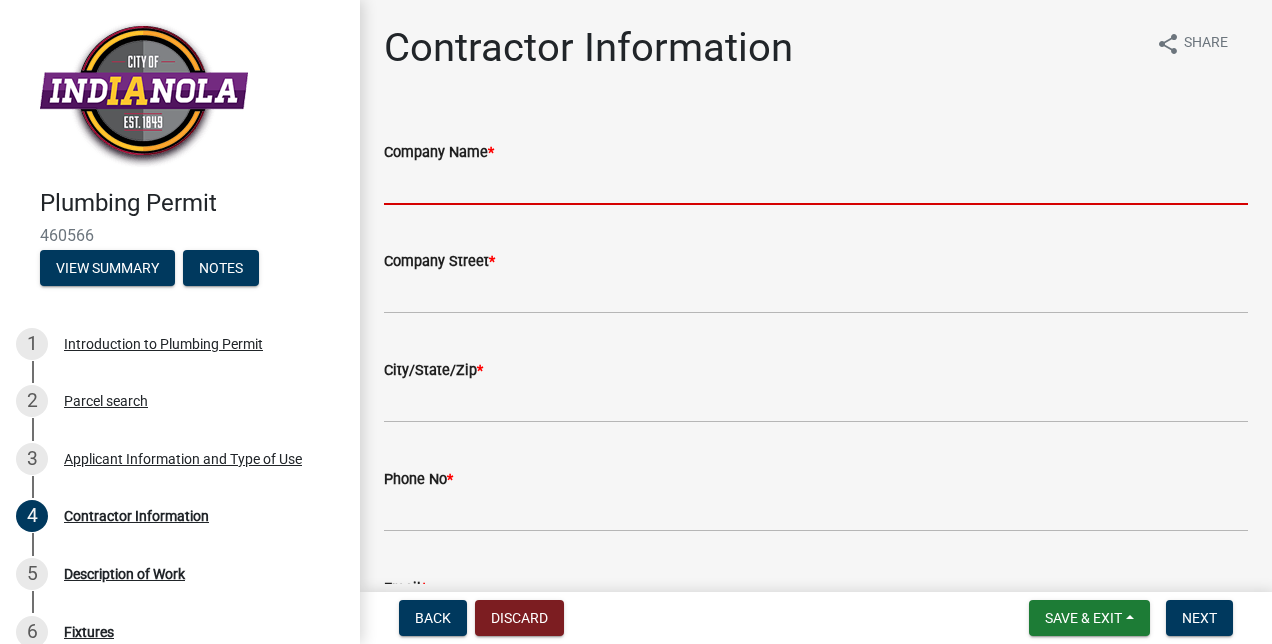 click on "Company Name  *" at bounding box center [816, 184] 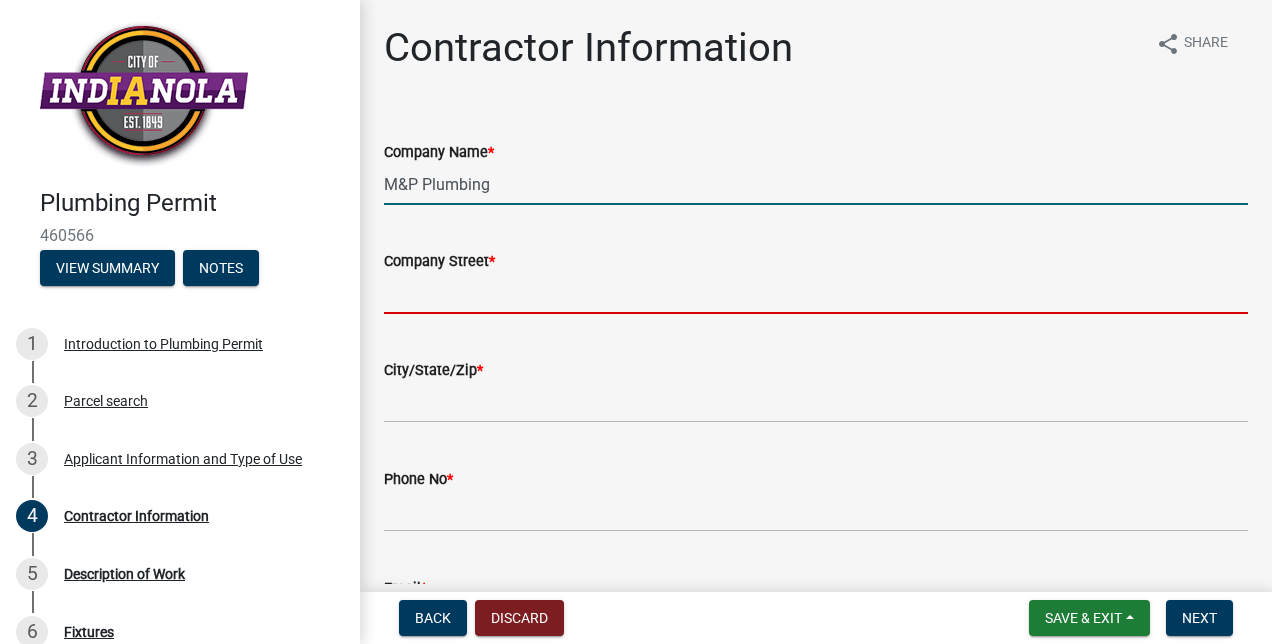 type on "[NUMBER] [STREET] [SUITE] [NUMBER]" 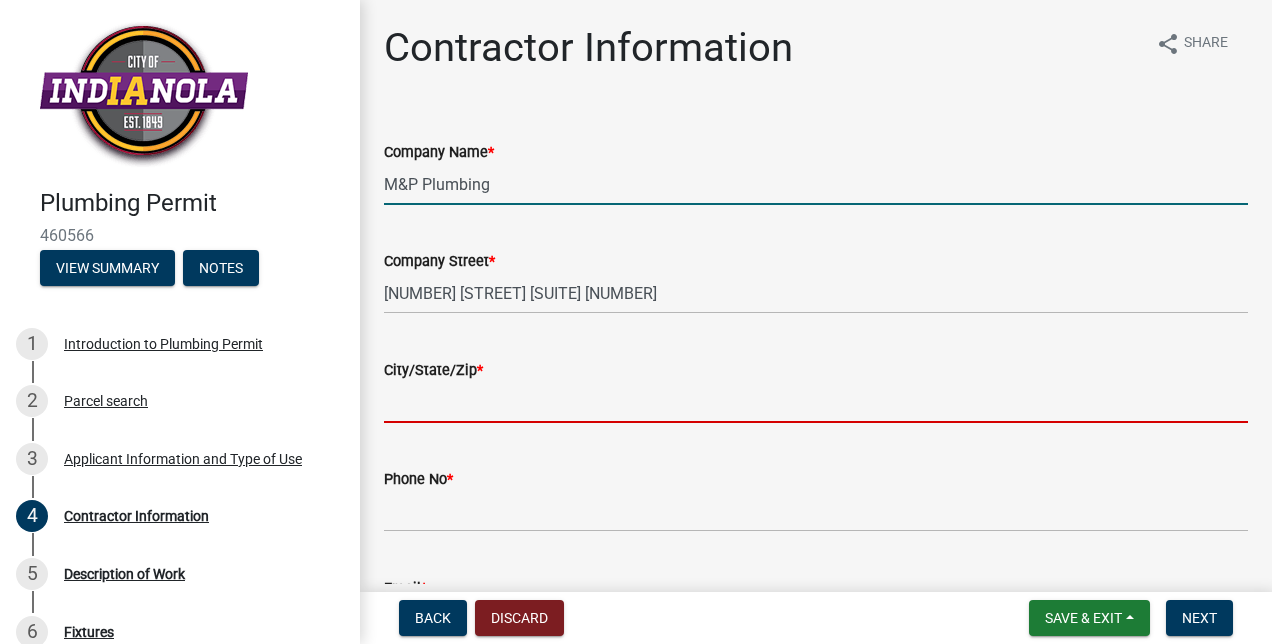 type on "URBANDALE" 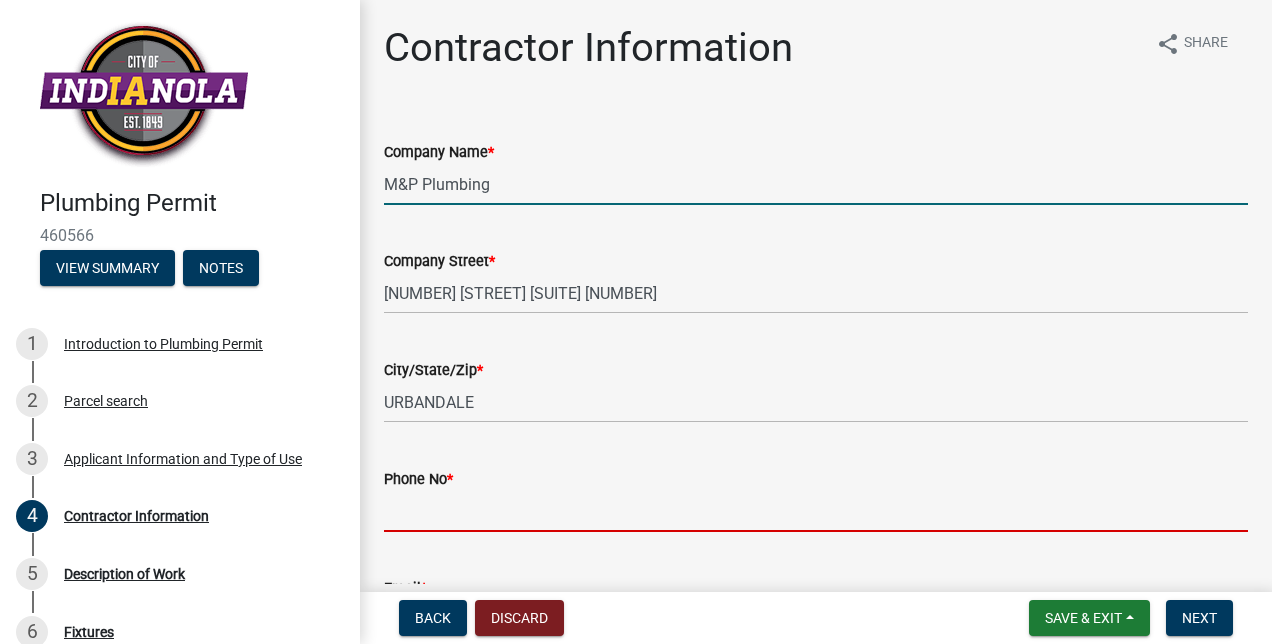 type on "[PHONE]" 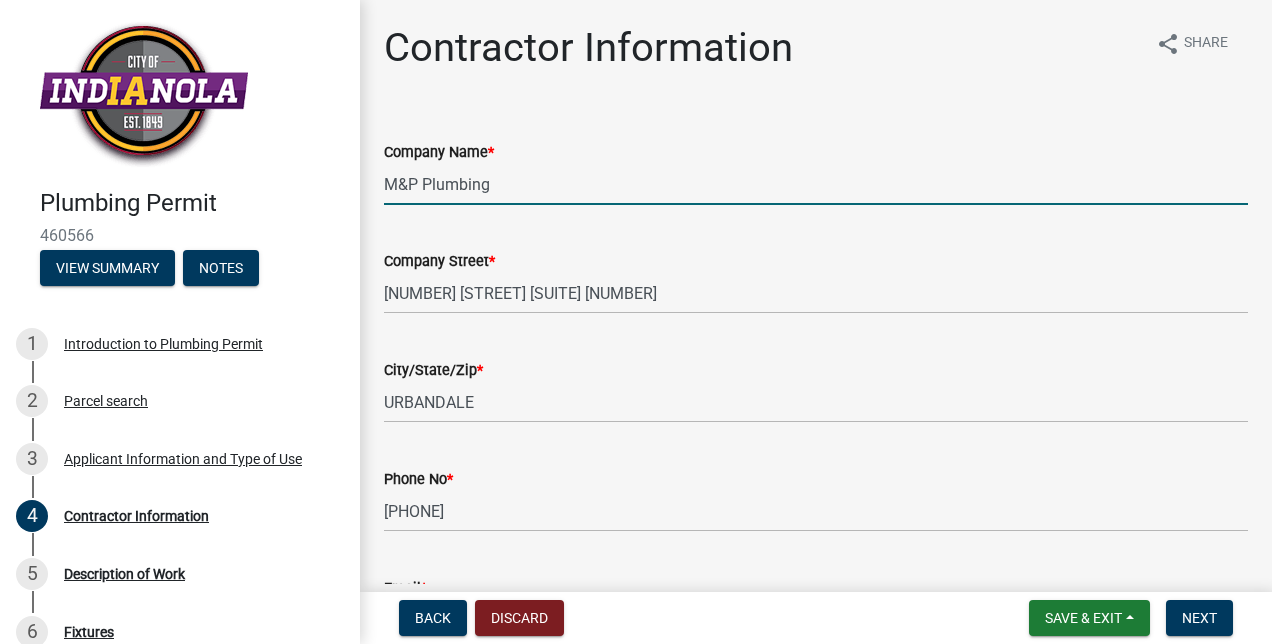 type on "[EMAIL]" 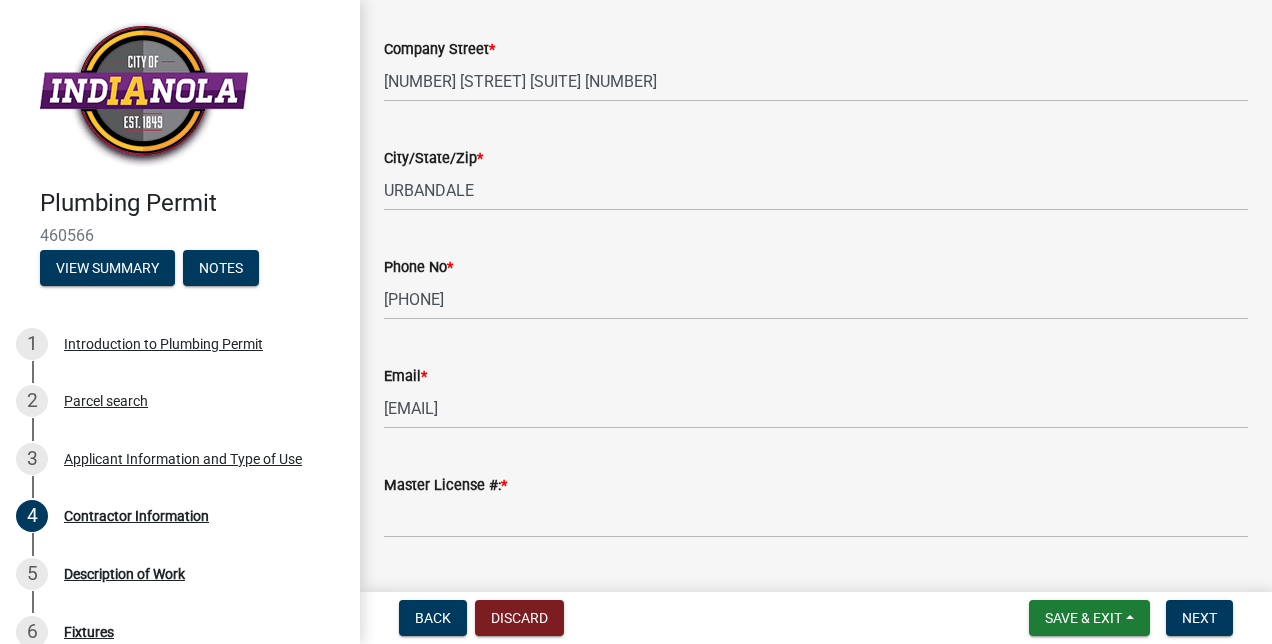 scroll, scrollTop: 240, scrollLeft: 0, axis: vertical 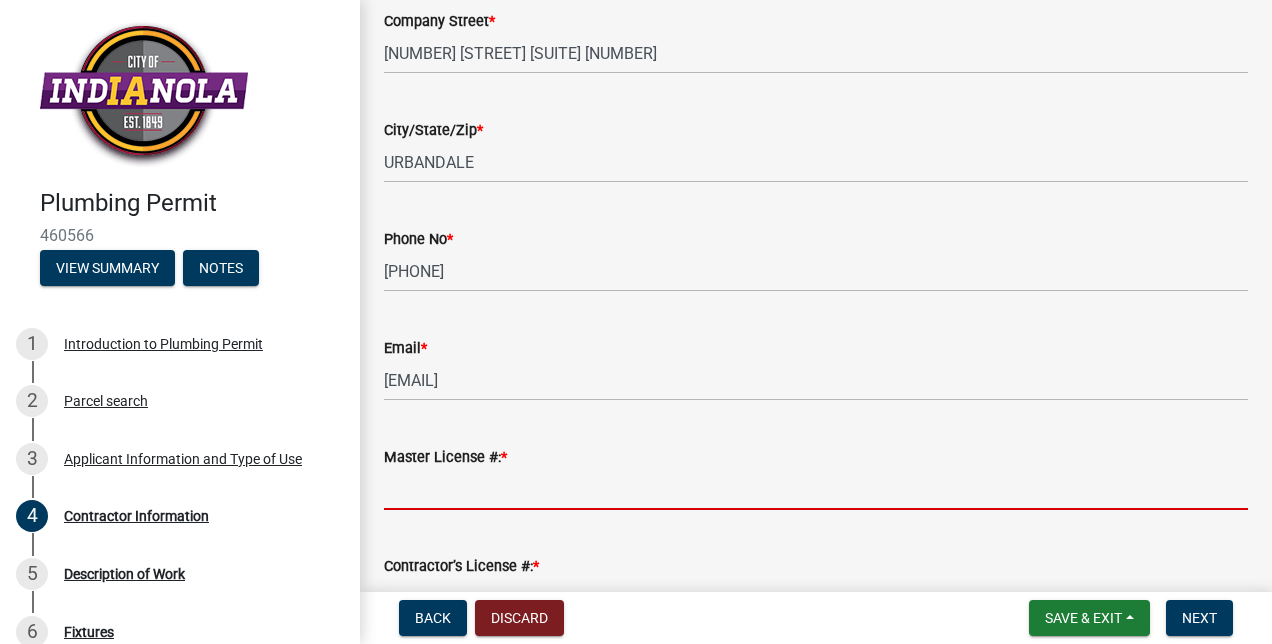 click on "Master License #:  *" at bounding box center (816, 489) 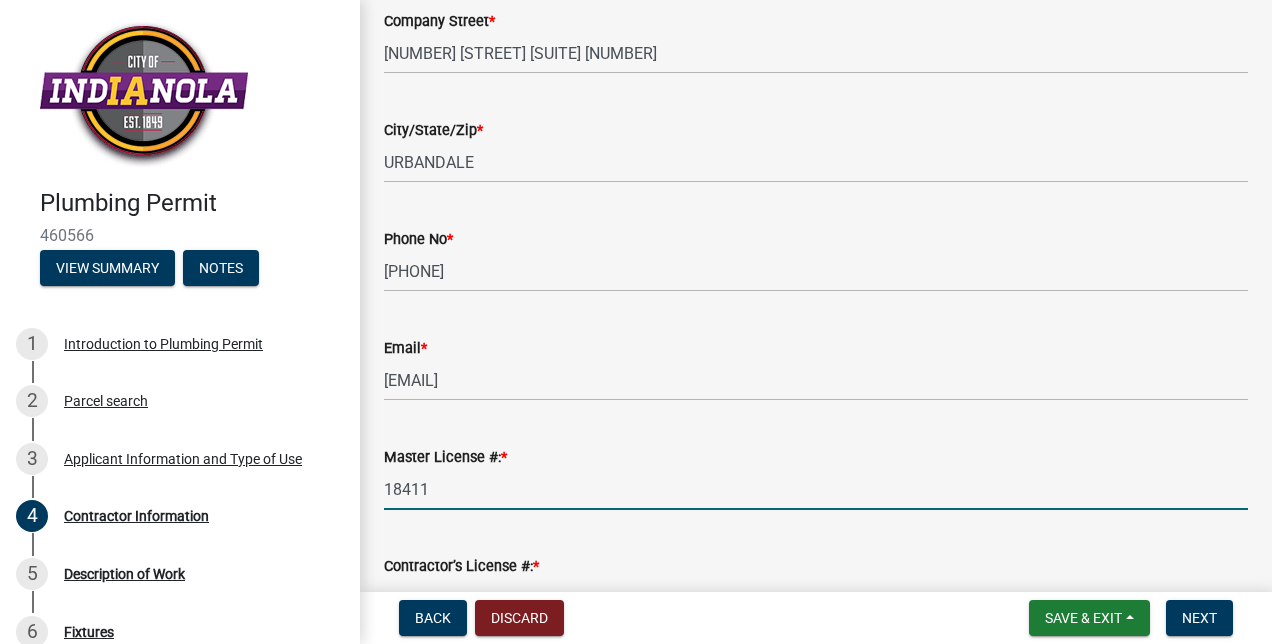 scroll, scrollTop: 369, scrollLeft: 0, axis: vertical 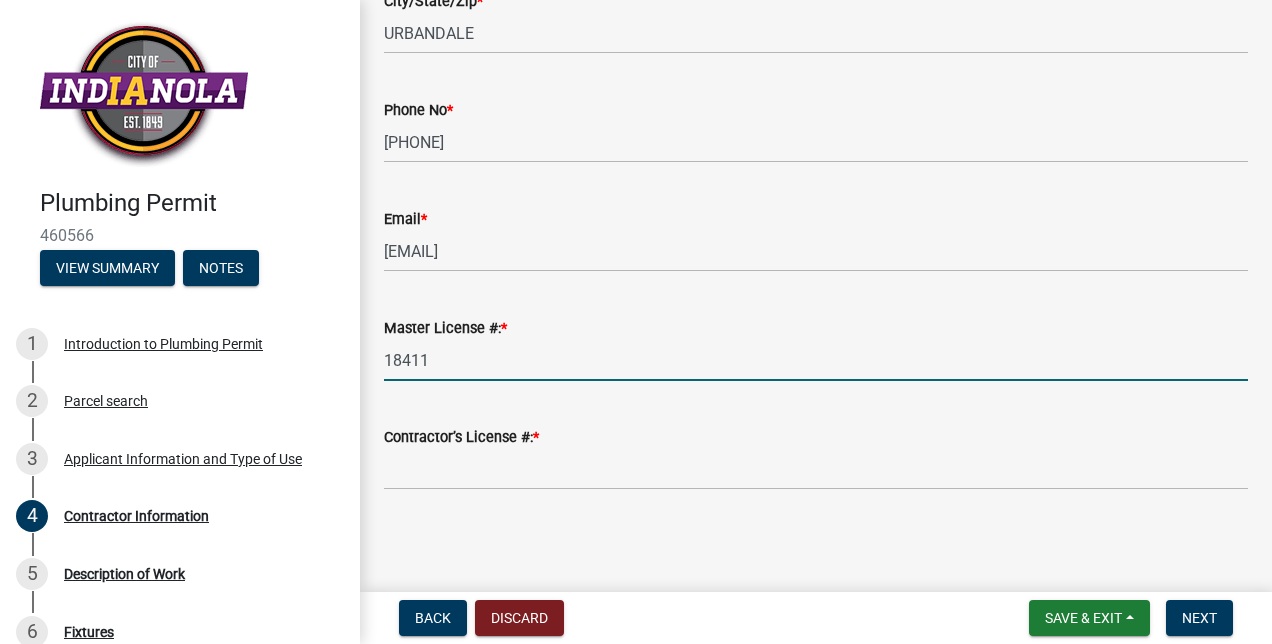 type on "18411" 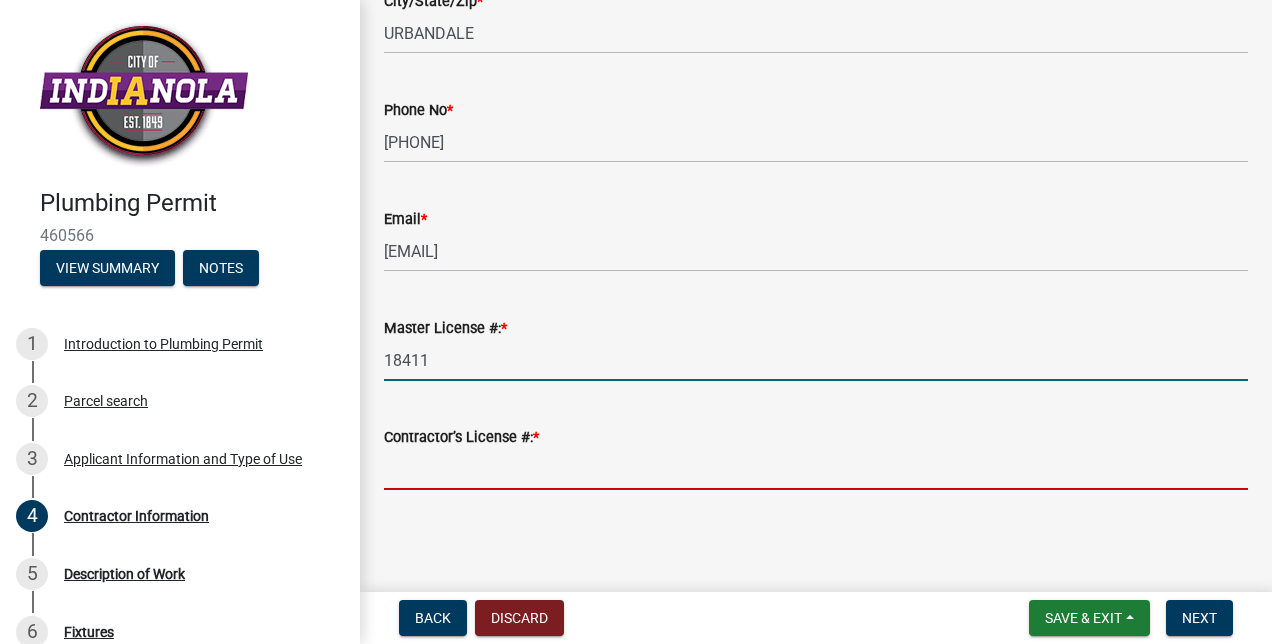 click on "Contractor’s License #:  *" at bounding box center (816, 469) 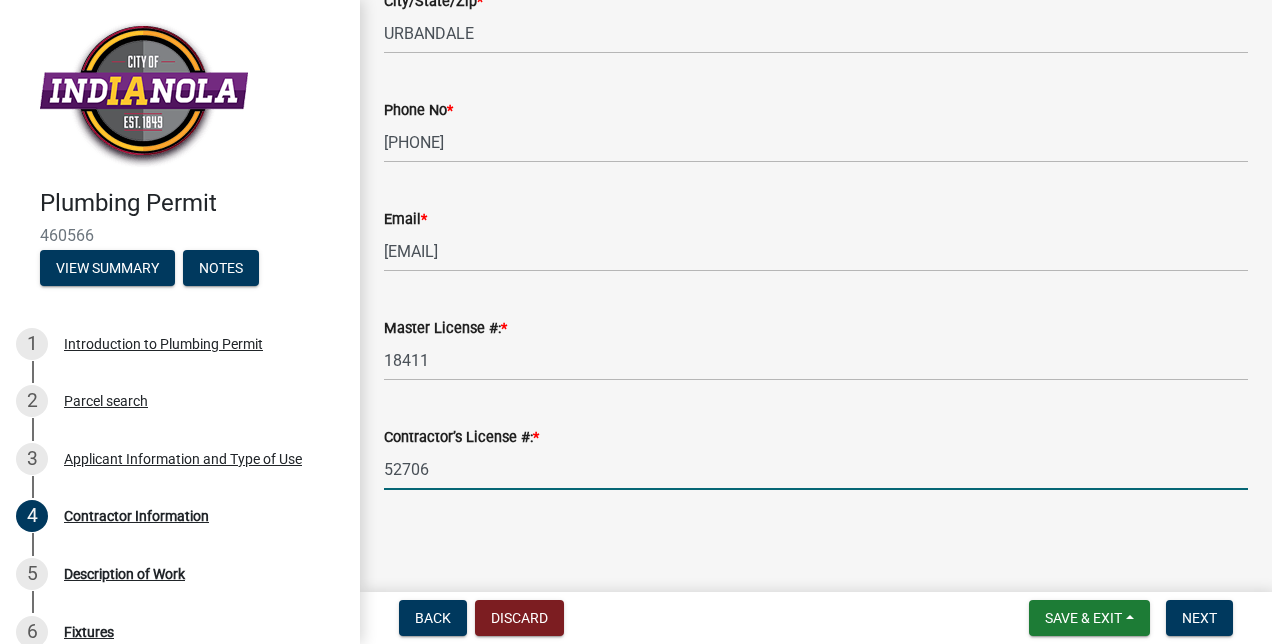 type on "52706" 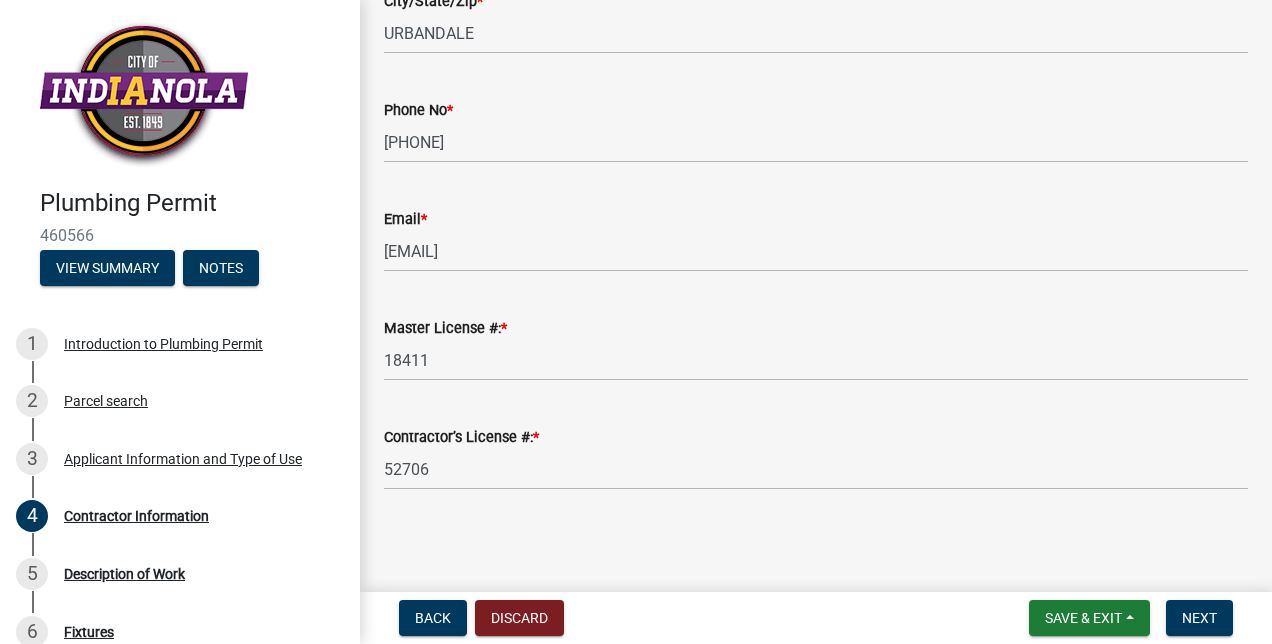 click on "Save & Exit  Save  Save & Exit   Next" at bounding box center (1131, 618) 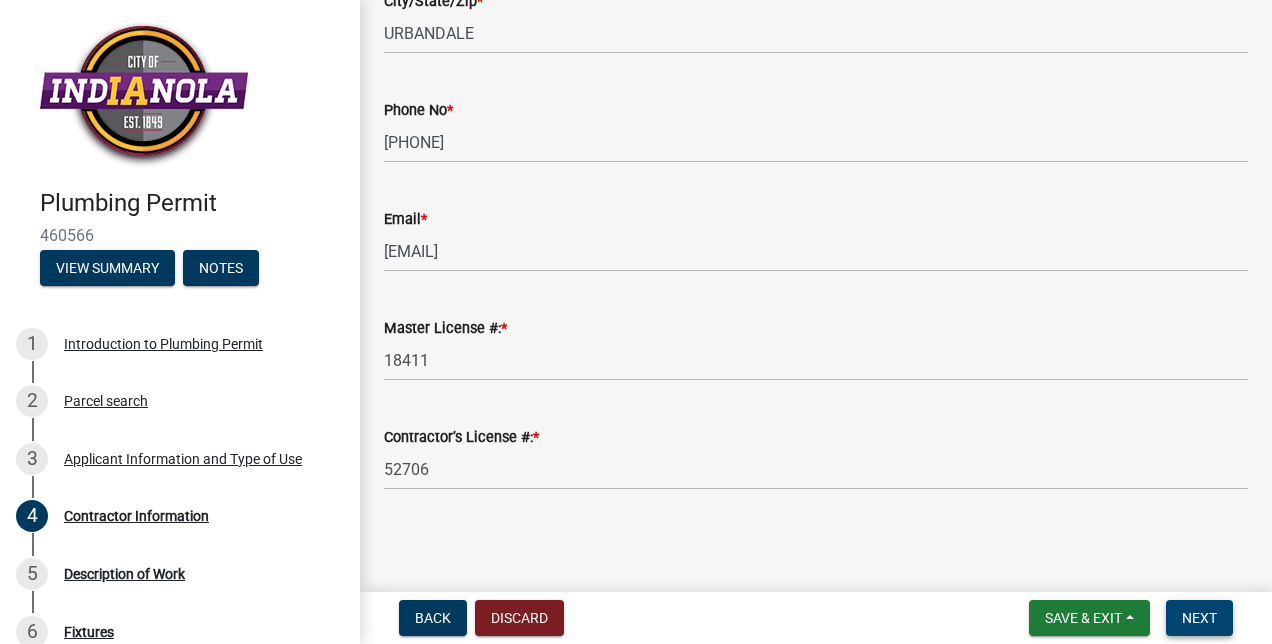 click on "Next" at bounding box center (1199, 618) 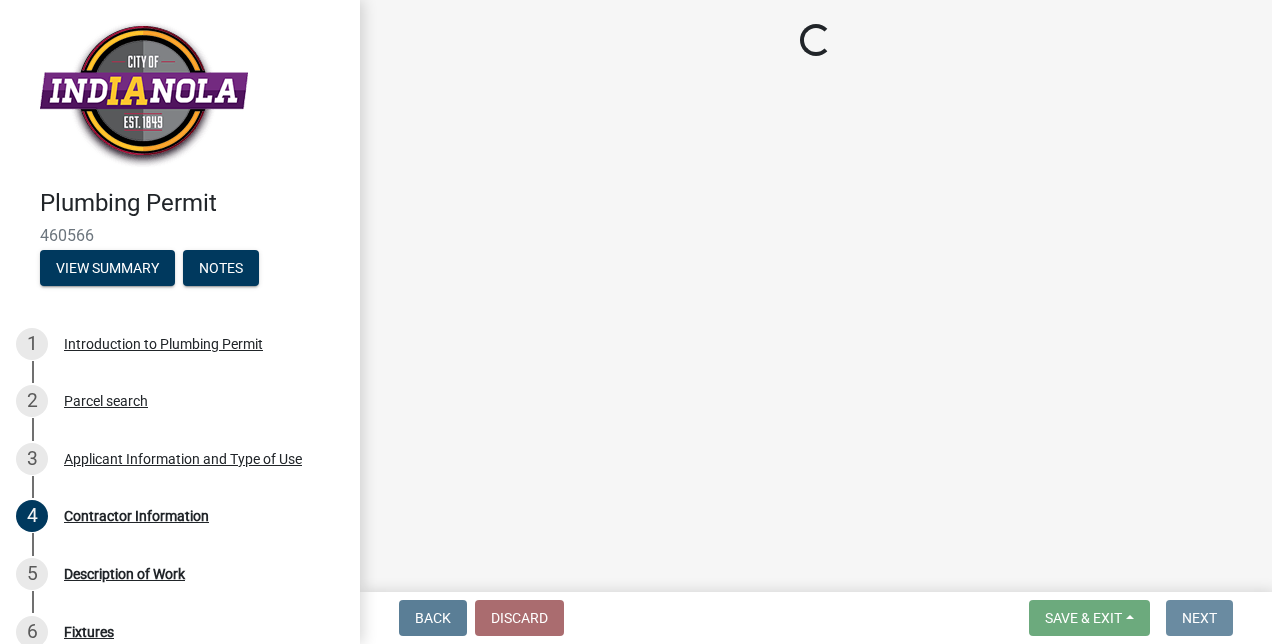 scroll, scrollTop: 0, scrollLeft: 0, axis: both 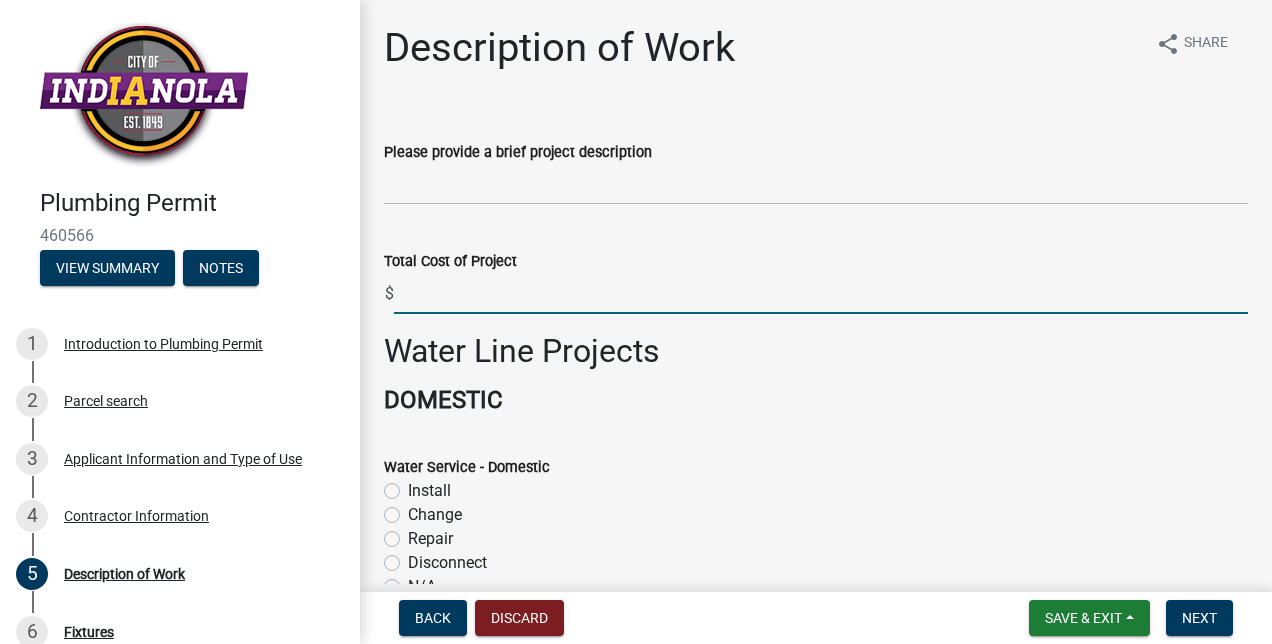 click 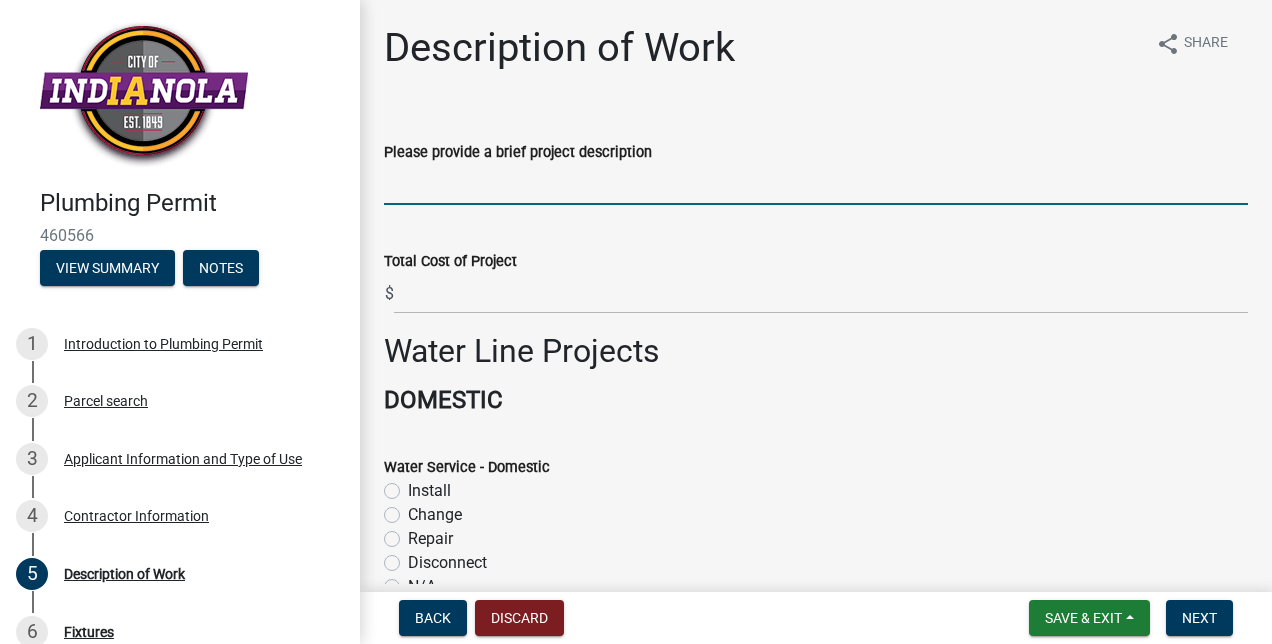 click on "Please provide a brief project description" at bounding box center [816, 184] 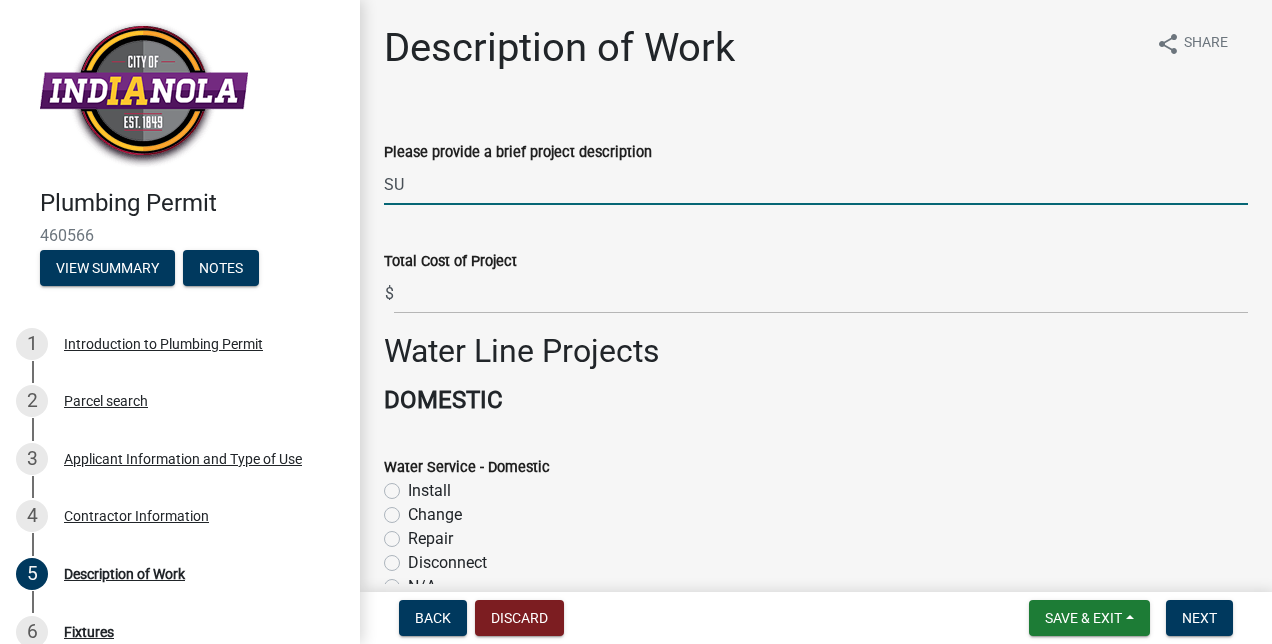 type on "S" 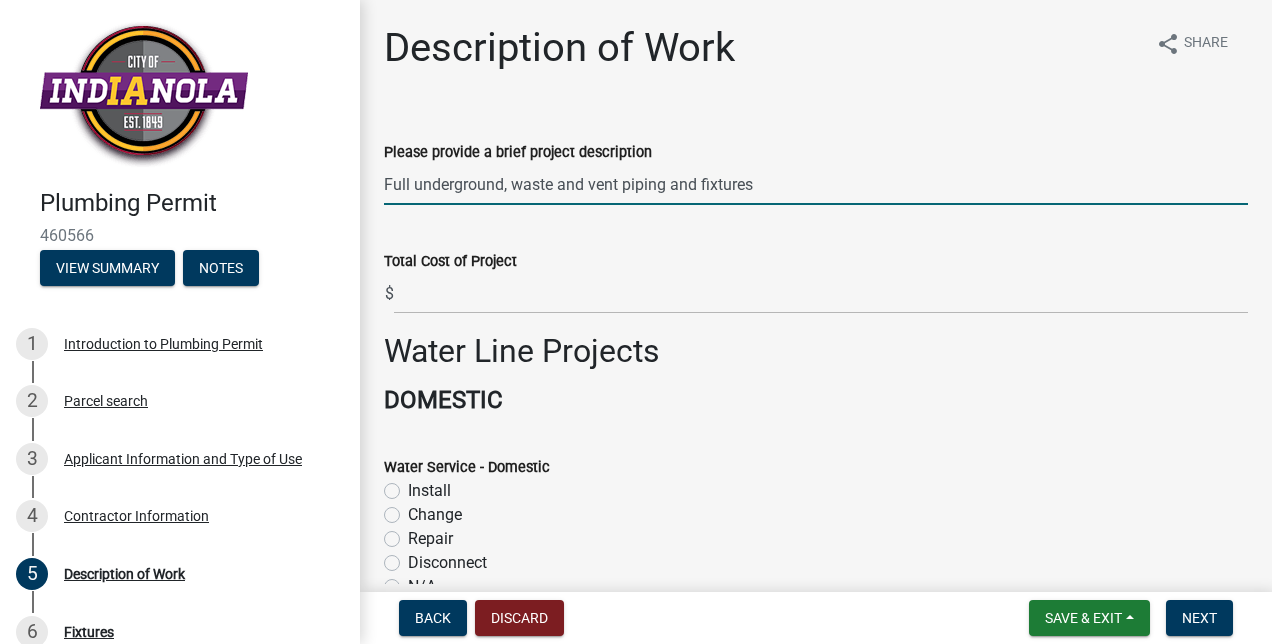 type on "Full underground, waste and vent piping and fixtures" 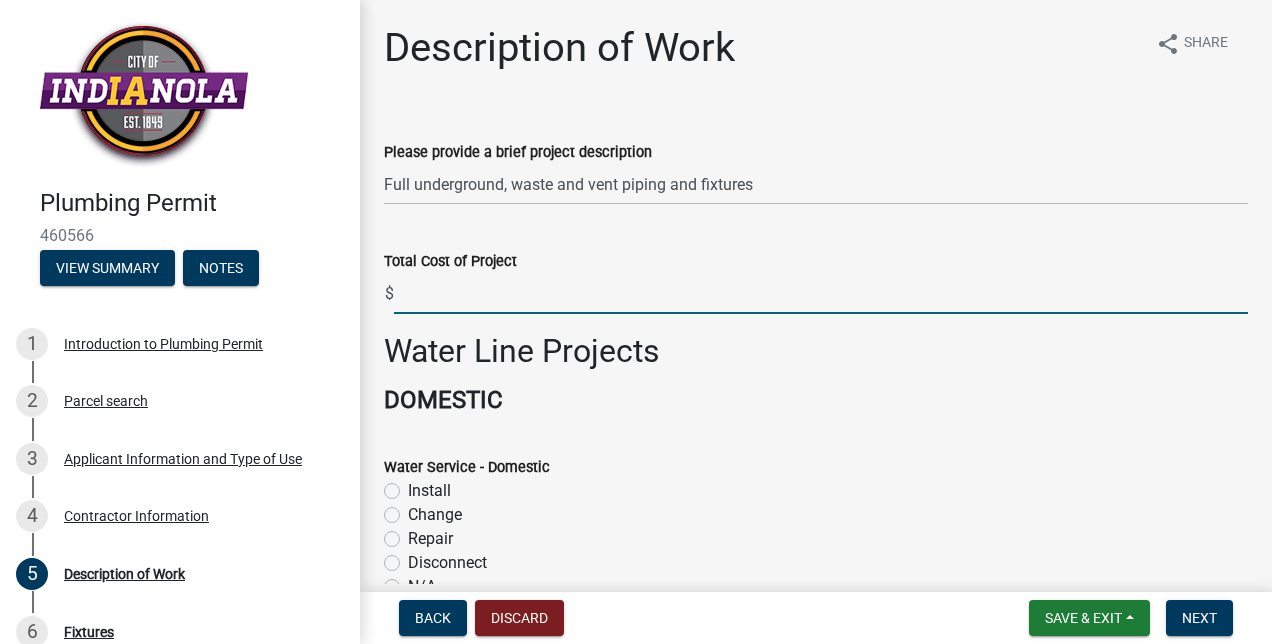 click 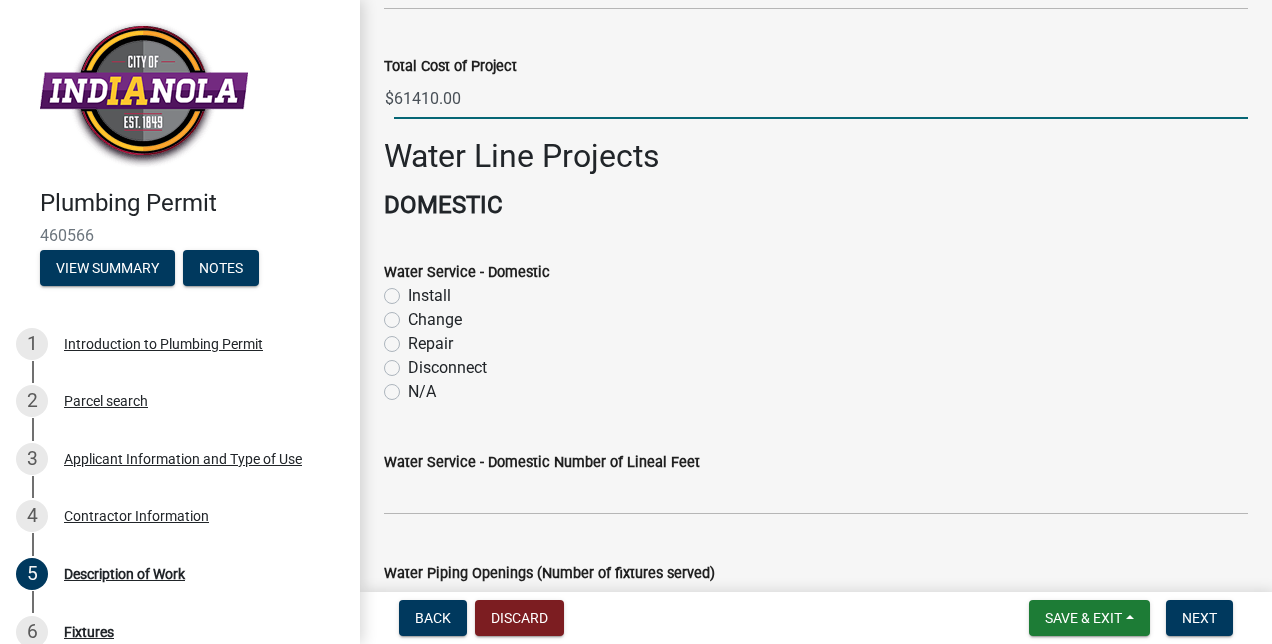 scroll, scrollTop: 220, scrollLeft: 0, axis: vertical 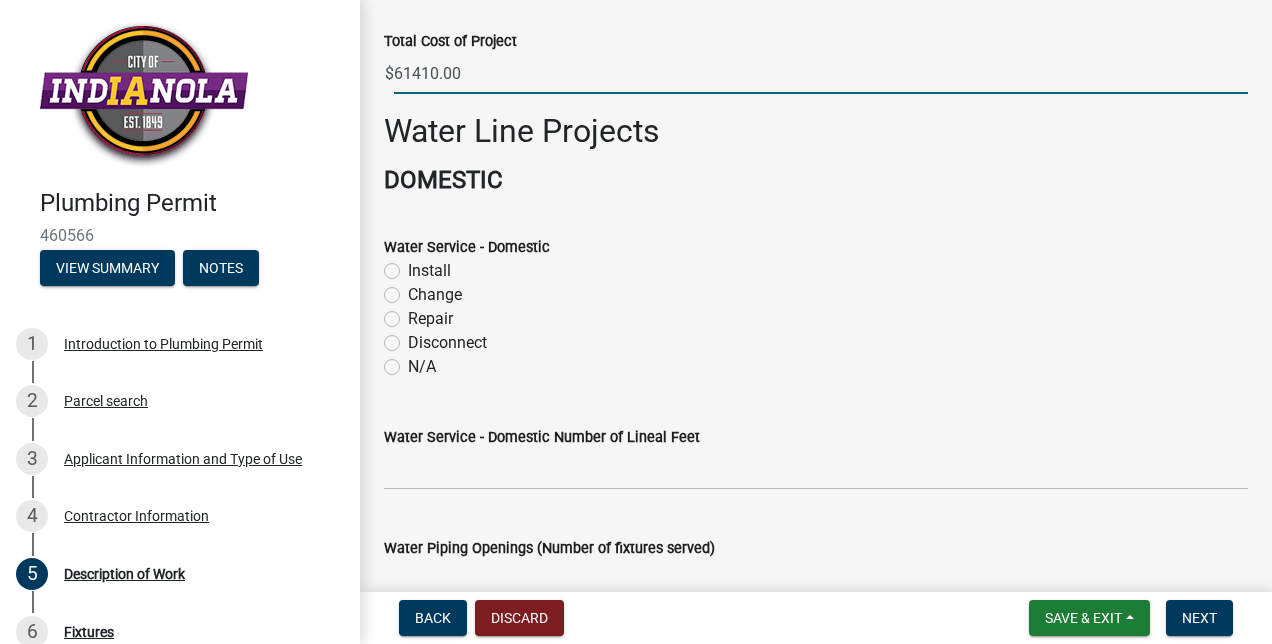 type on "61410" 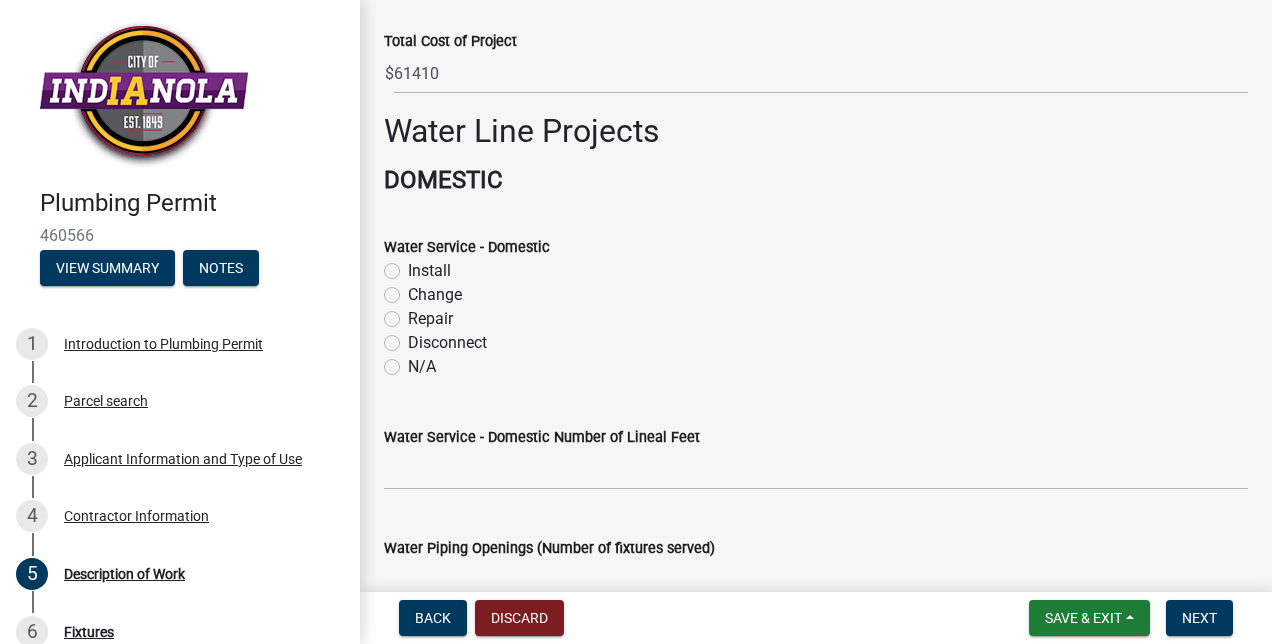 click on "Install" 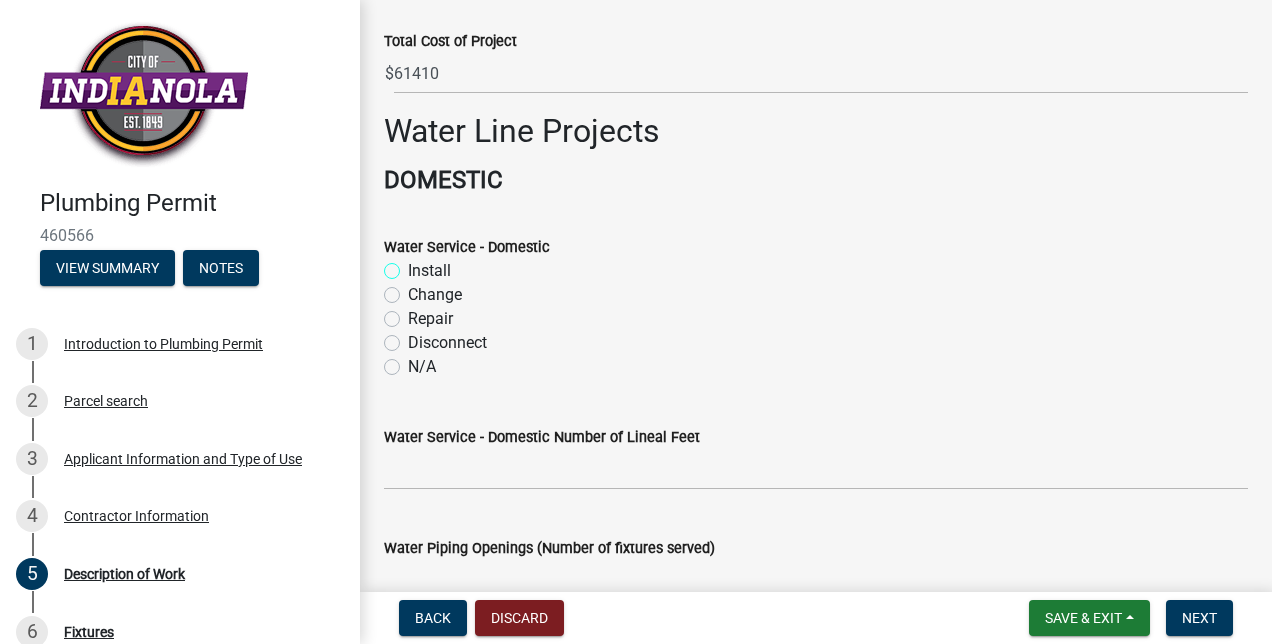 click on "Install" at bounding box center [414, 265] 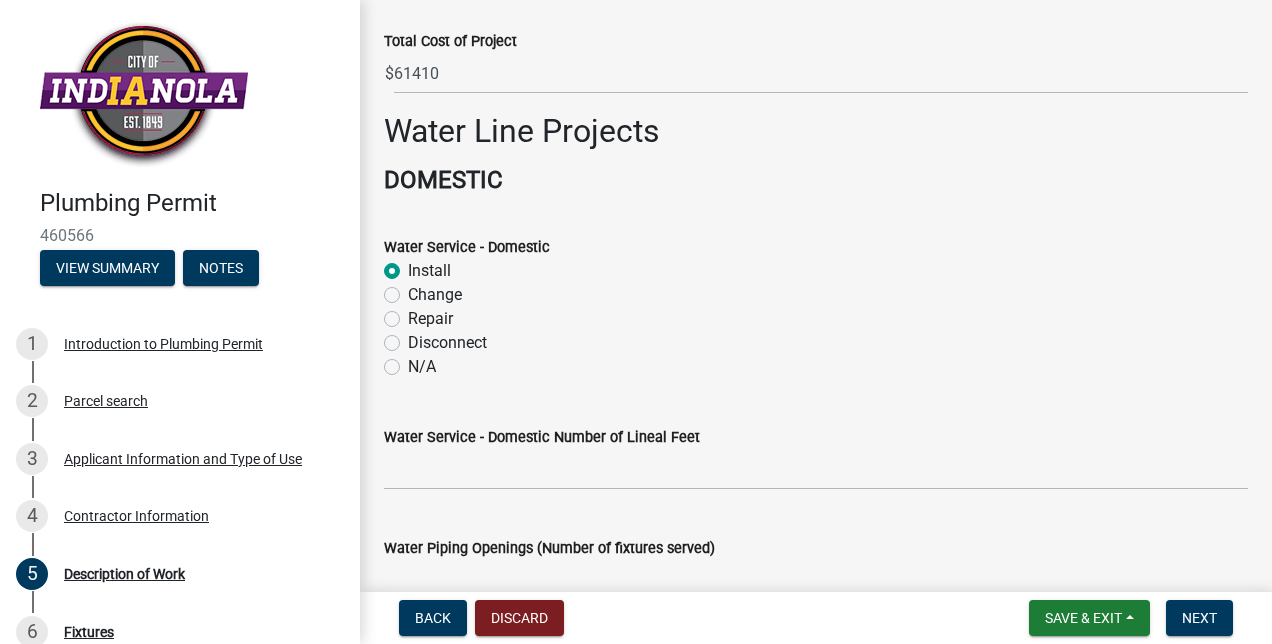 radio on "true" 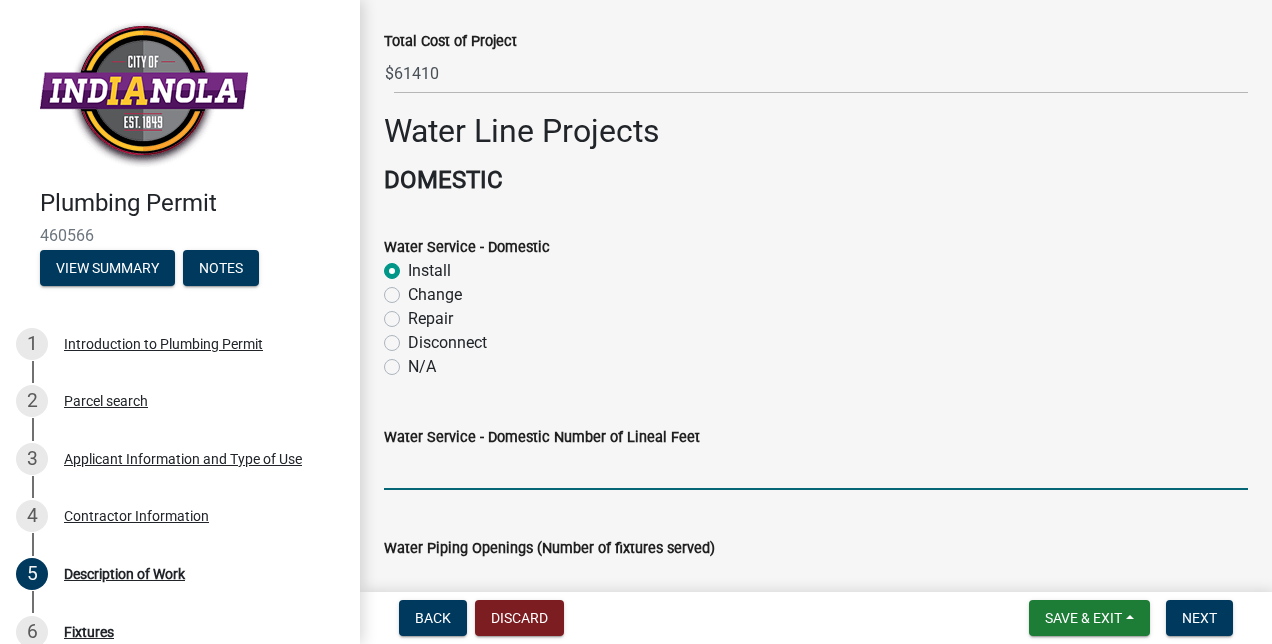 click 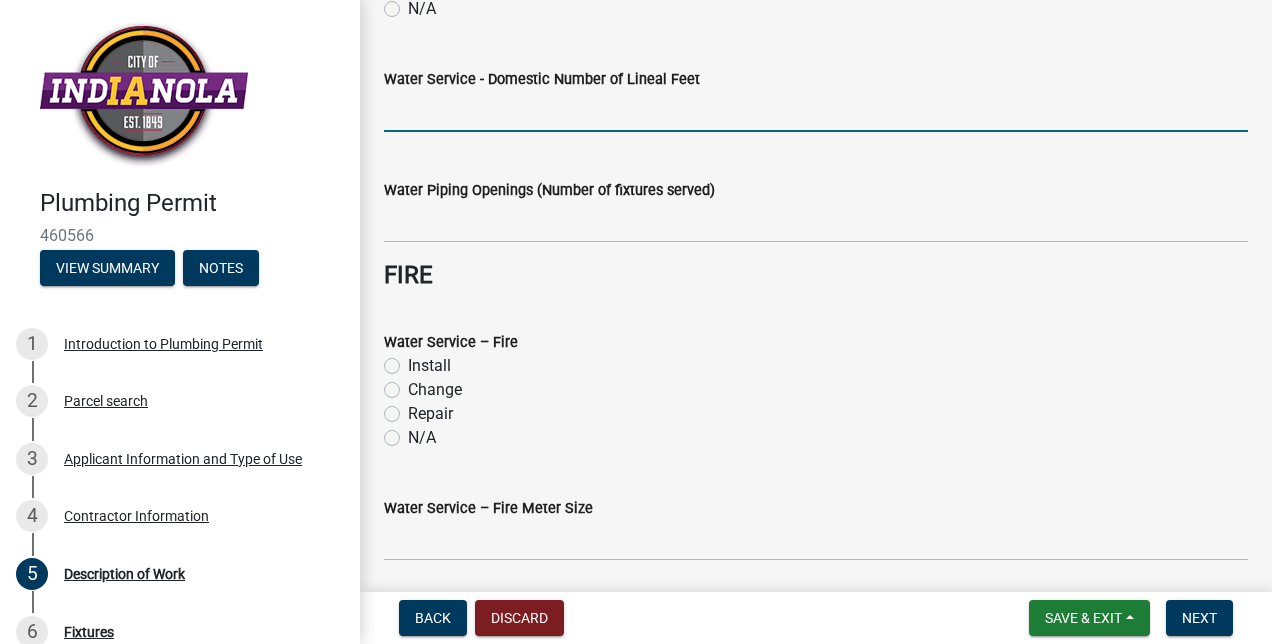 scroll, scrollTop: 593, scrollLeft: 0, axis: vertical 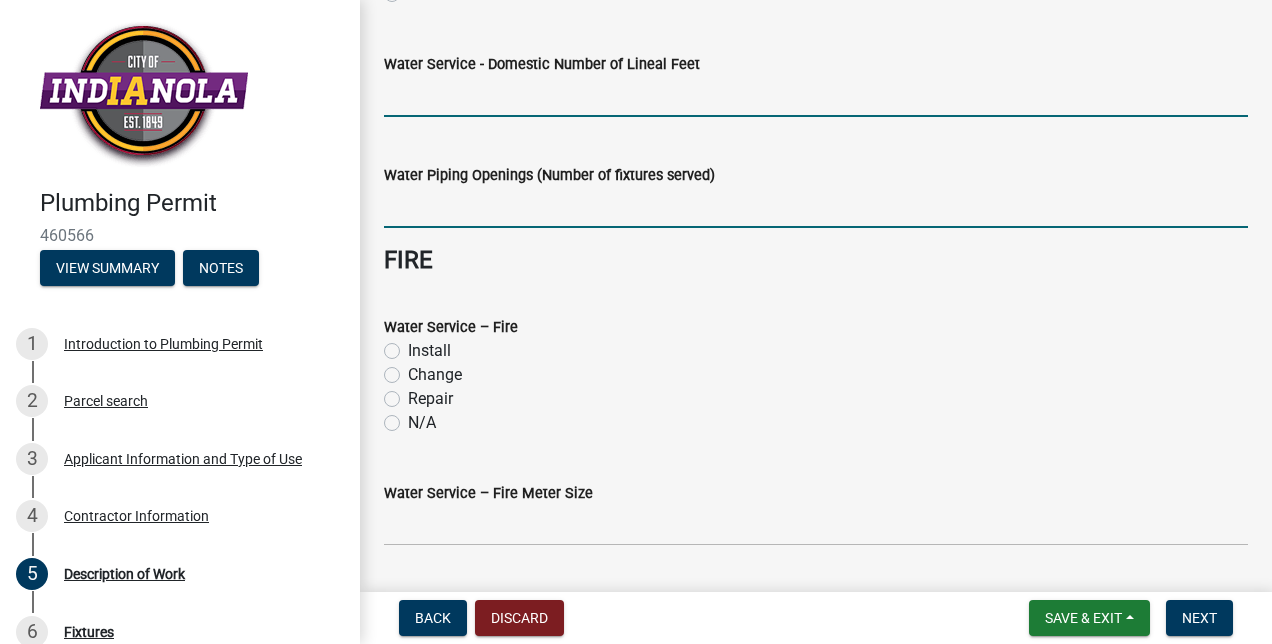 click 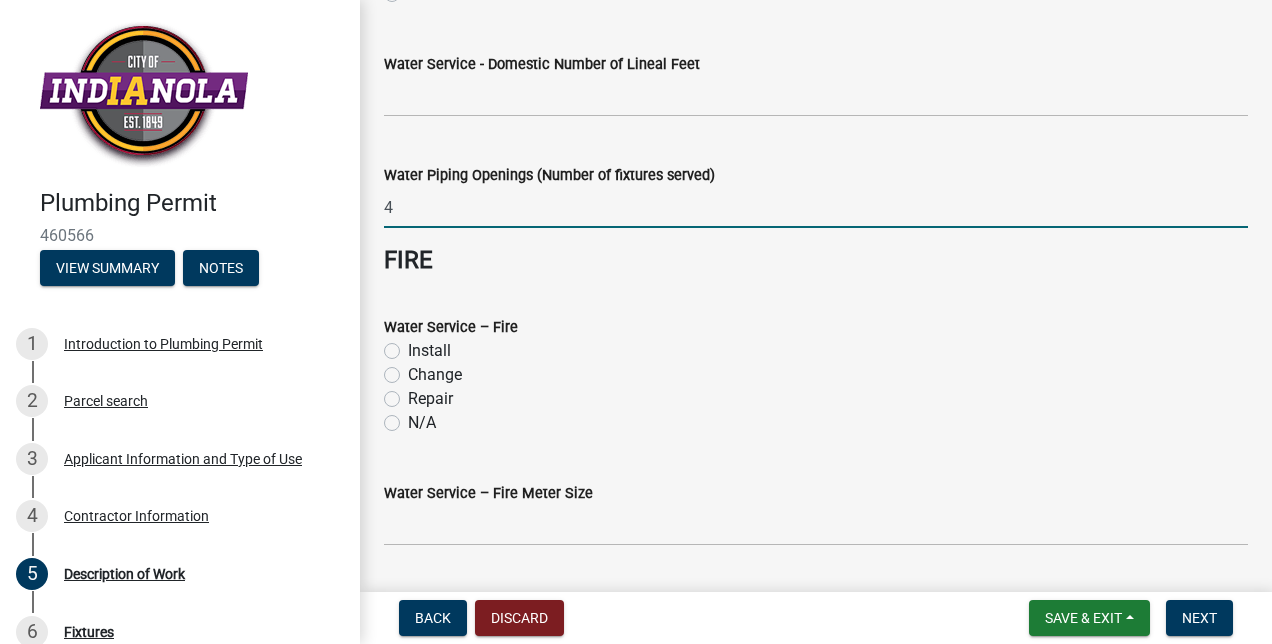 drag, startPoint x: 563, startPoint y: 200, endPoint x: 316, endPoint y: 209, distance: 247.16391 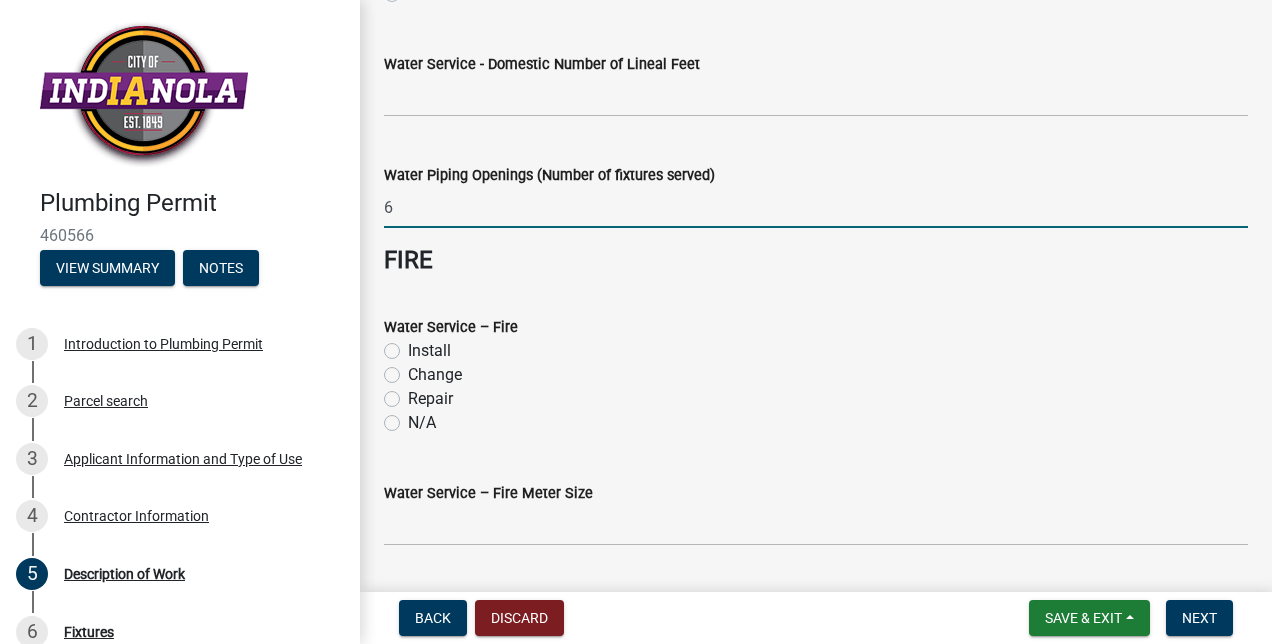 type on "6" 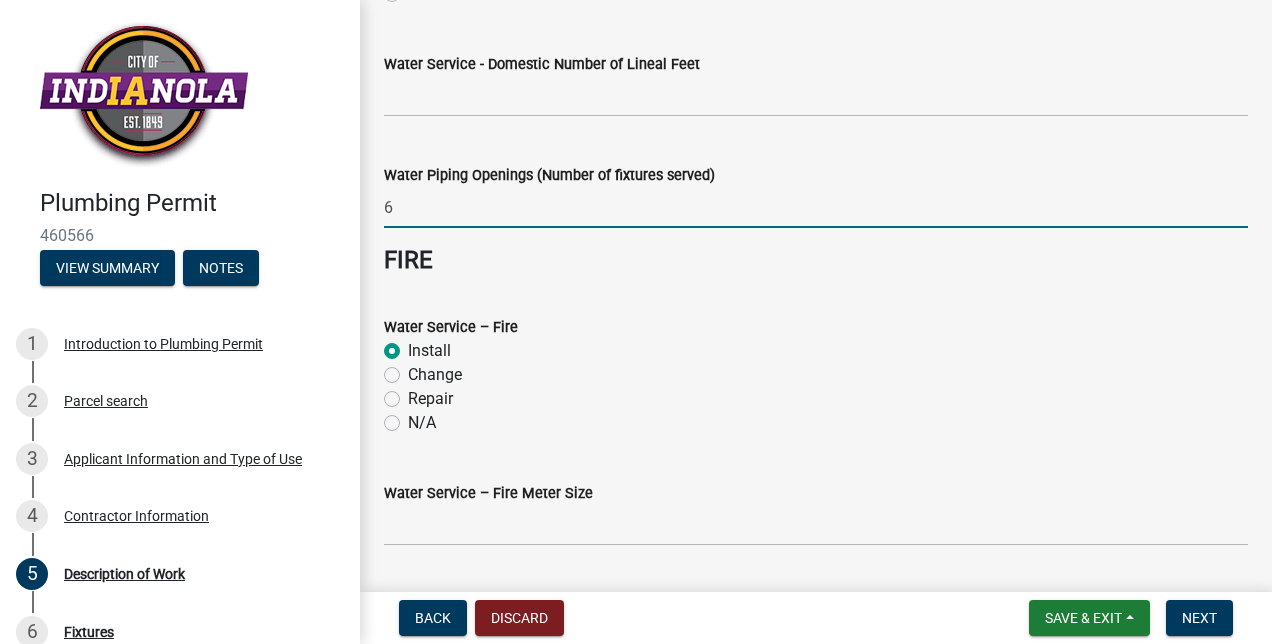 radio on "true" 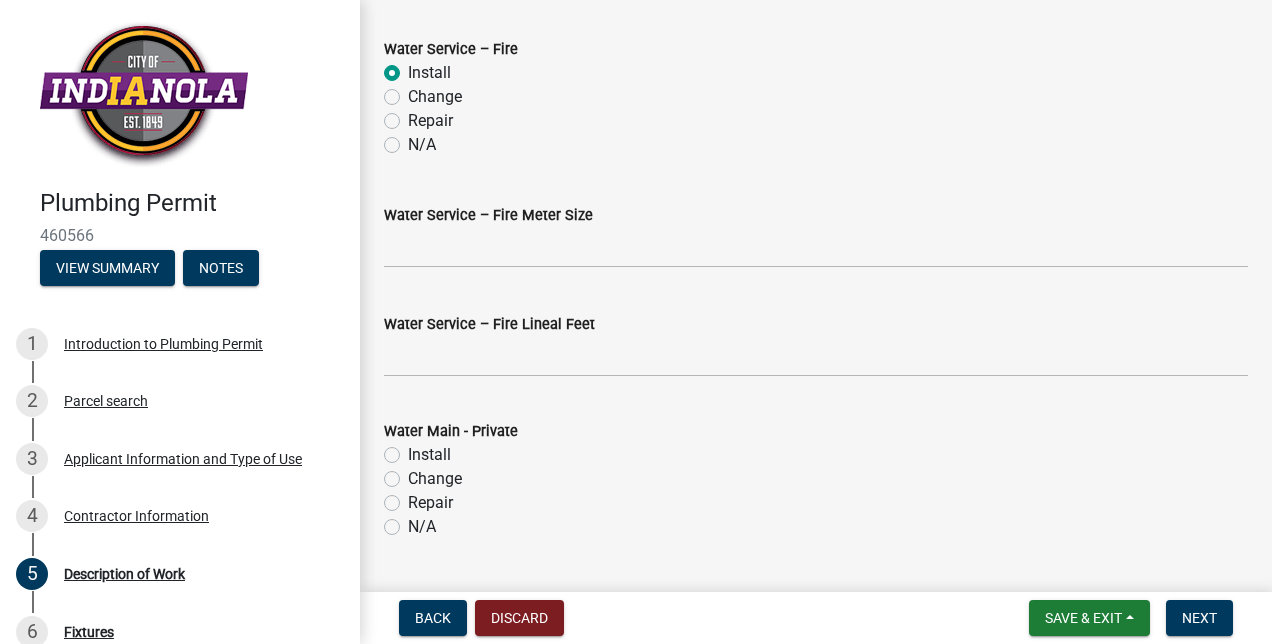 scroll, scrollTop: 882, scrollLeft: 0, axis: vertical 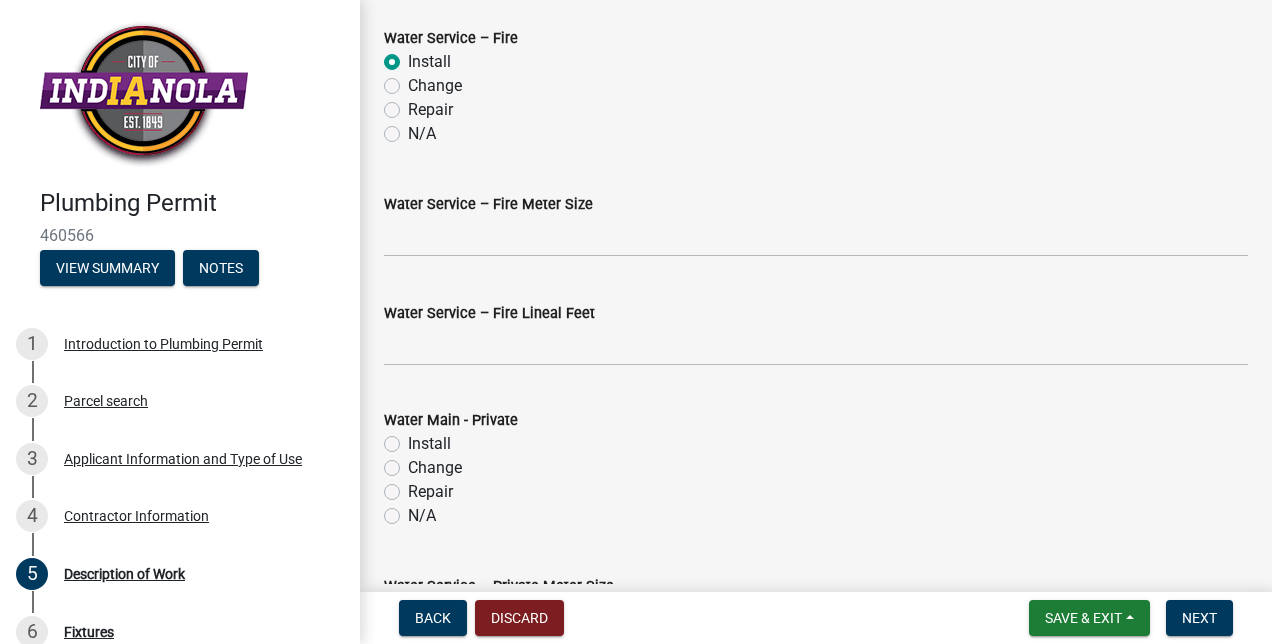 click on "Water Service – Fire Meter Size" 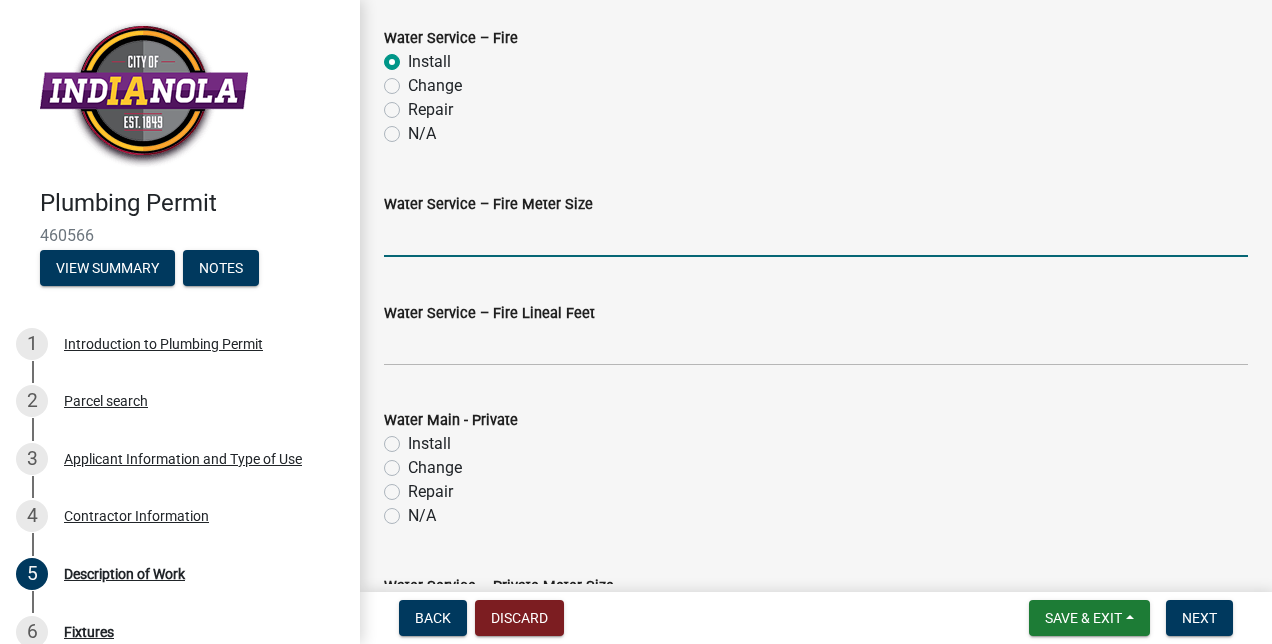 click on "Water Service – Fire Meter Size" at bounding box center [816, 236] 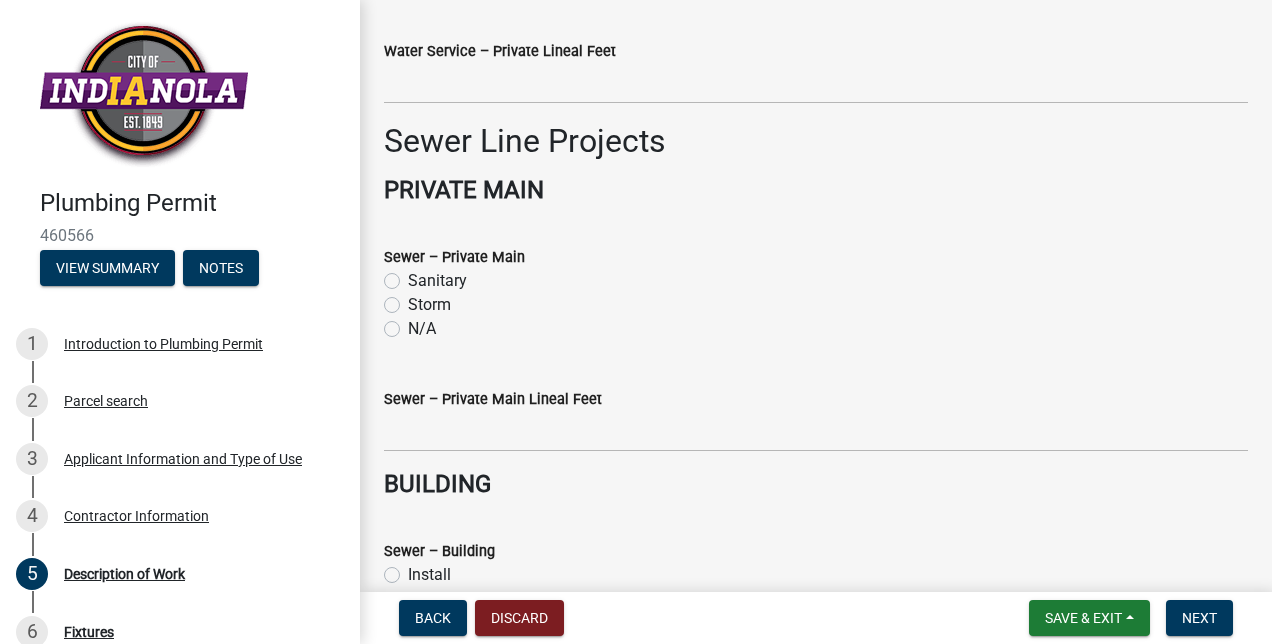 scroll, scrollTop: 1530, scrollLeft: 0, axis: vertical 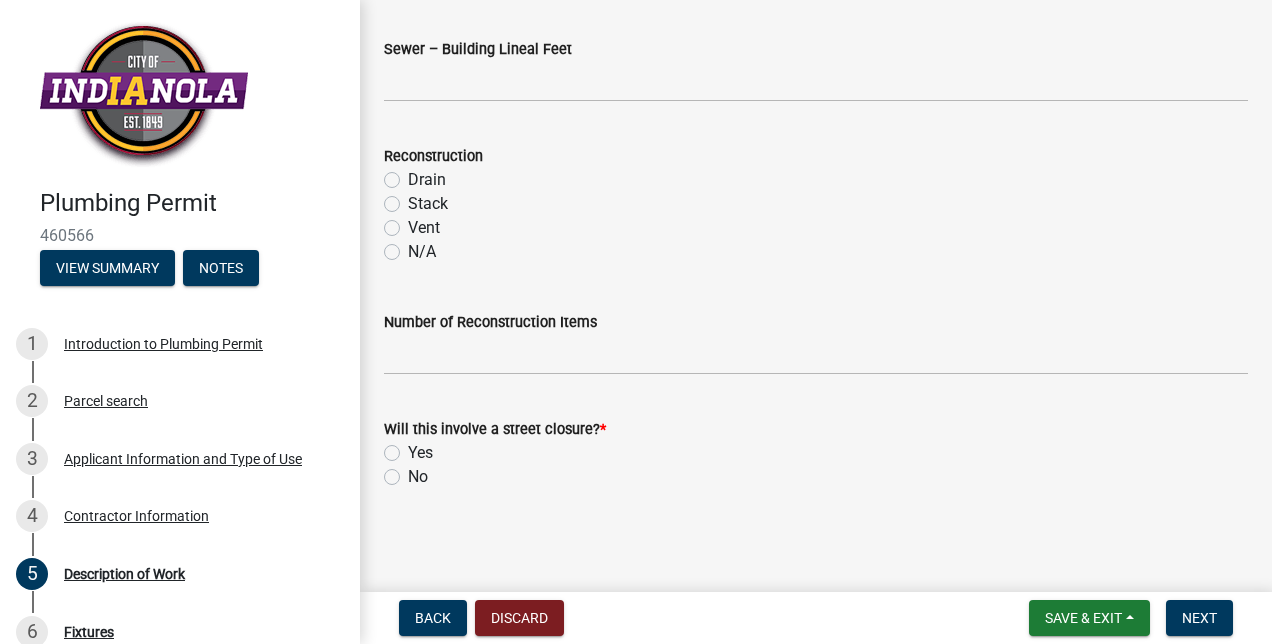 click on "No" 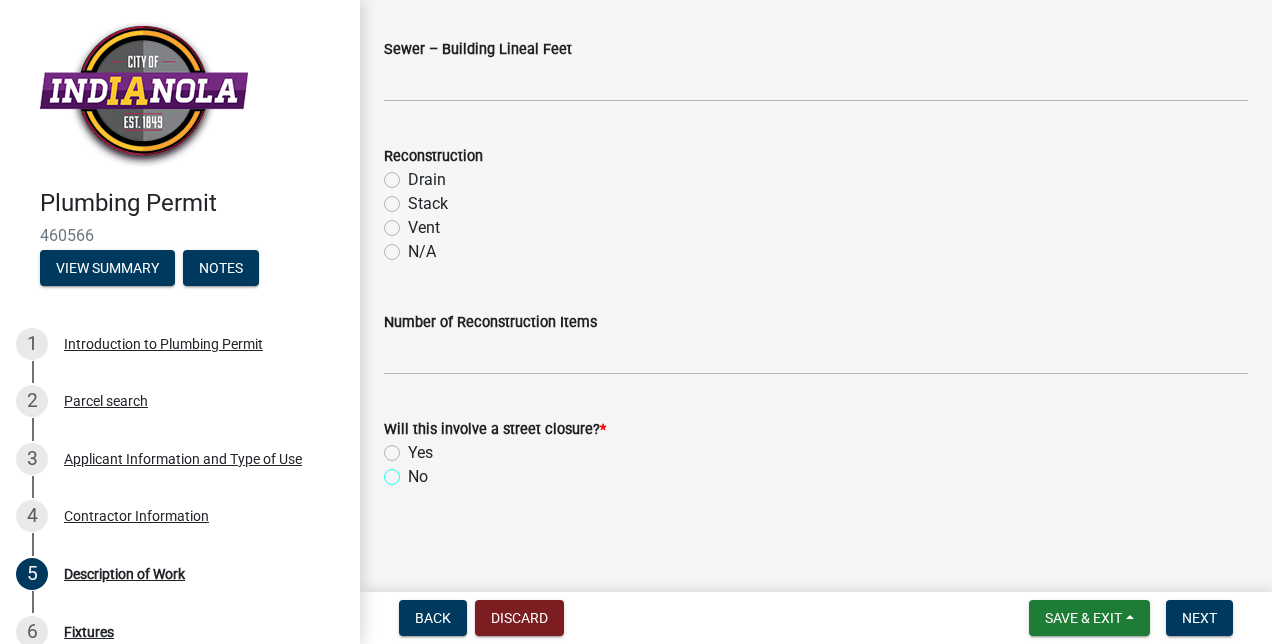 click on "No" at bounding box center (414, 471) 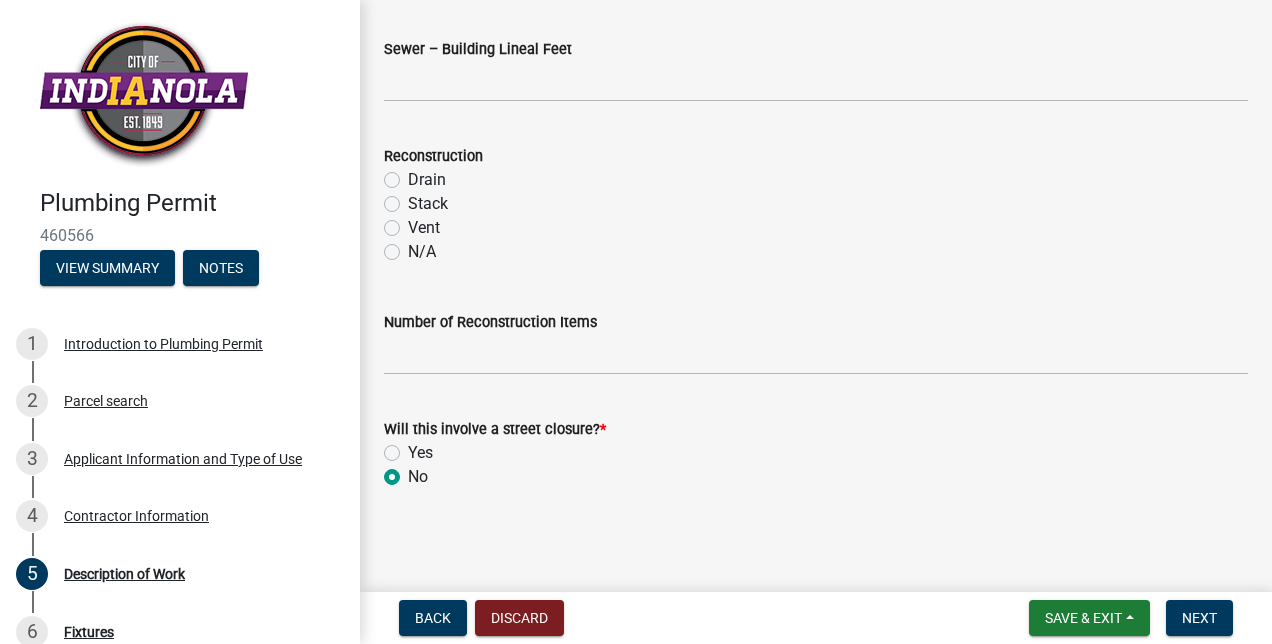radio on "true" 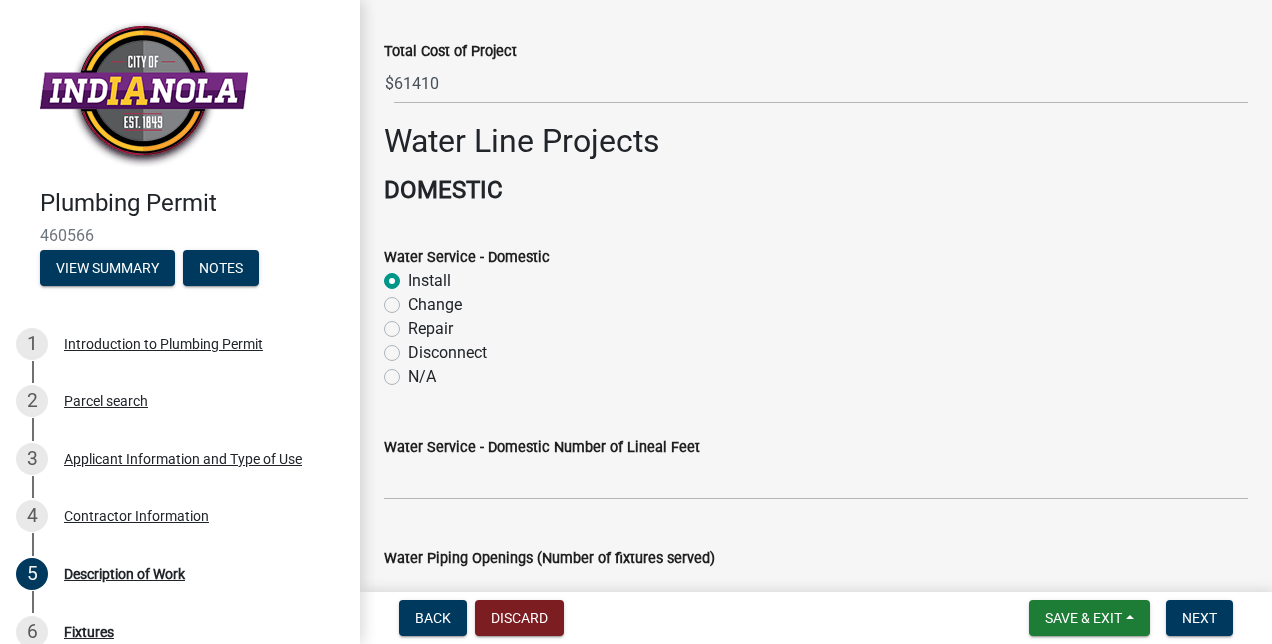 scroll, scrollTop: 180, scrollLeft: 0, axis: vertical 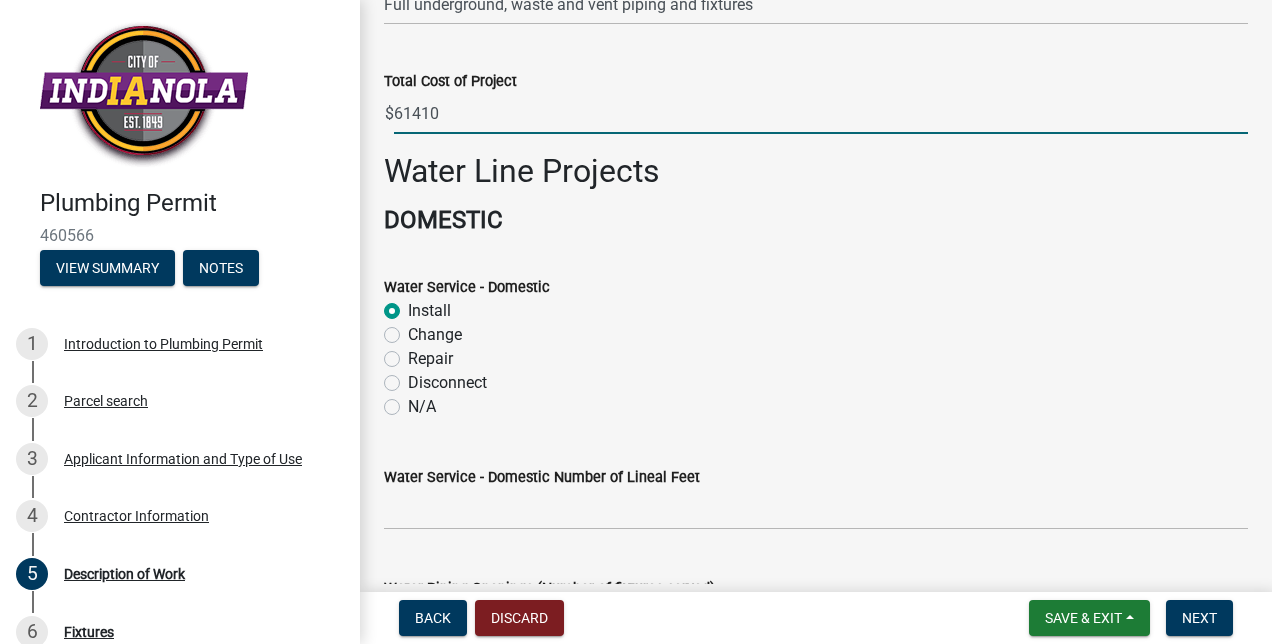click on "61410" 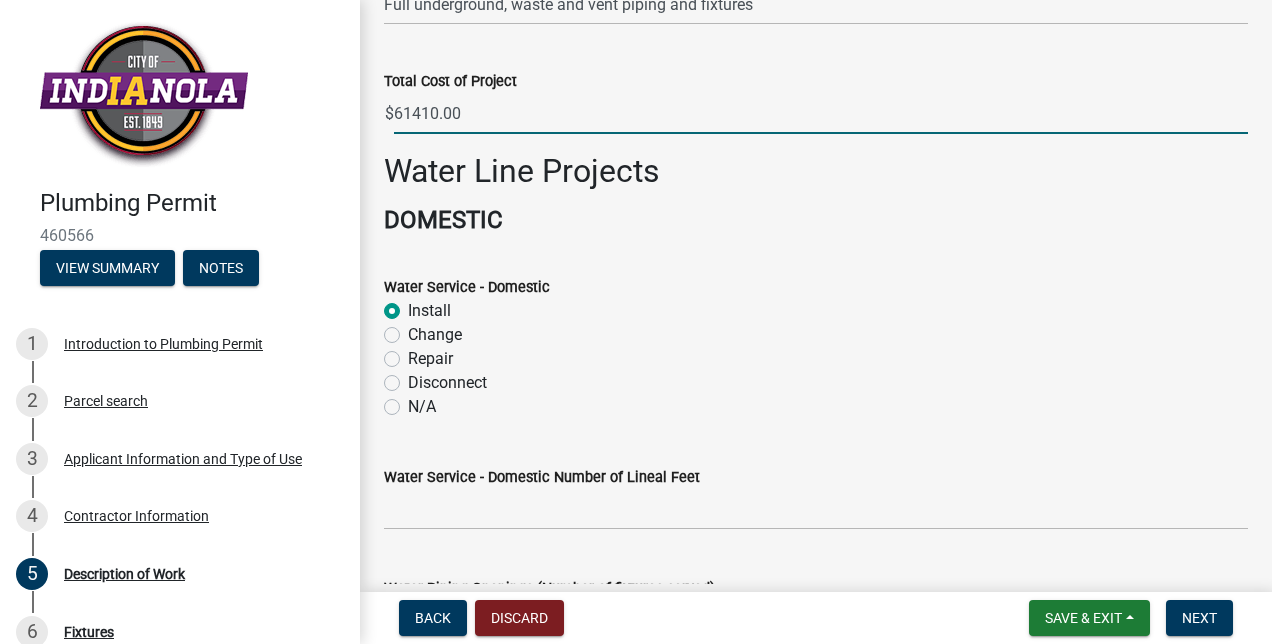 type on "61410" 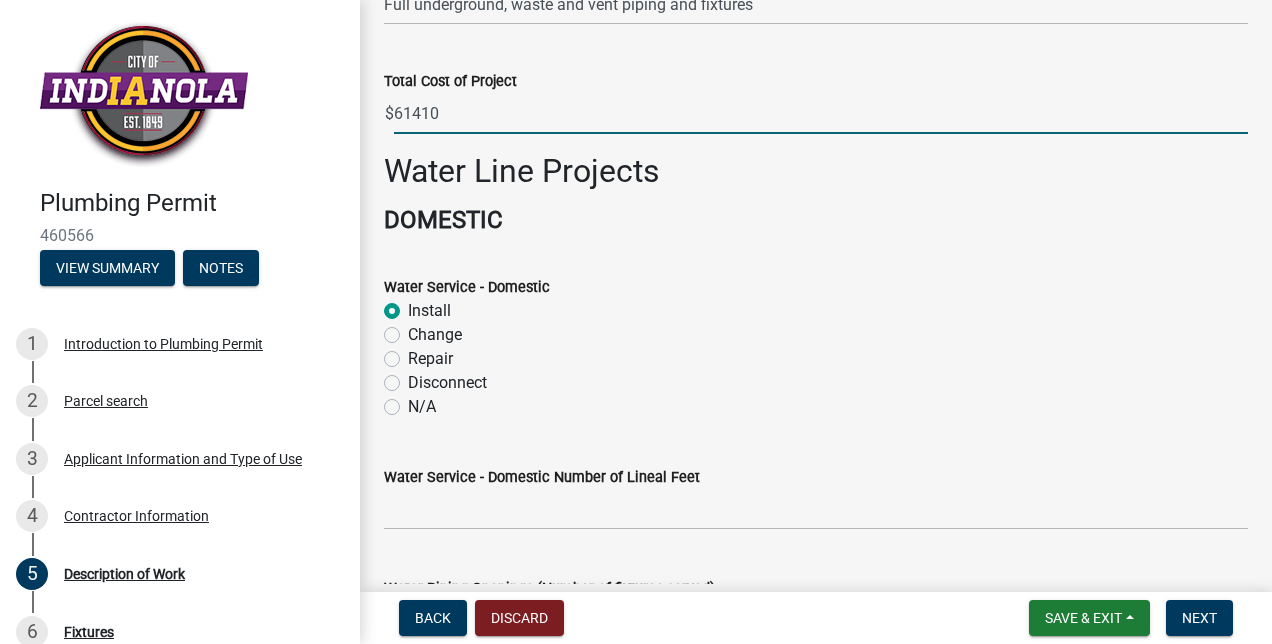 click on "Water Service - Domestic" 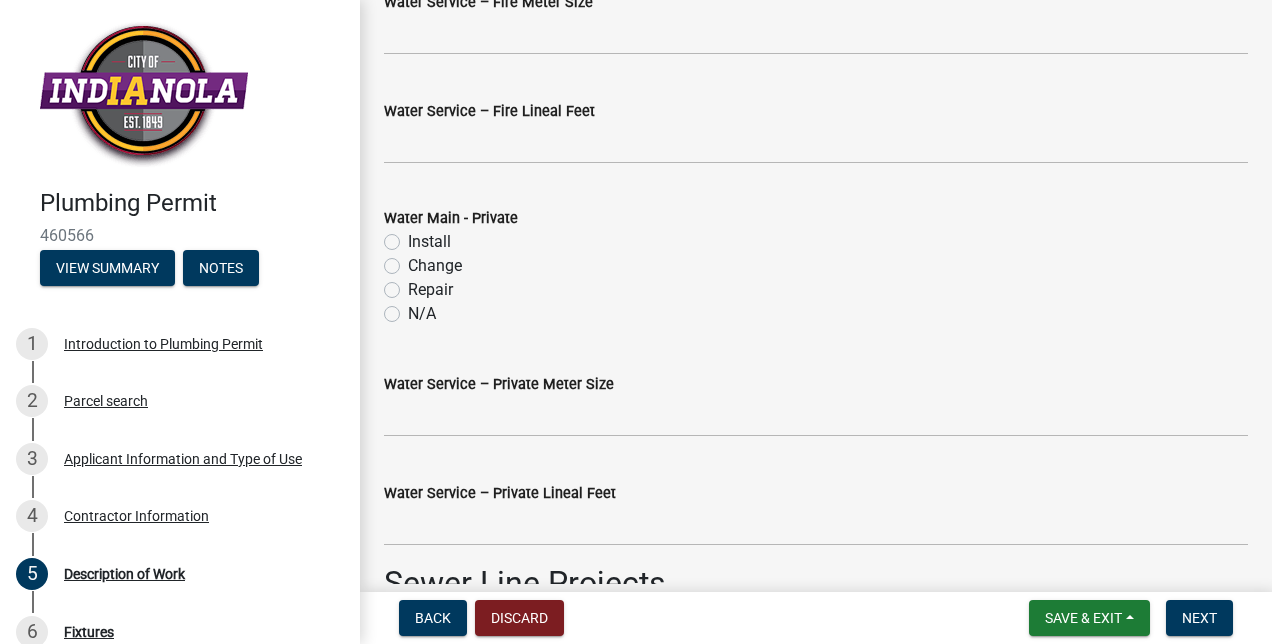 scroll, scrollTop: 1048, scrollLeft: 0, axis: vertical 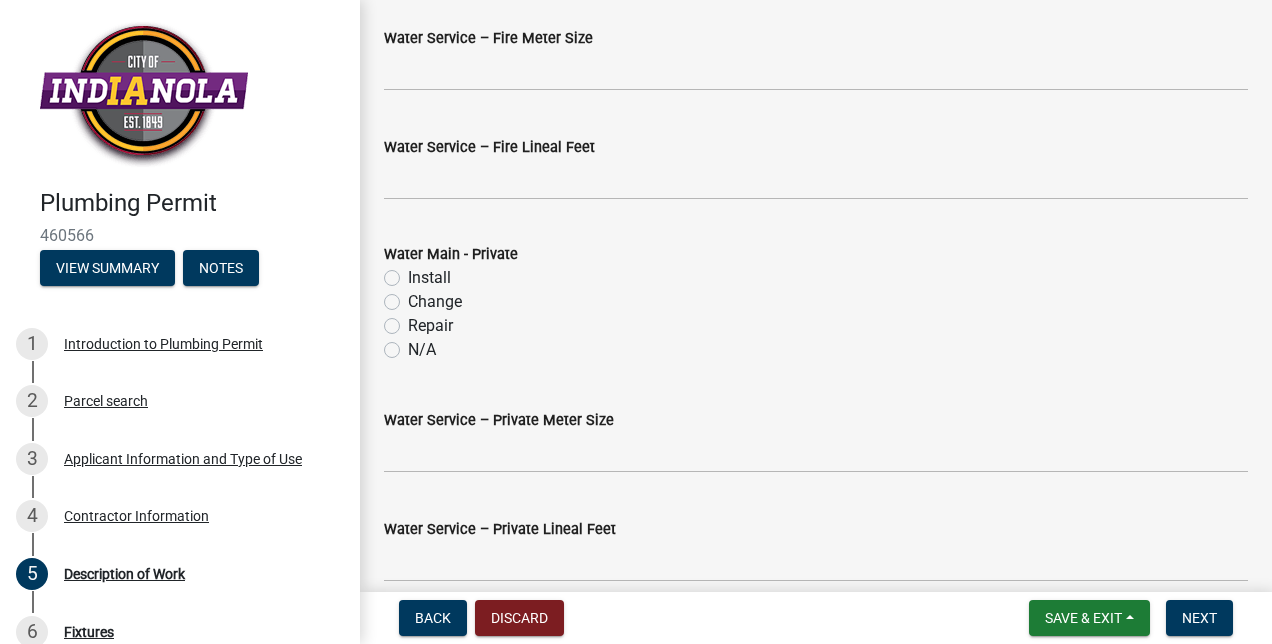 click on "N/A" 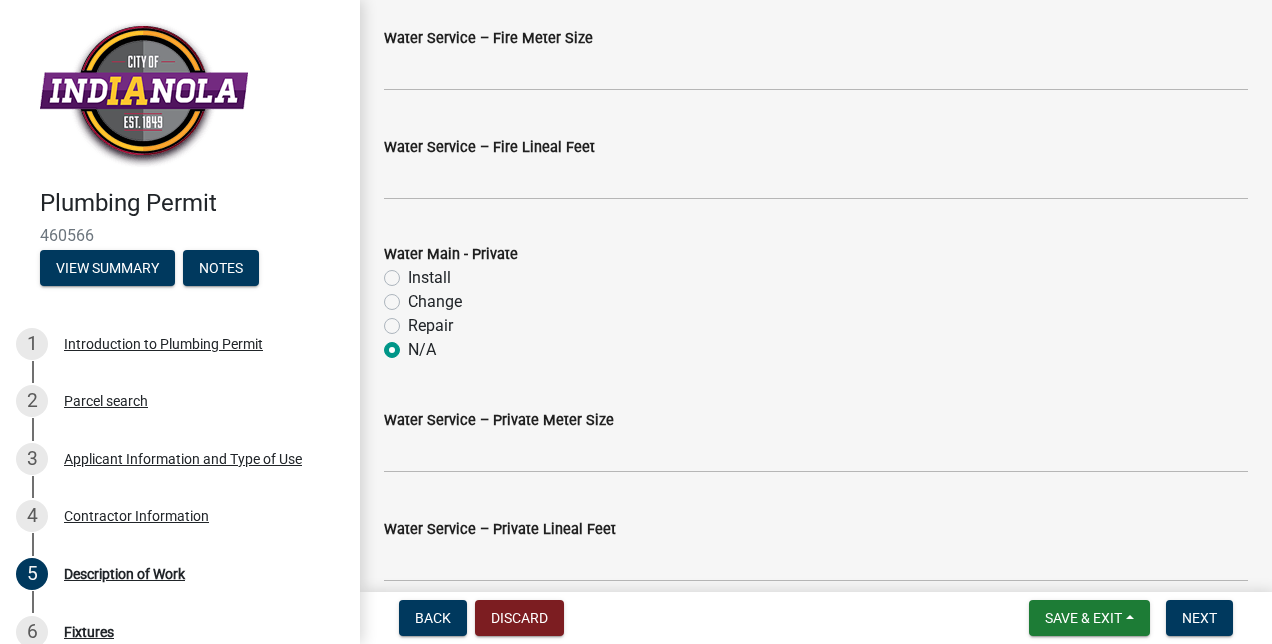 radio on "true" 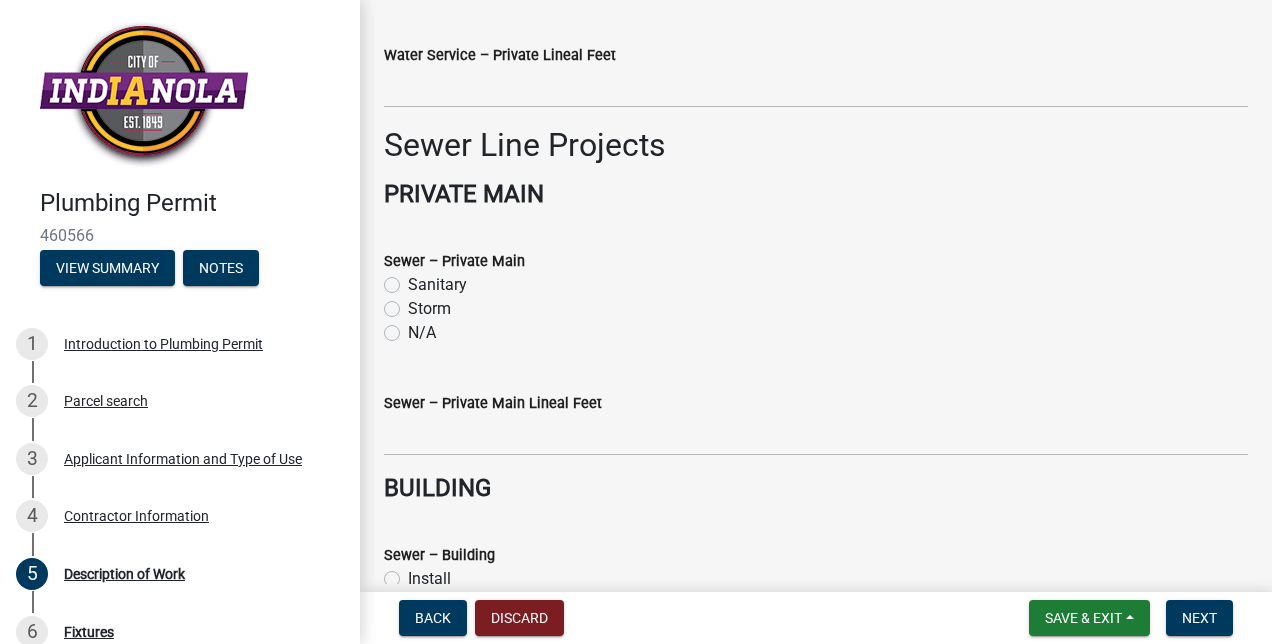 scroll, scrollTop: 1530, scrollLeft: 0, axis: vertical 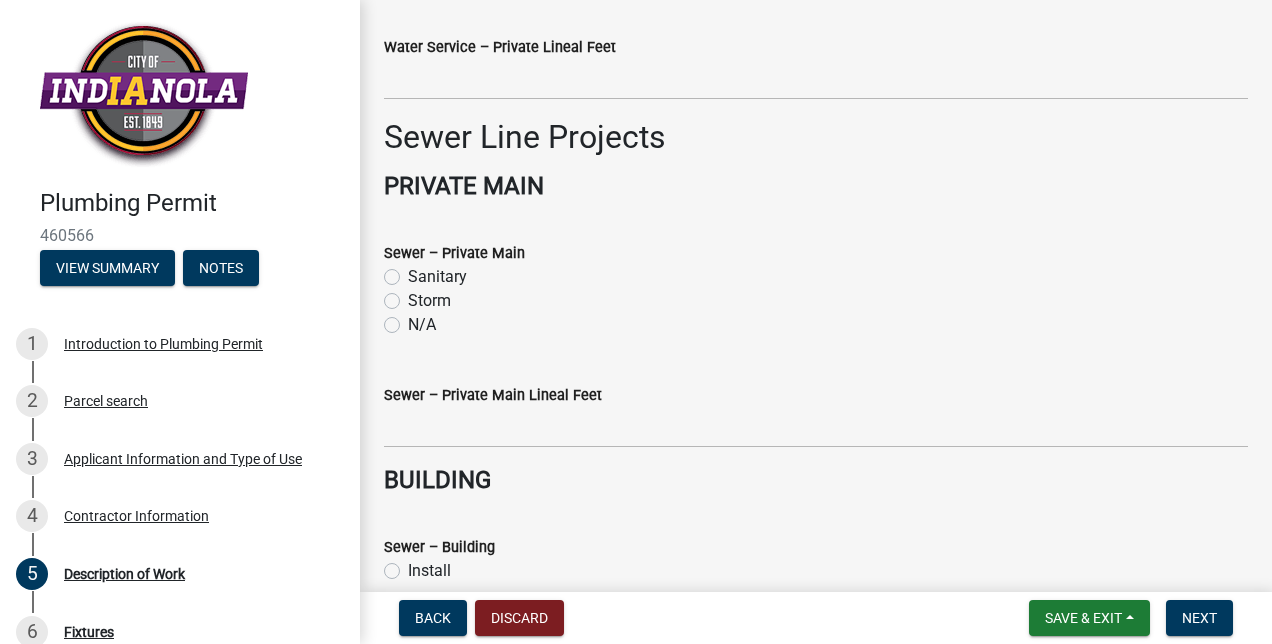click on "N/A" 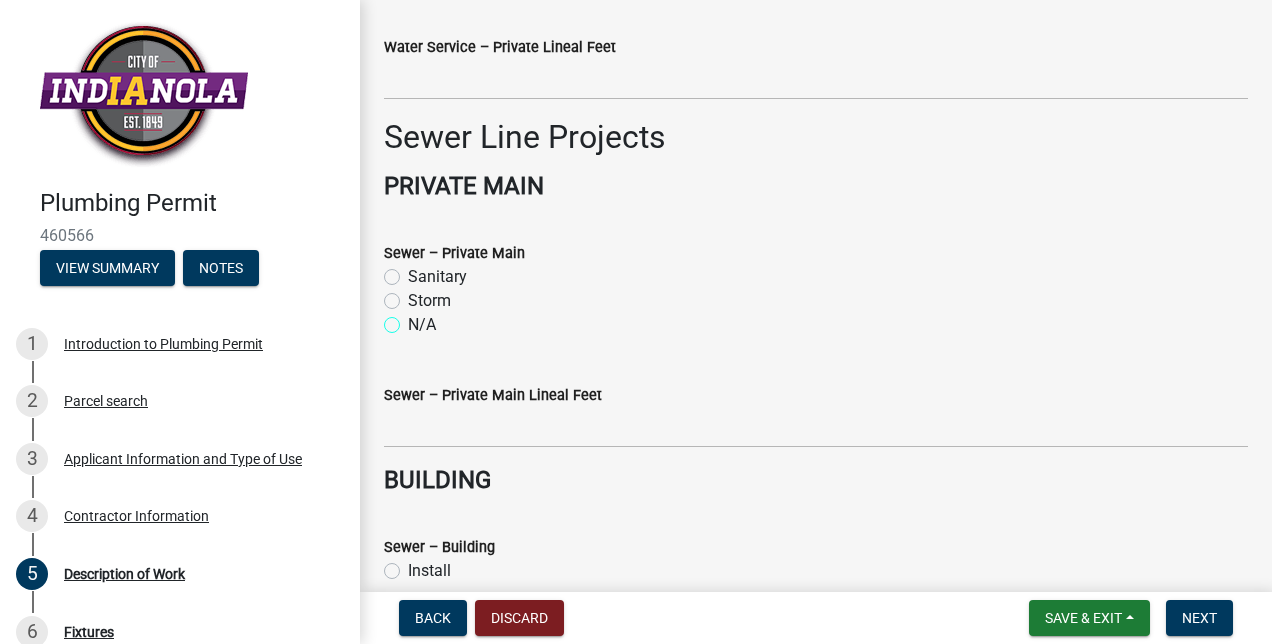 click on "N/A" at bounding box center [414, 319] 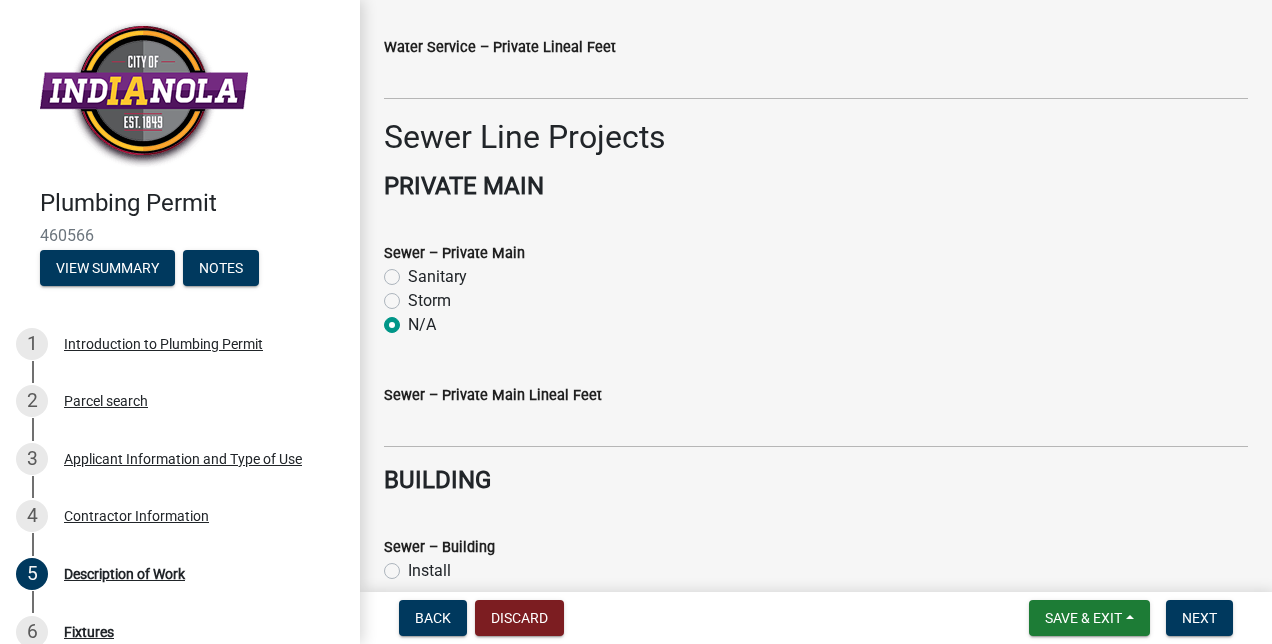 radio on "true" 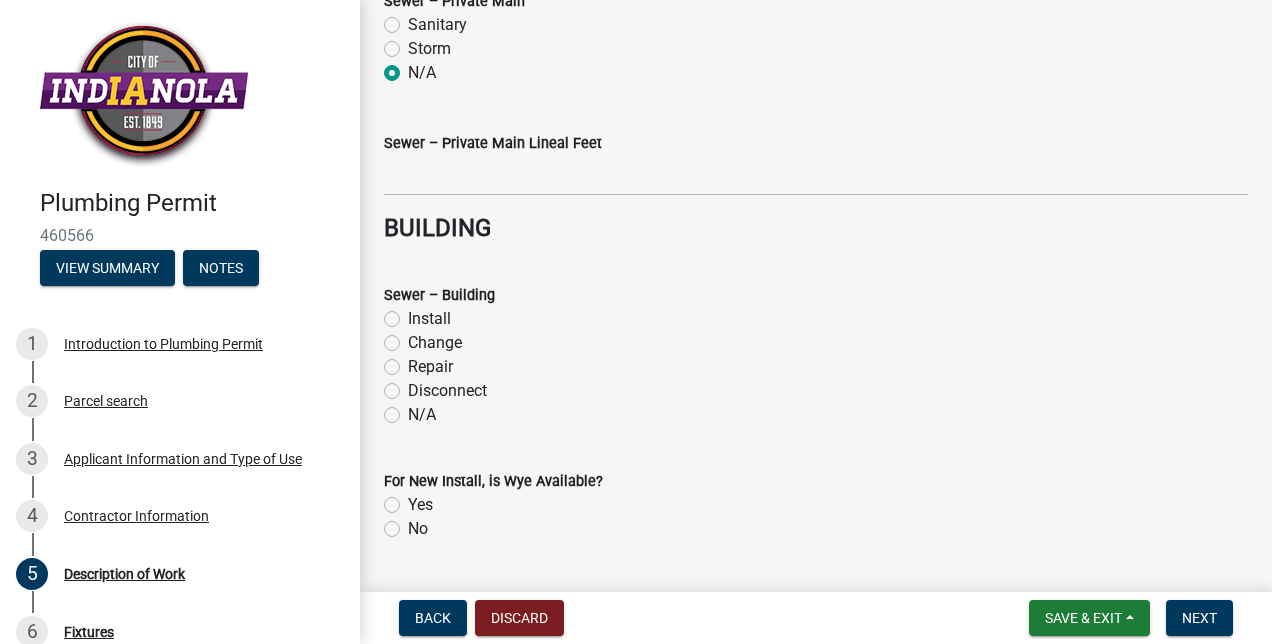 scroll, scrollTop: 1779, scrollLeft: 0, axis: vertical 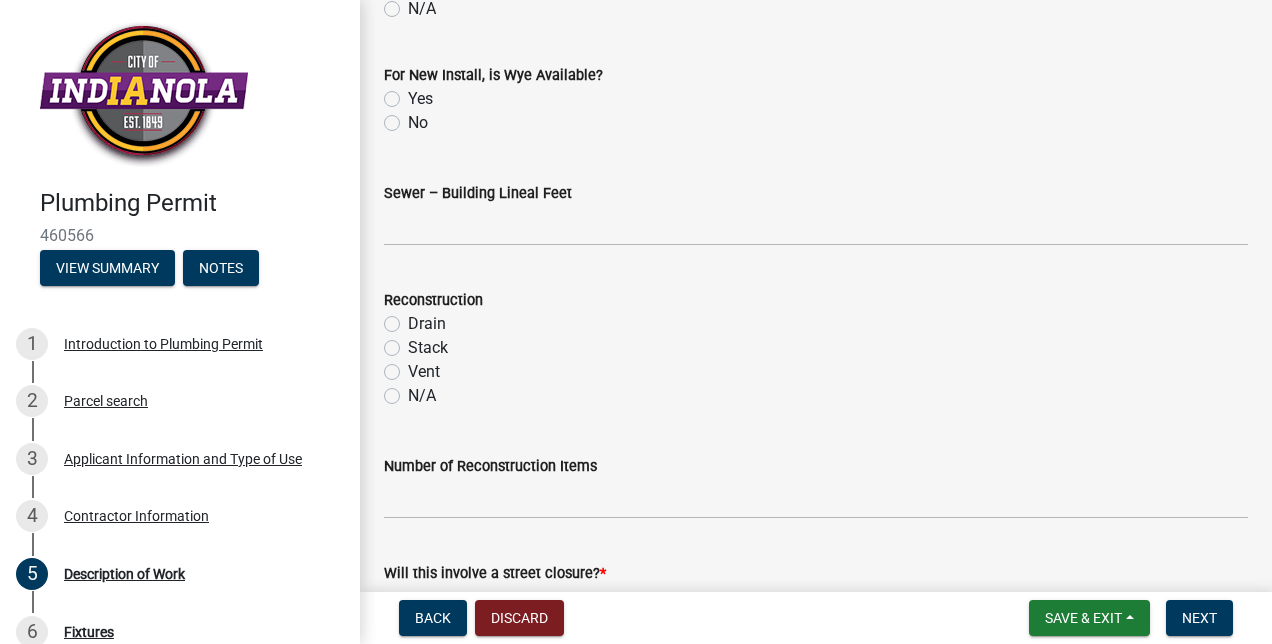 click on "N/A" 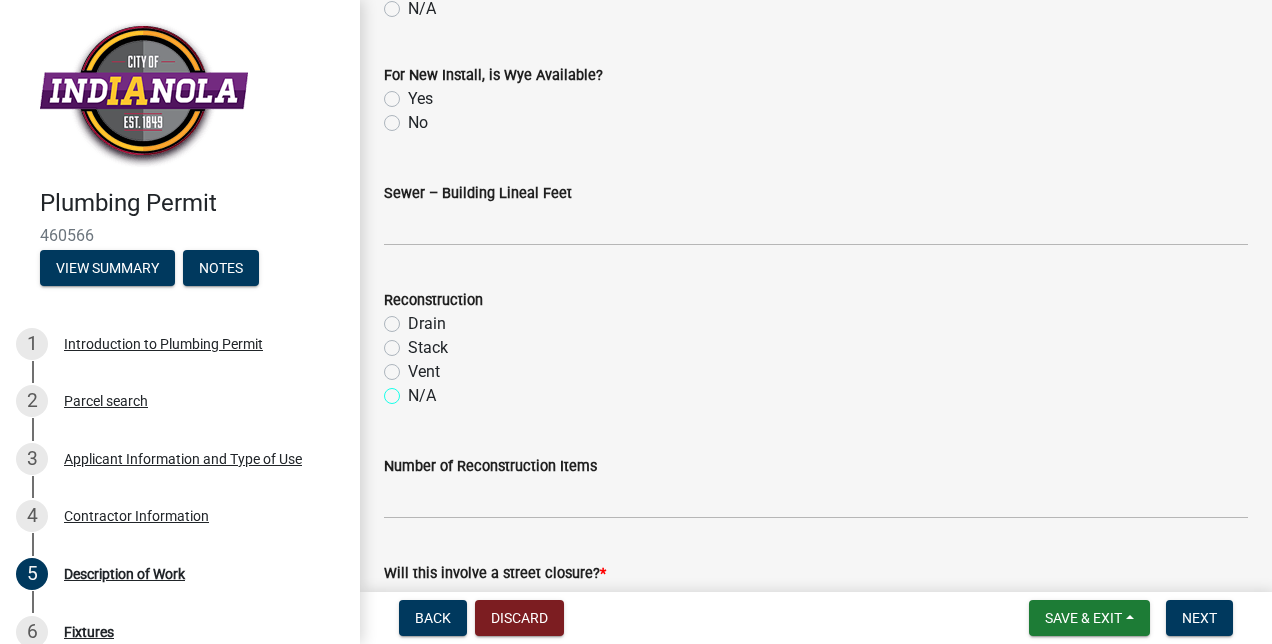click on "N/A" at bounding box center [414, 390] 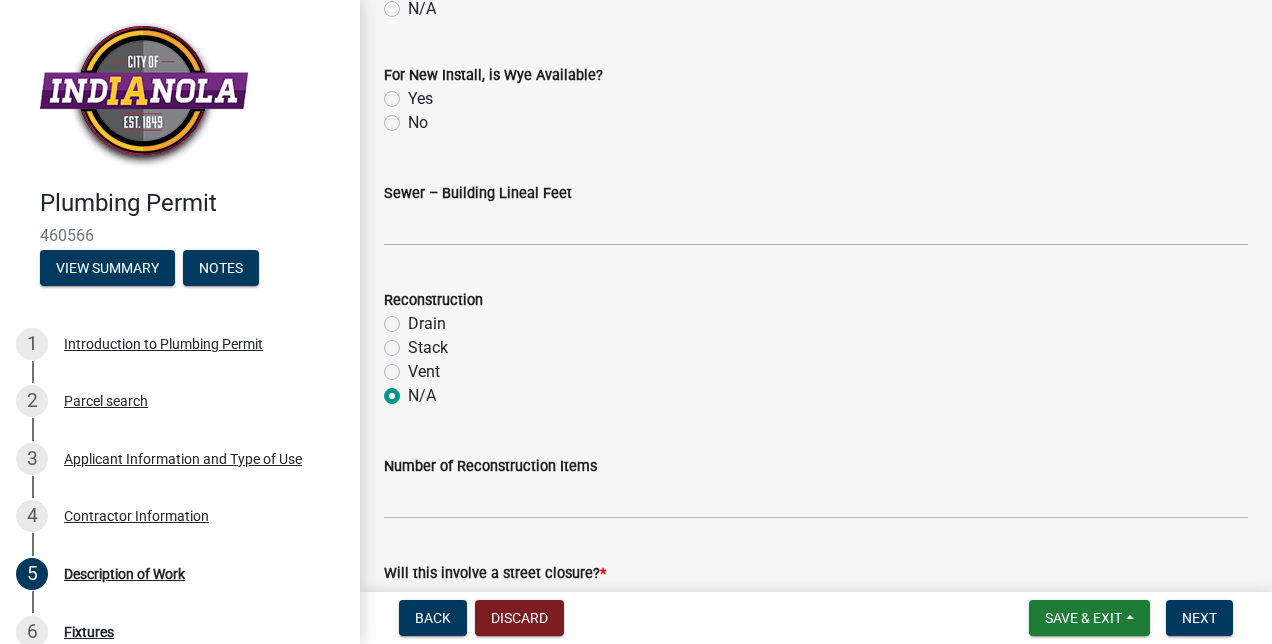 radio on "true" 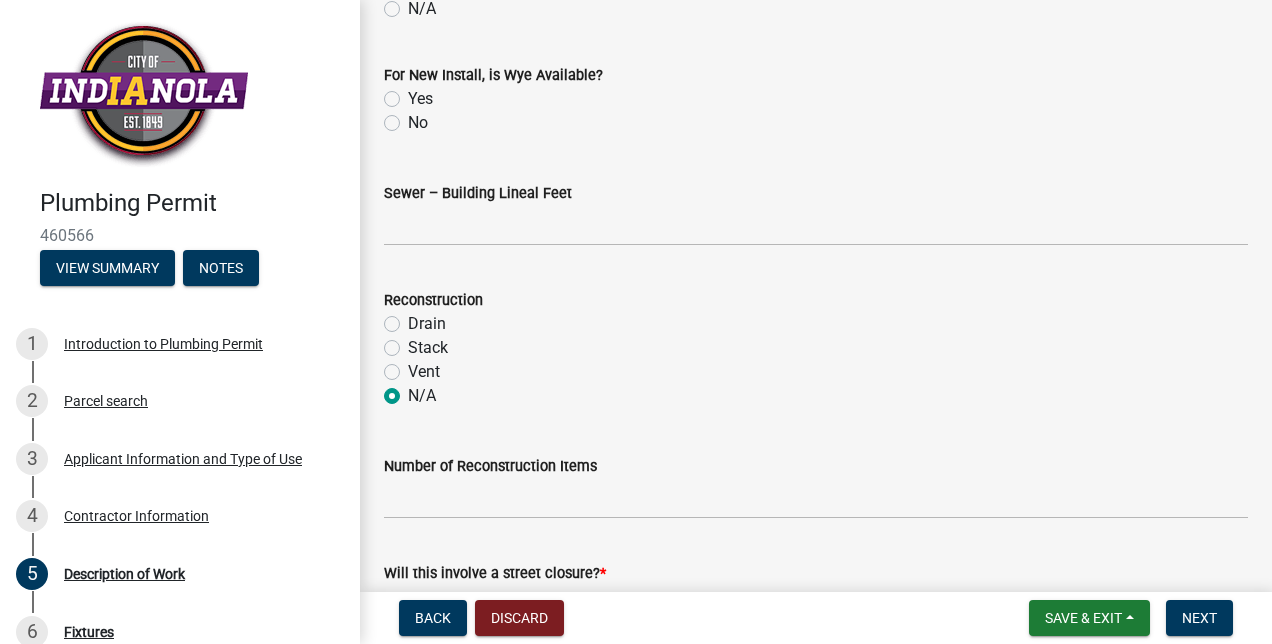 click on "No" 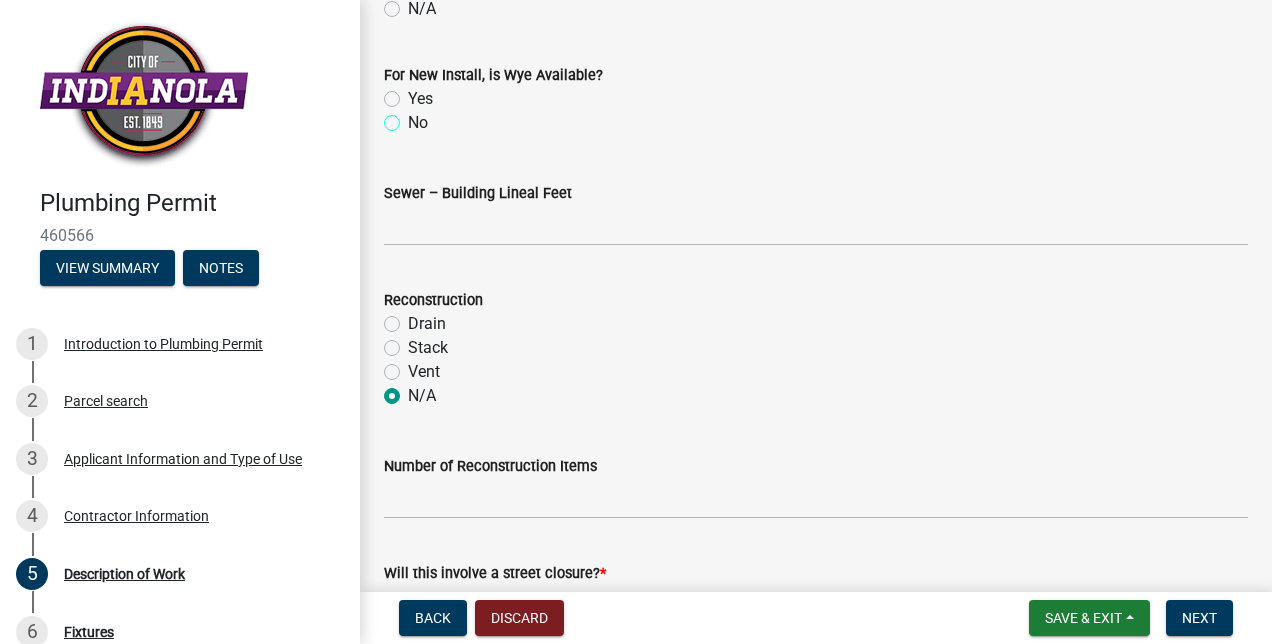 click on "No" at bounding box center [414, 117] 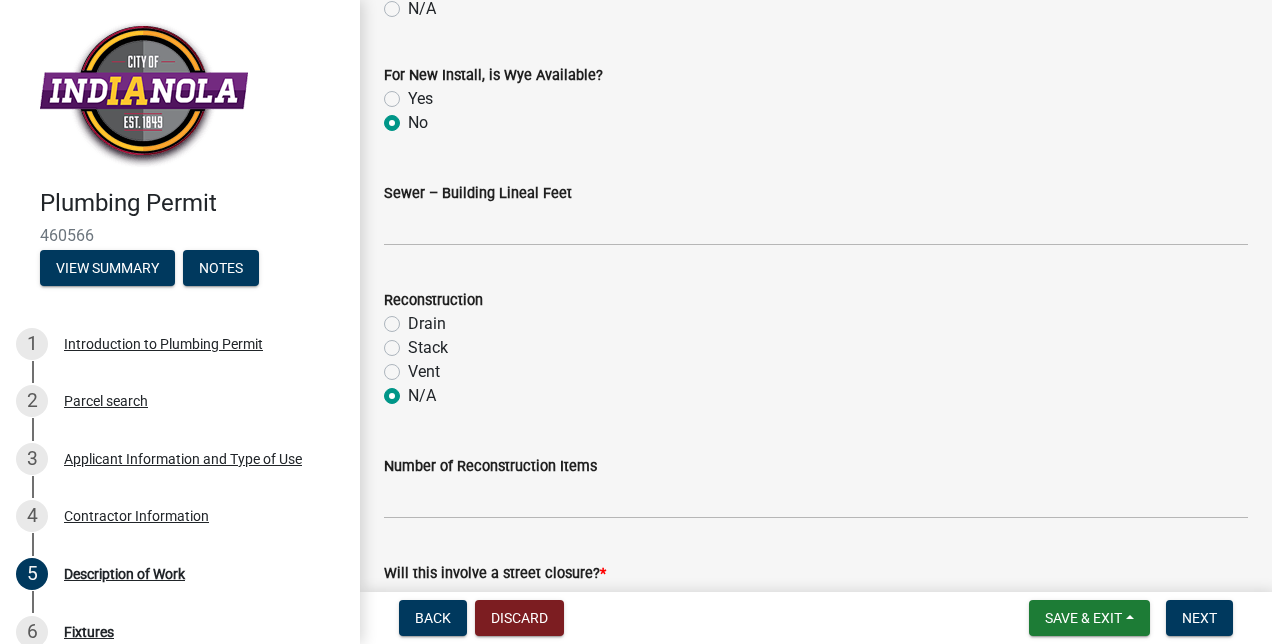 radio on "true" 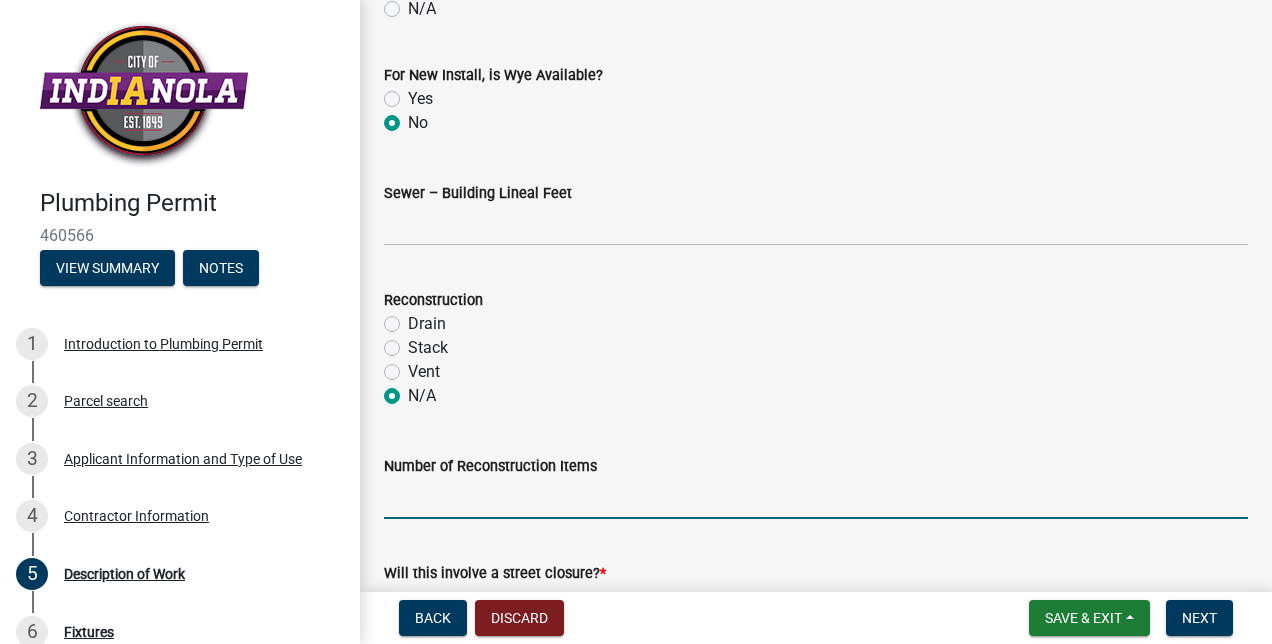 click 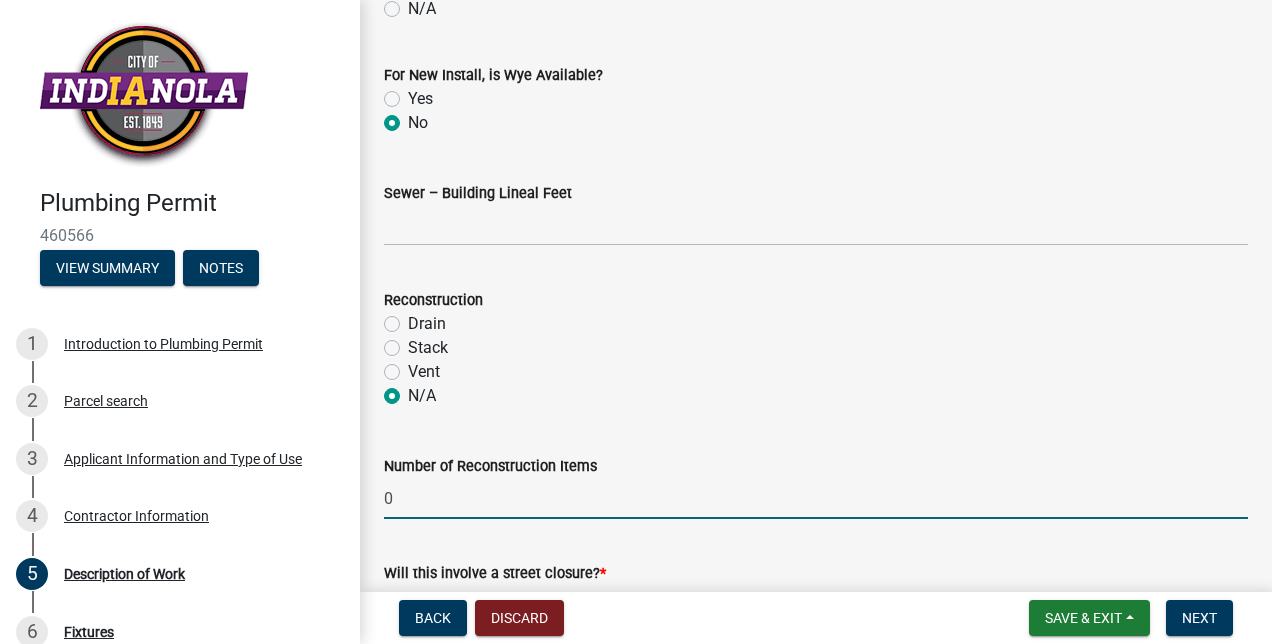 type on "0" 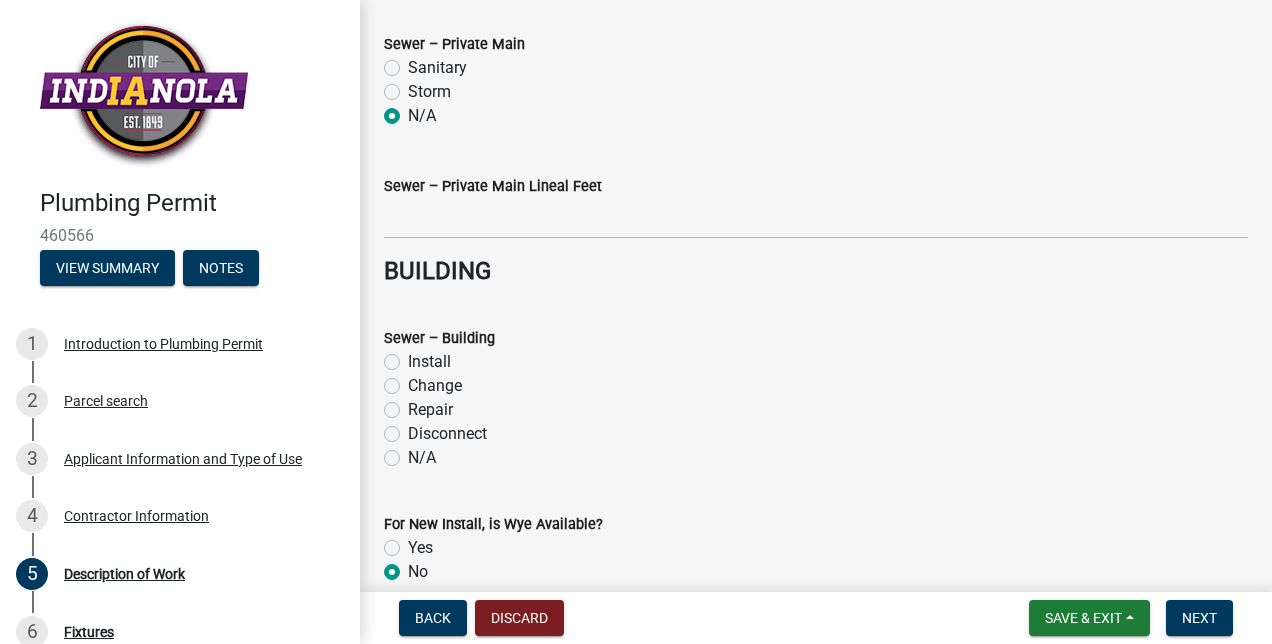 scroll, scrollTop: 1746, scrollLeft: 0, axis: vertical 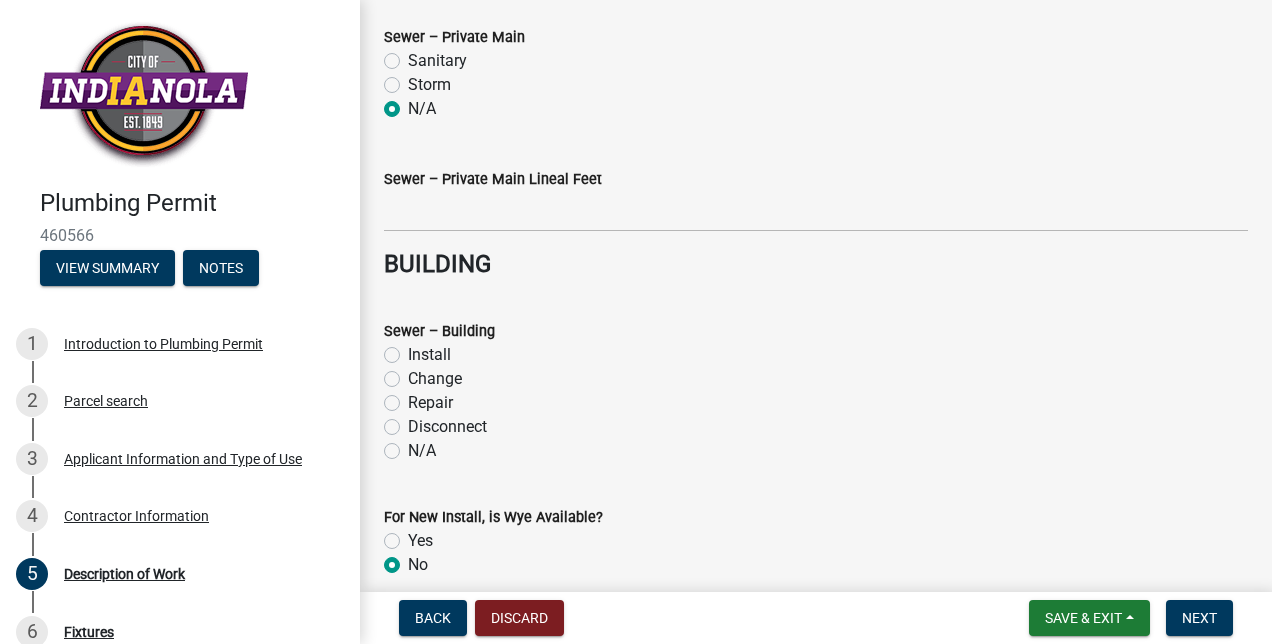 click on "N/A" 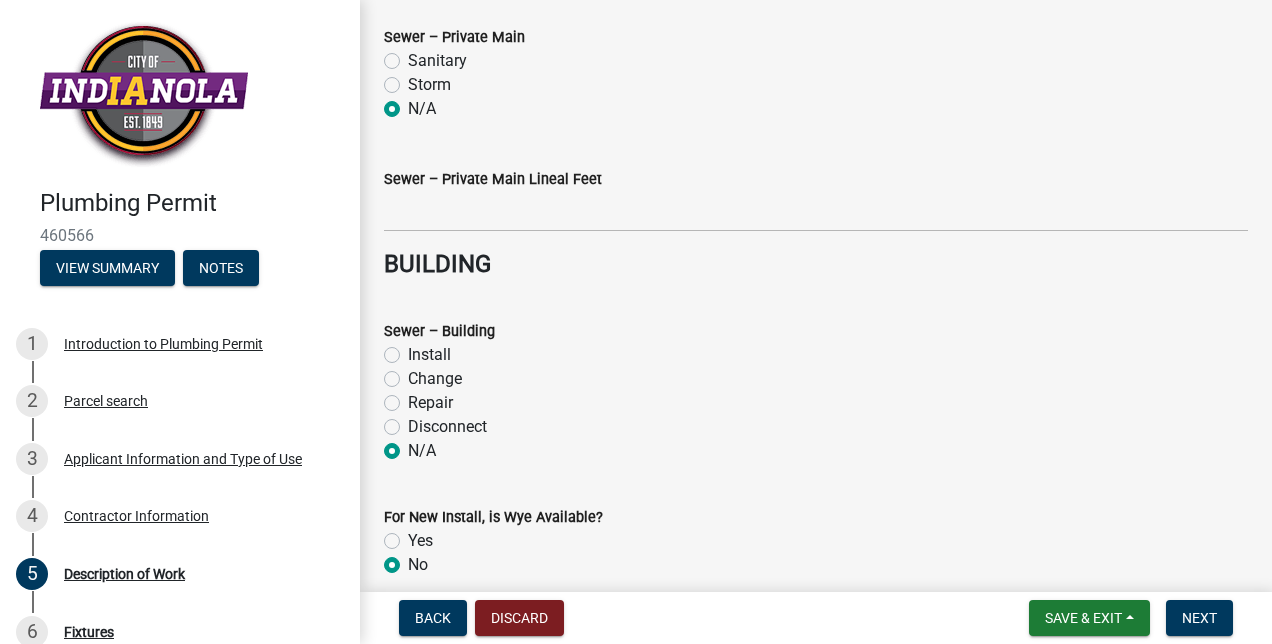 radio on "true" 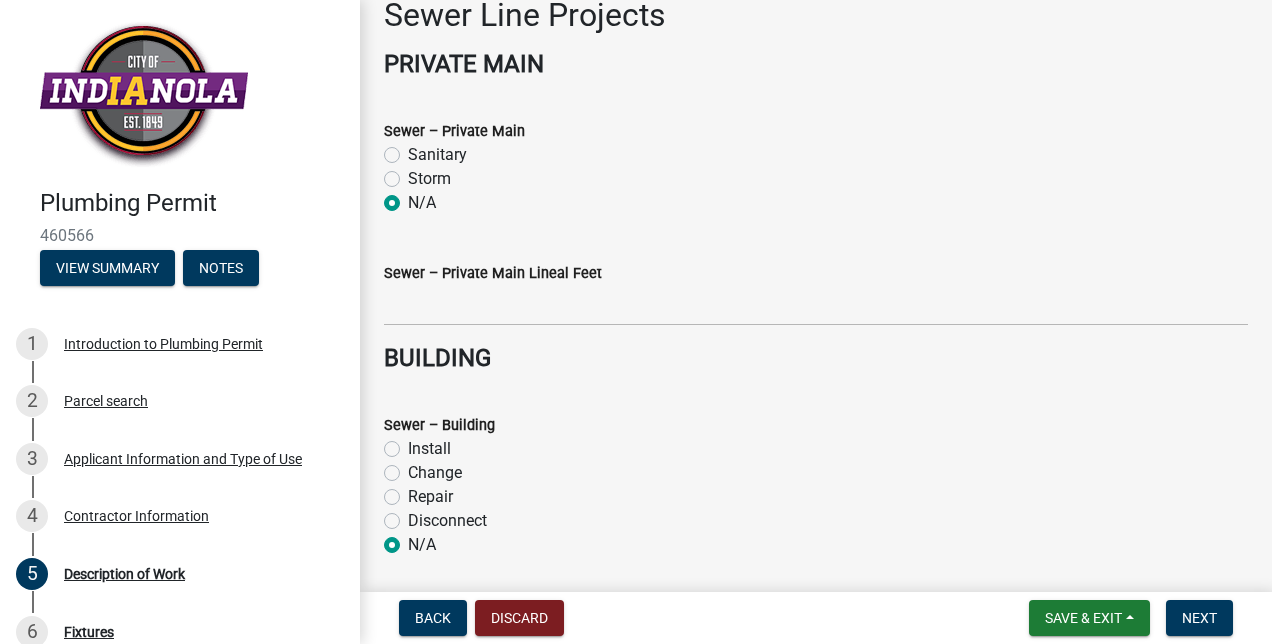 scroll, scrollTop: 1624, scrollLeft: 0, axis: vertical 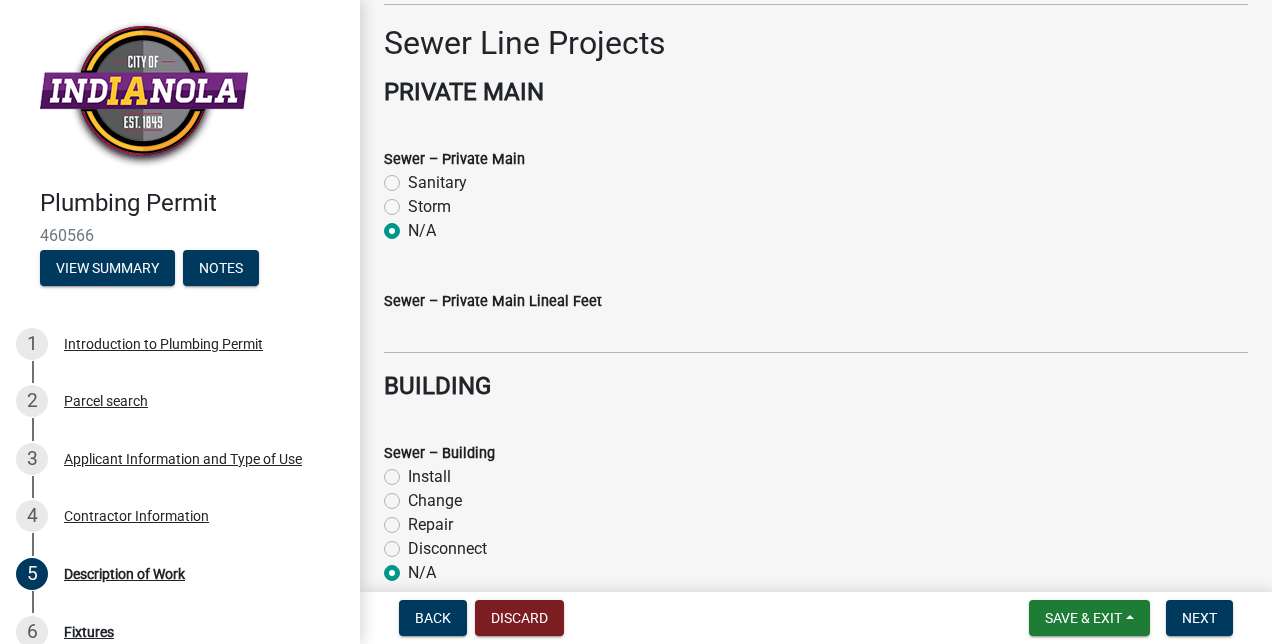 click on "Install" 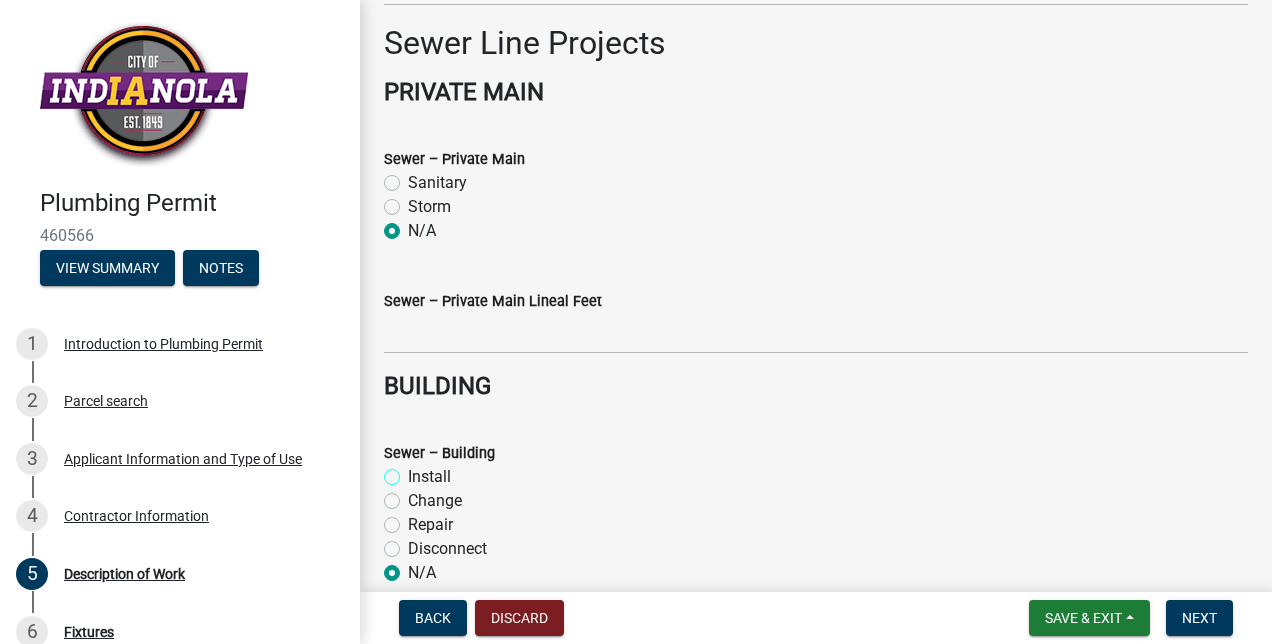 click on "Install" at bounding box center [414, 471] 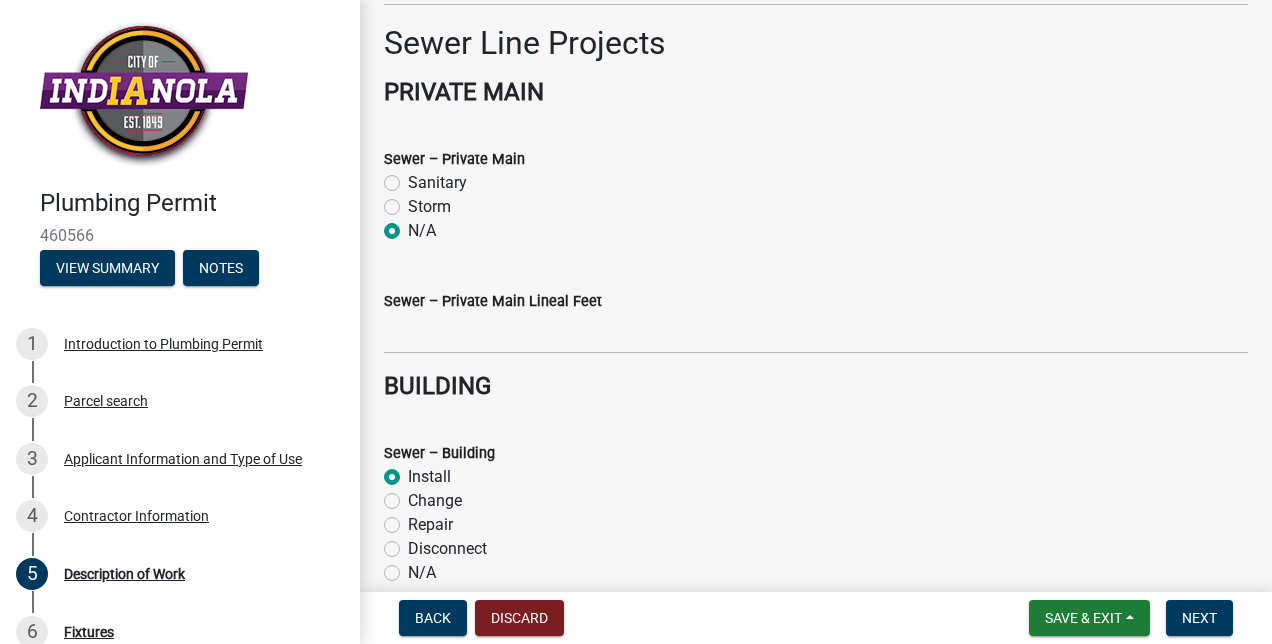 radio on "true" 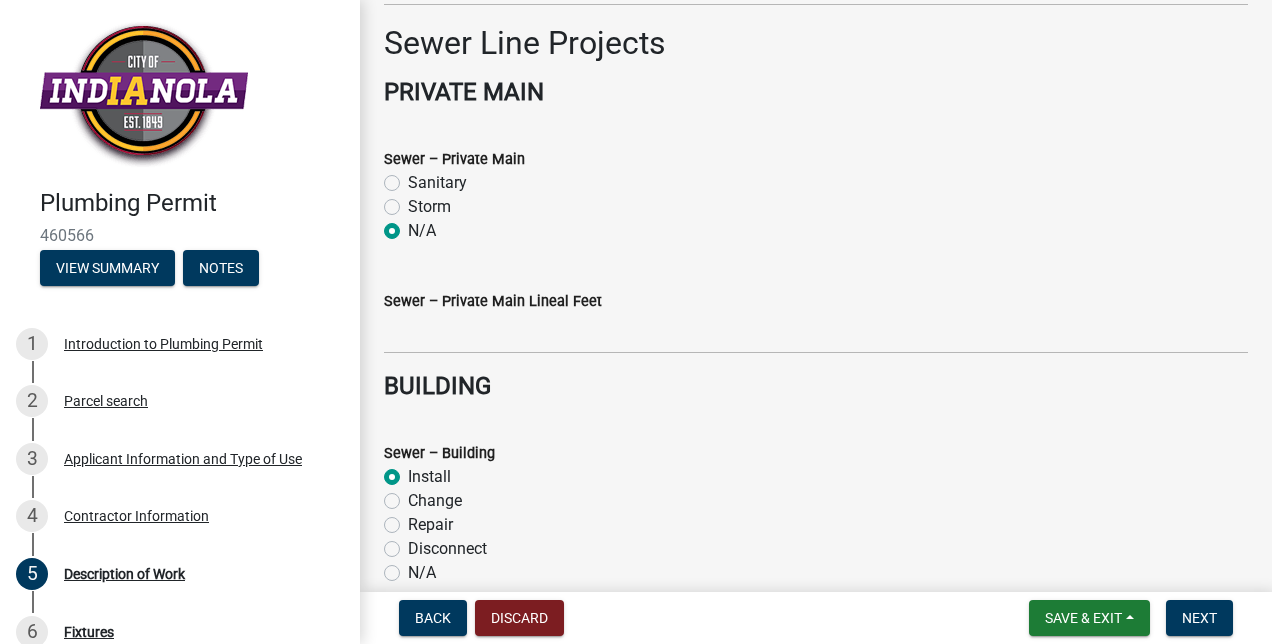 click on "Storm" 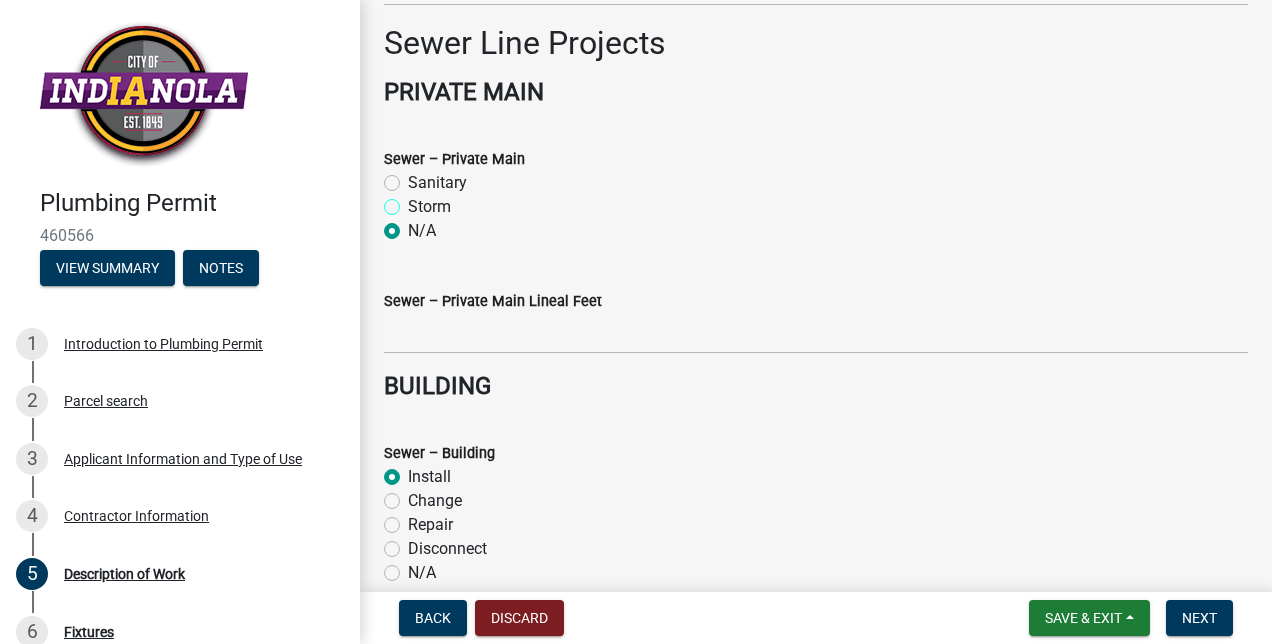 click on "Storm" at bounding box center (414, 201) 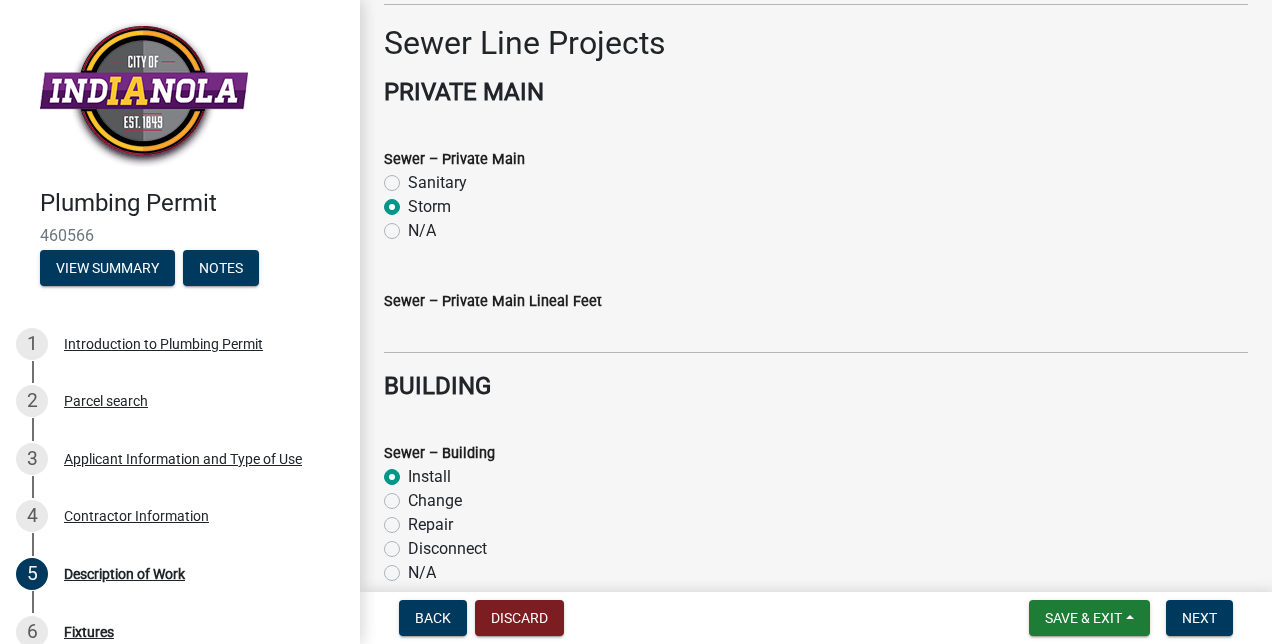 radio on "true" 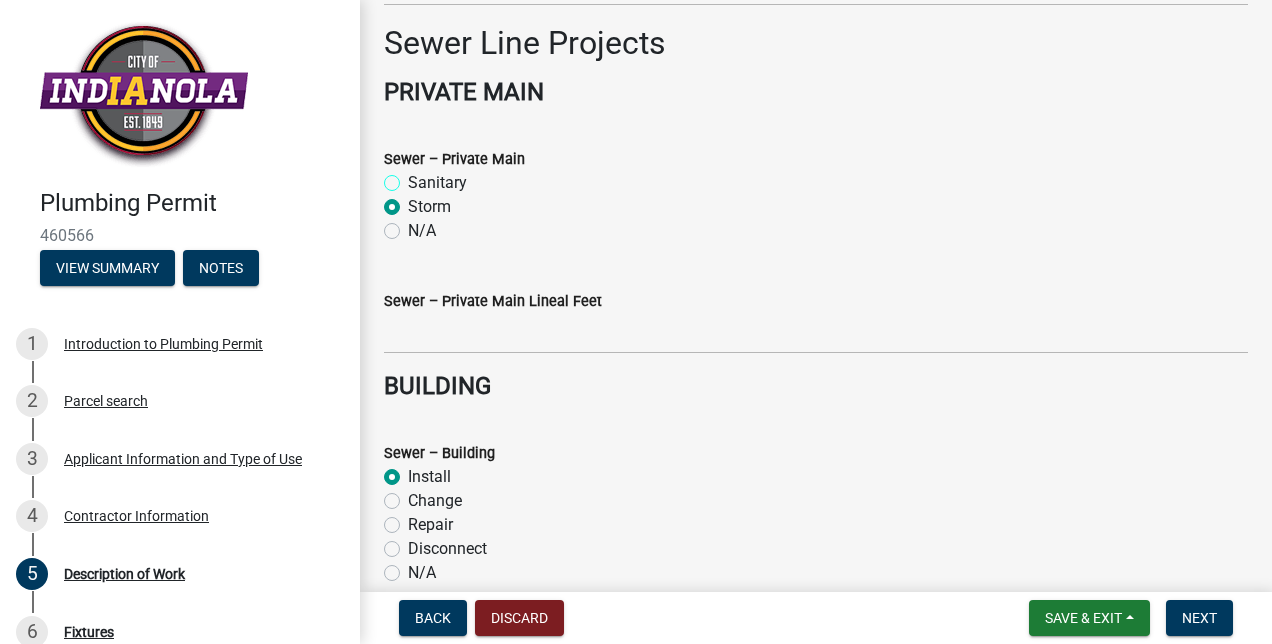 click on "Sanitary" at bounding box center (414, 177) 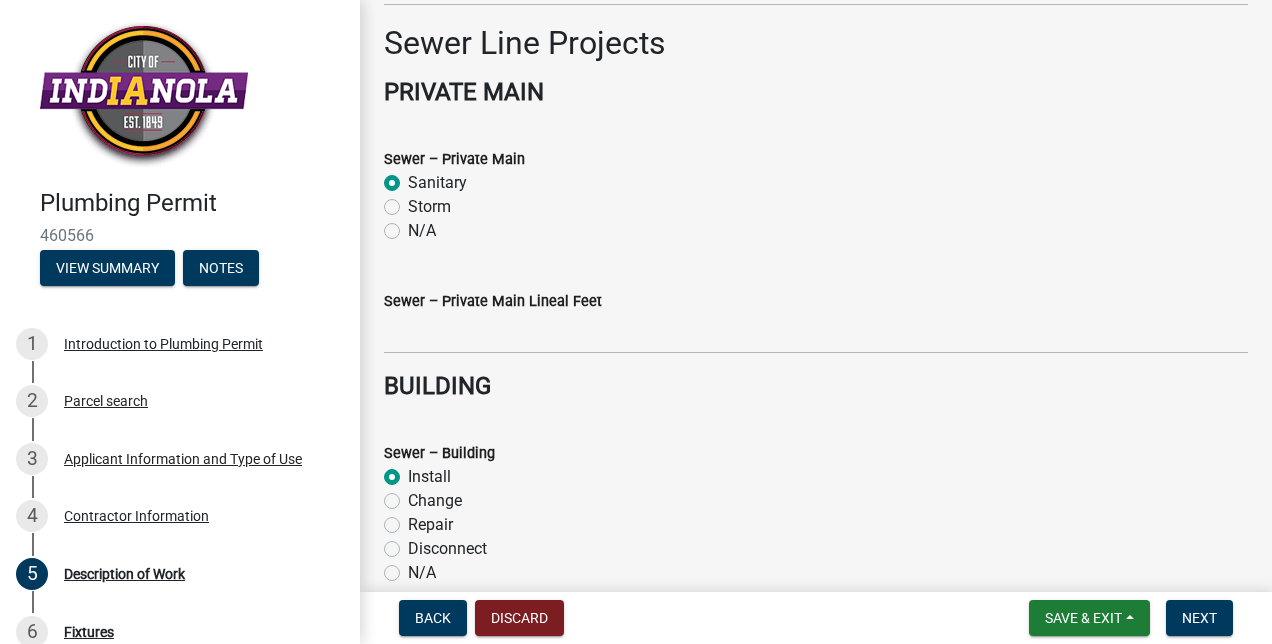 radio on "true" 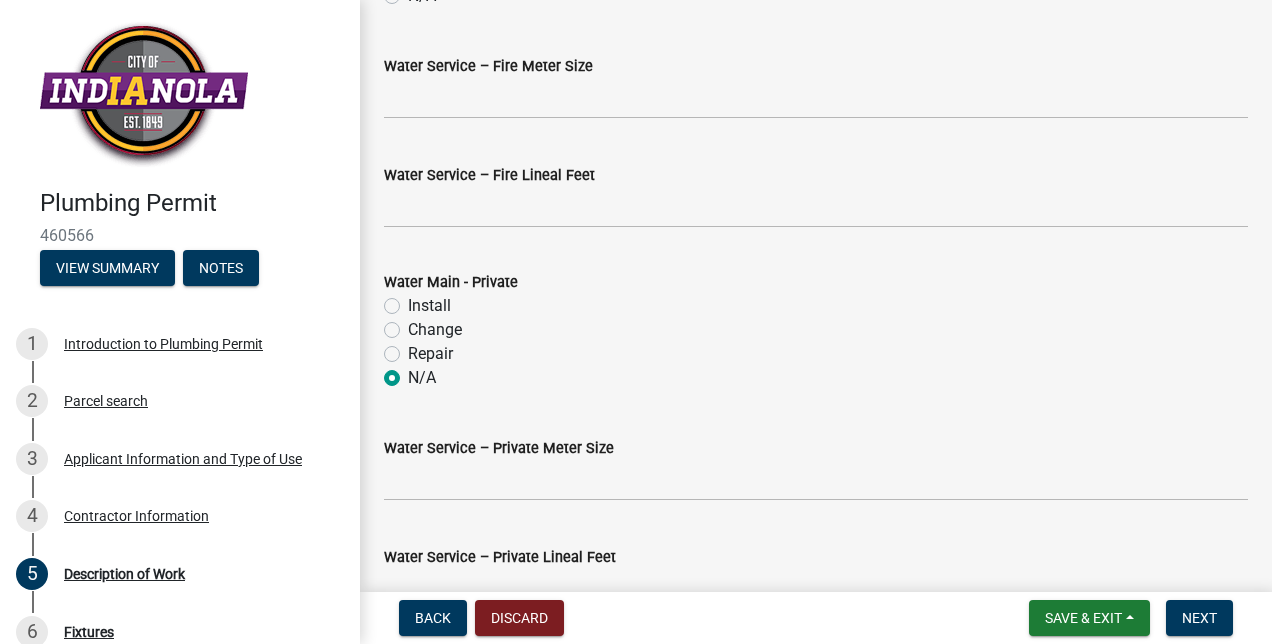 scroll, scrollTop: 1023, scrollLeft: 0, axis: vertical 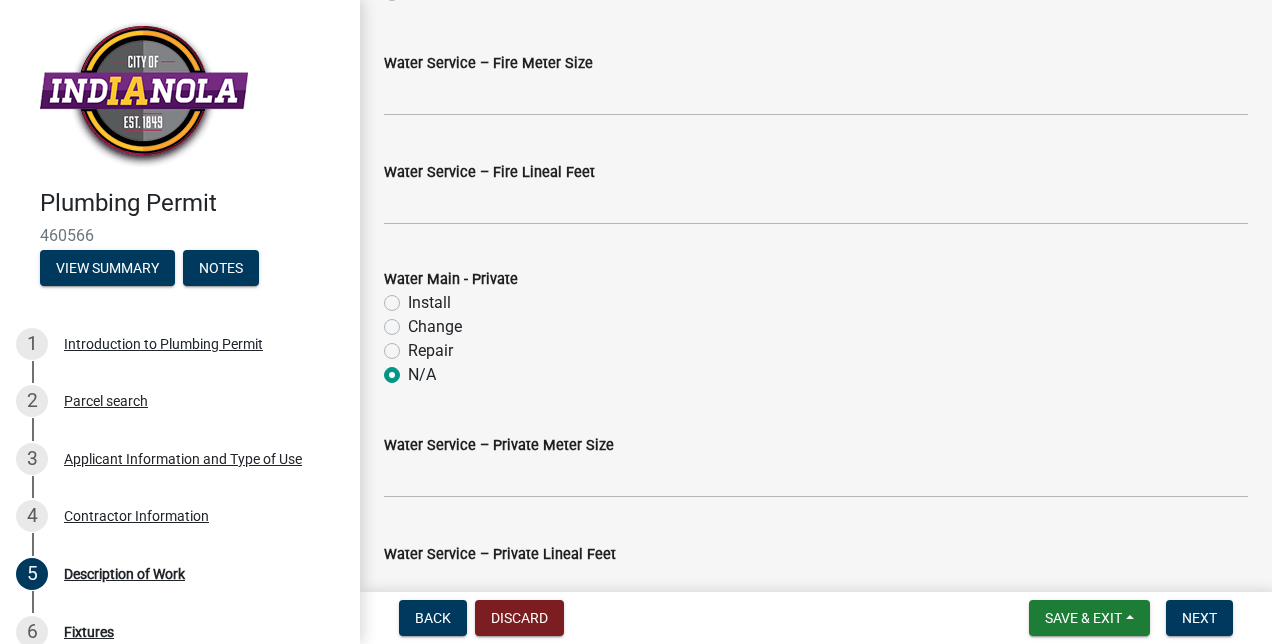 click on "Install" 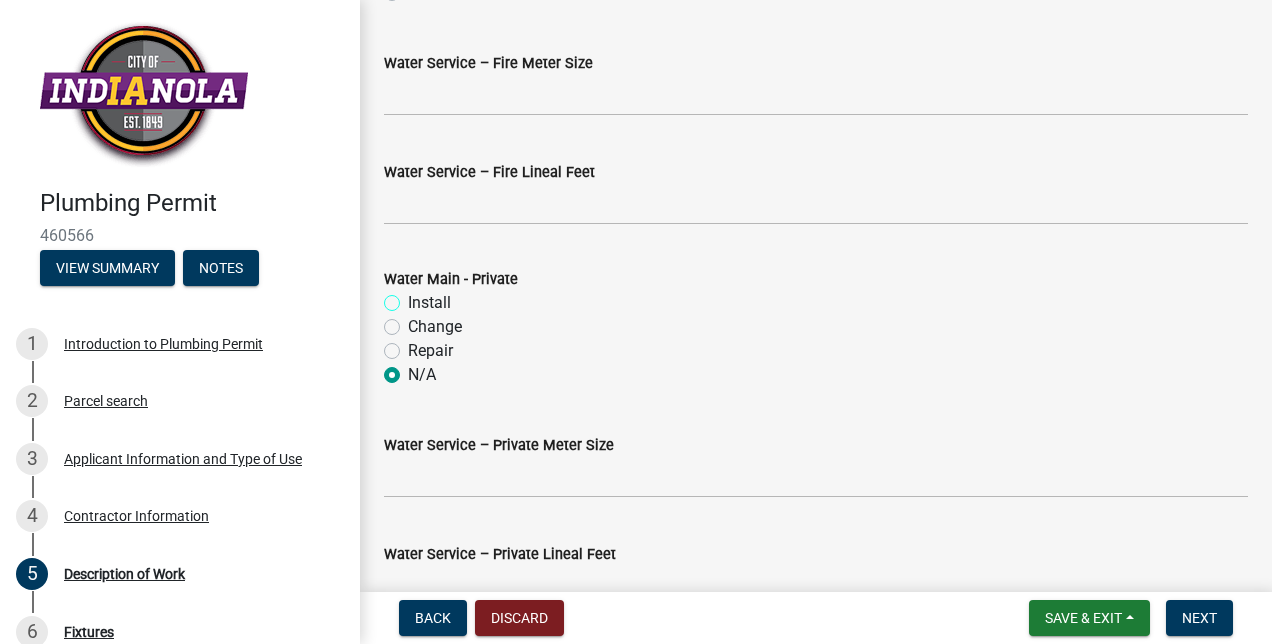 click on "Install" at bounding box center (414, 297) 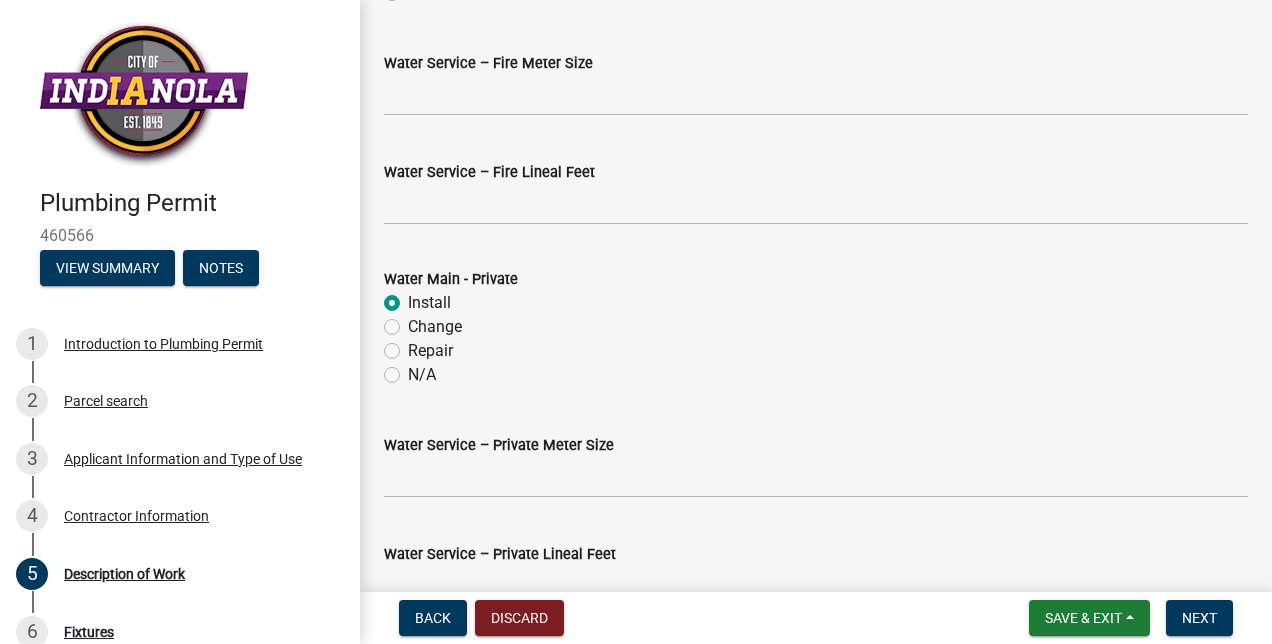 radio on "true" 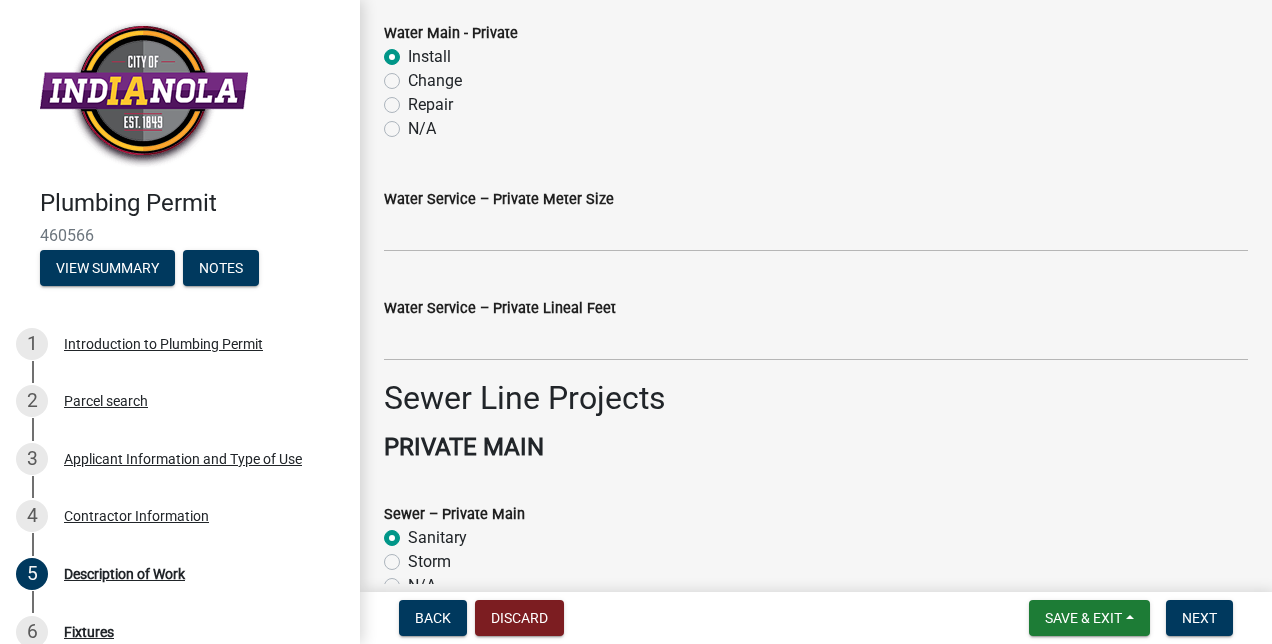 scroll, scrollTop: 2332, scrollLeft: 0, axis: vertical 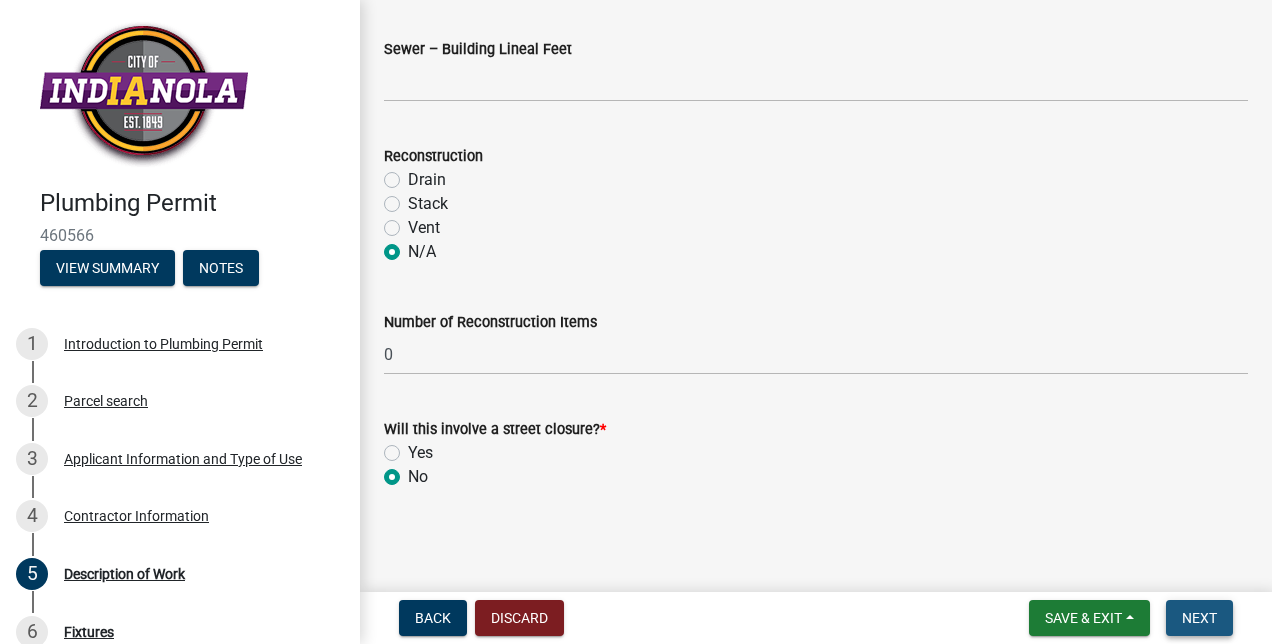 click on "Next" at bounding box center (1199, 618) 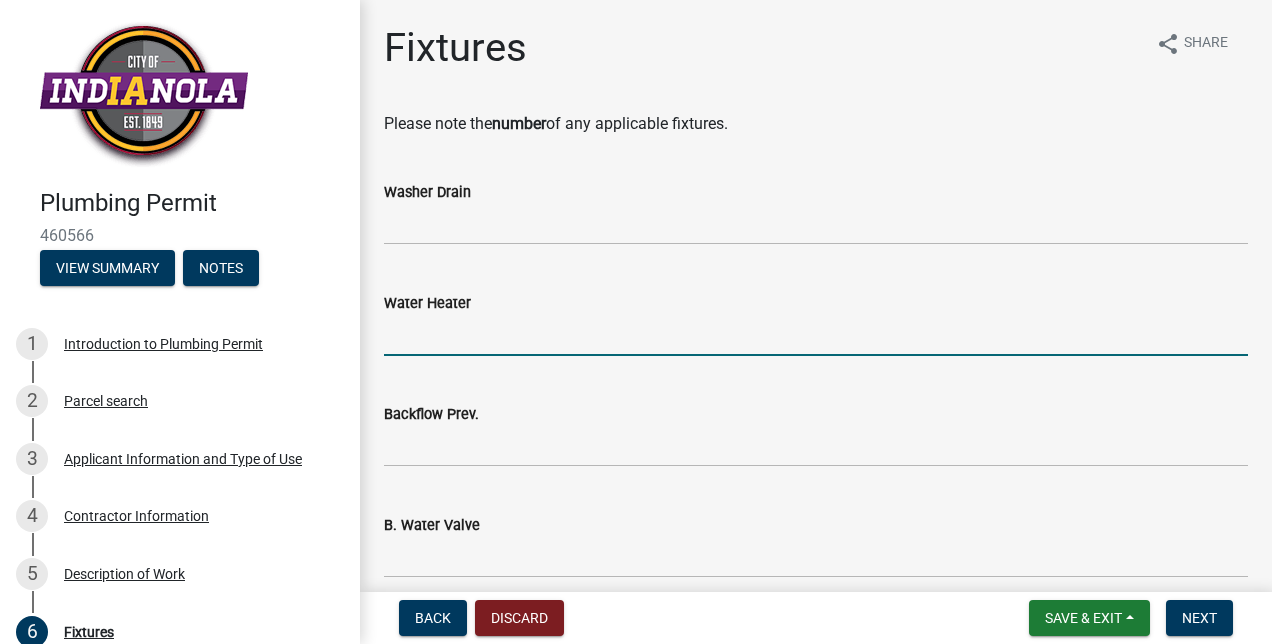 click 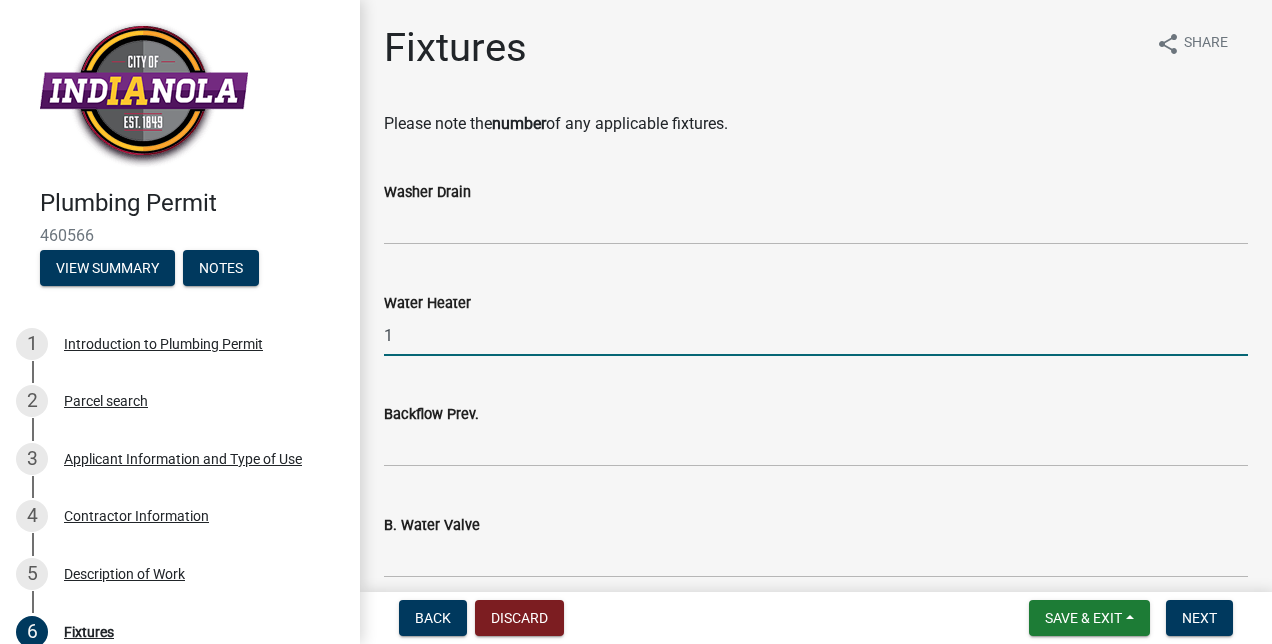 type on "1" 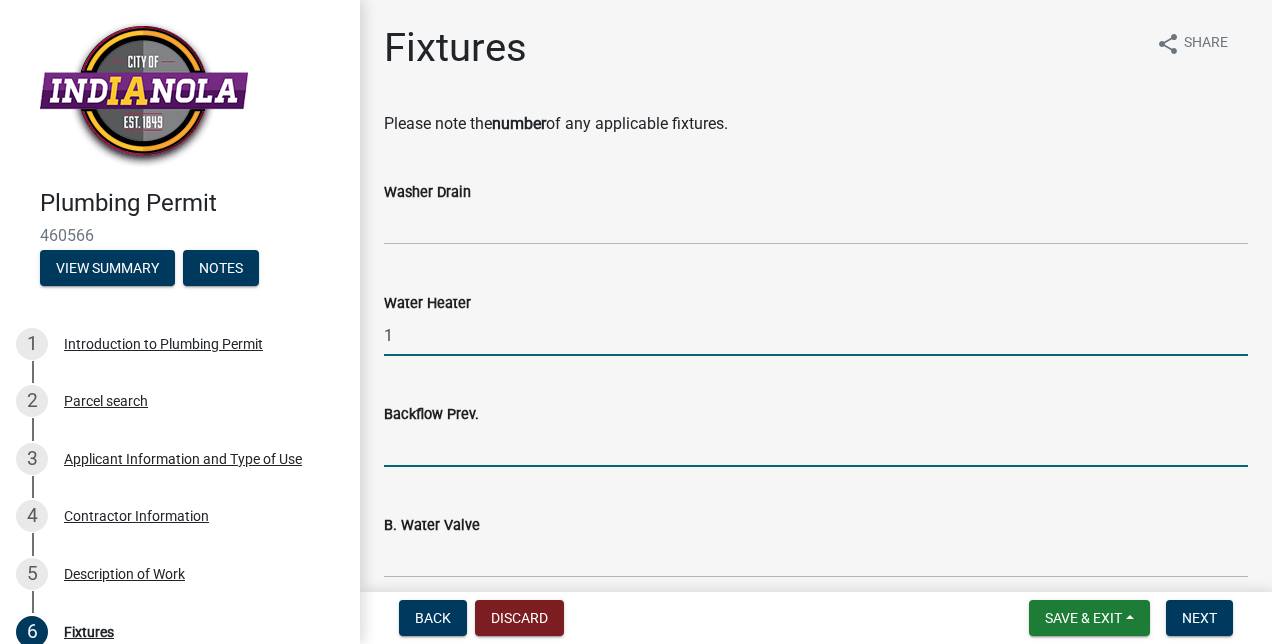 click 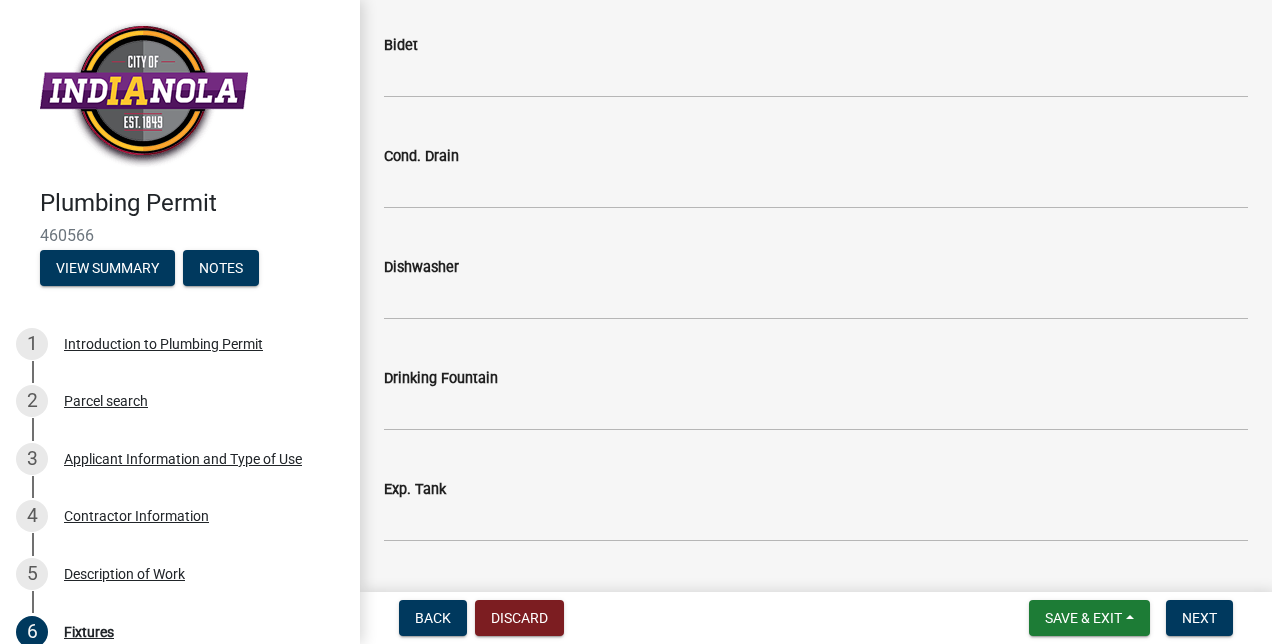 scroll, scrollTop: 712, scrollLeft: 0, axis: vertical 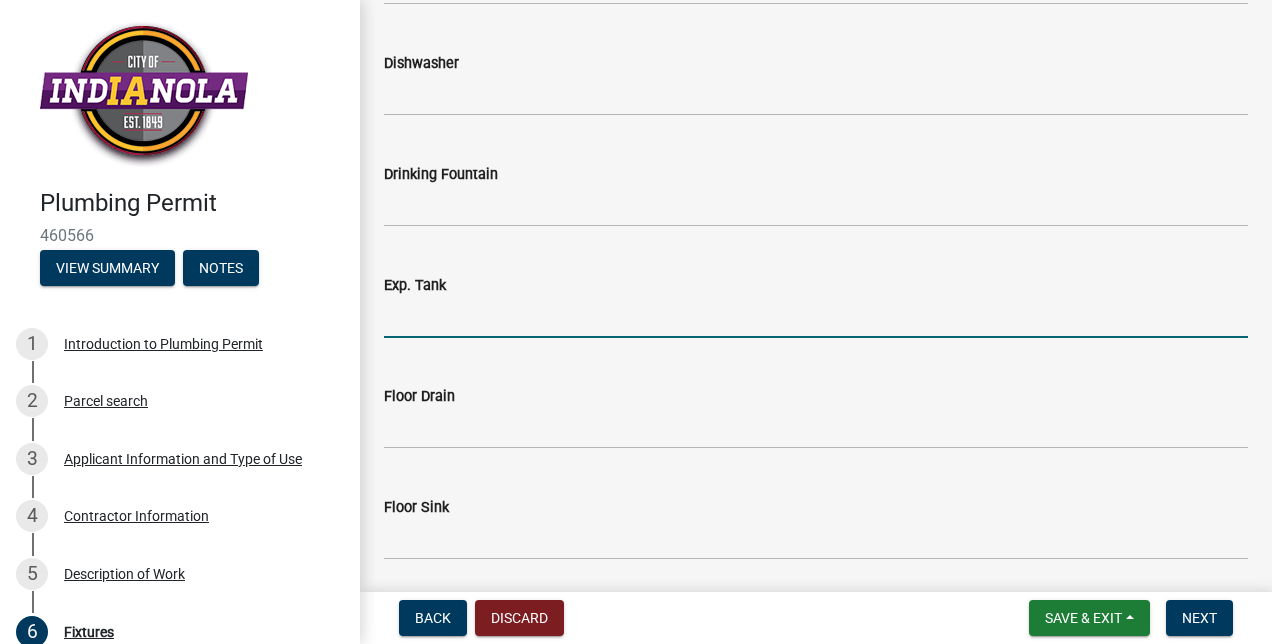 click 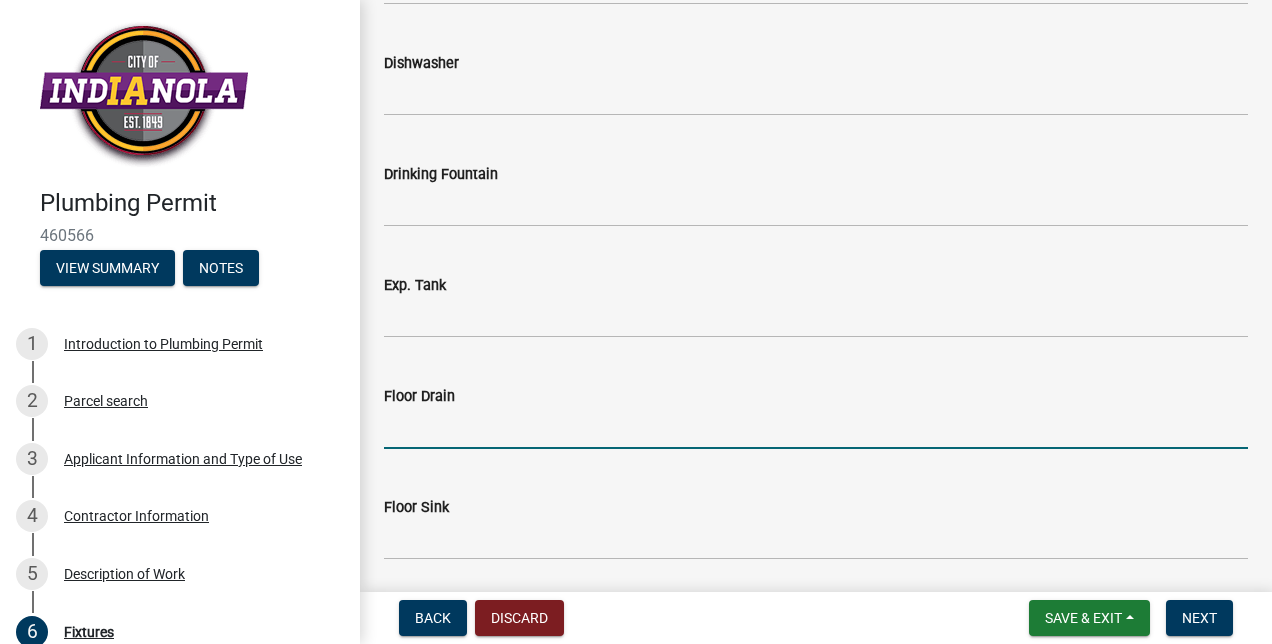click 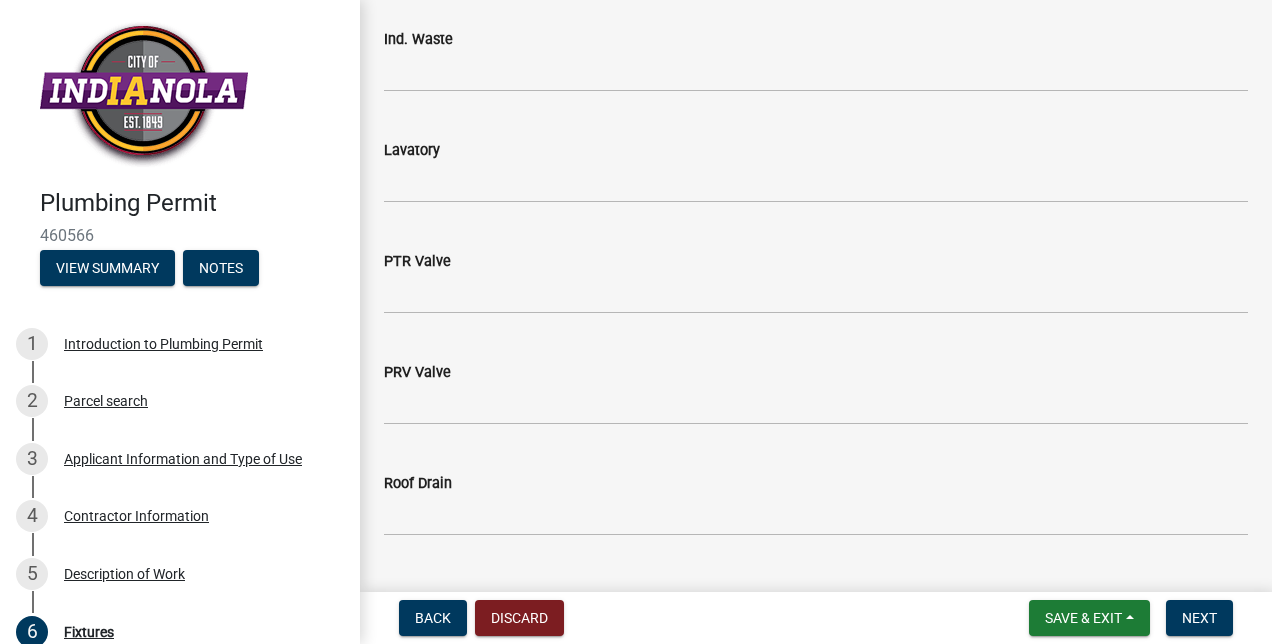 scroll, scrollTop: 1822, scrollLeft: 0, axis: vertical 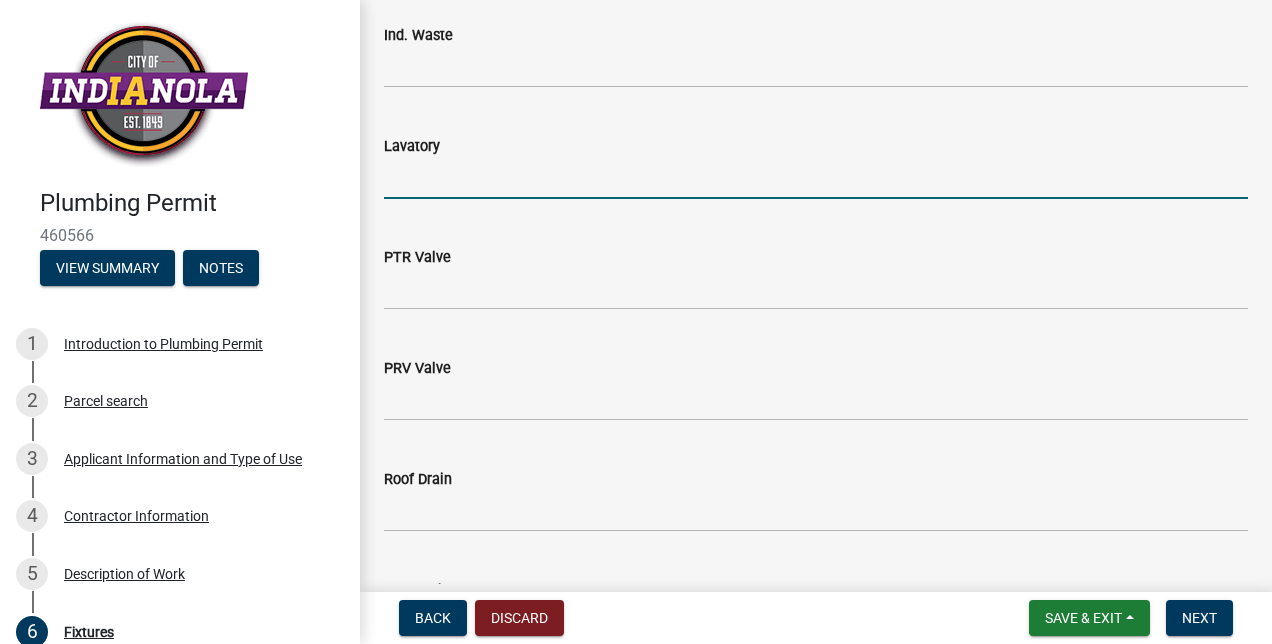 click 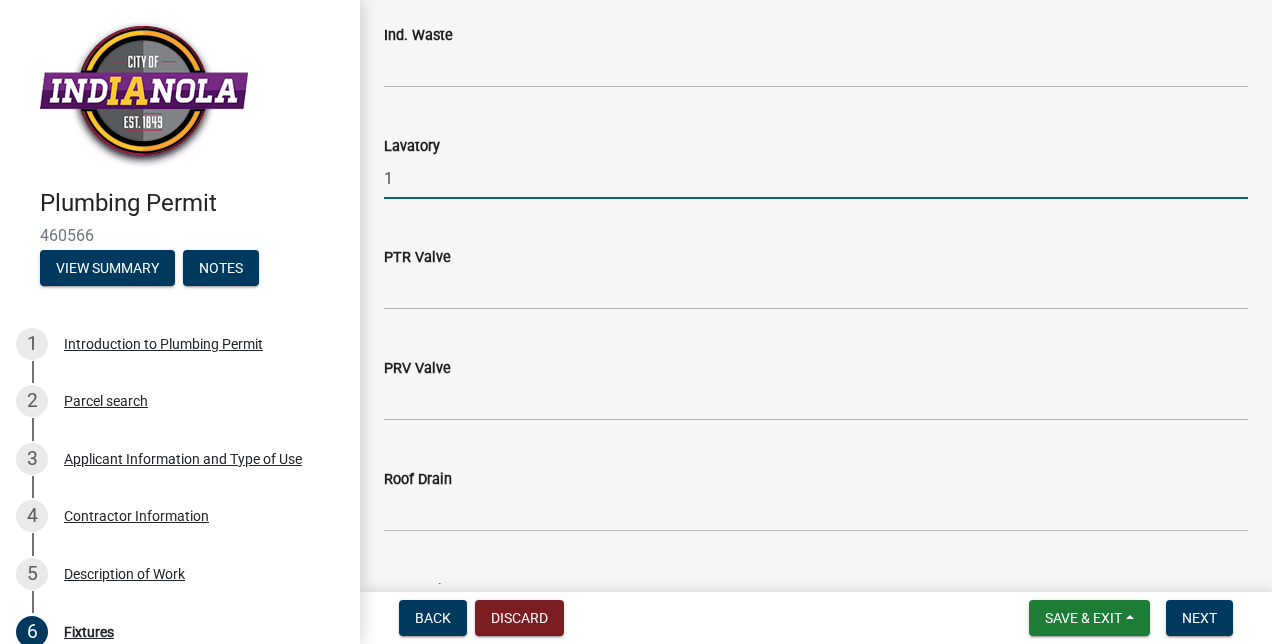 type on "1" 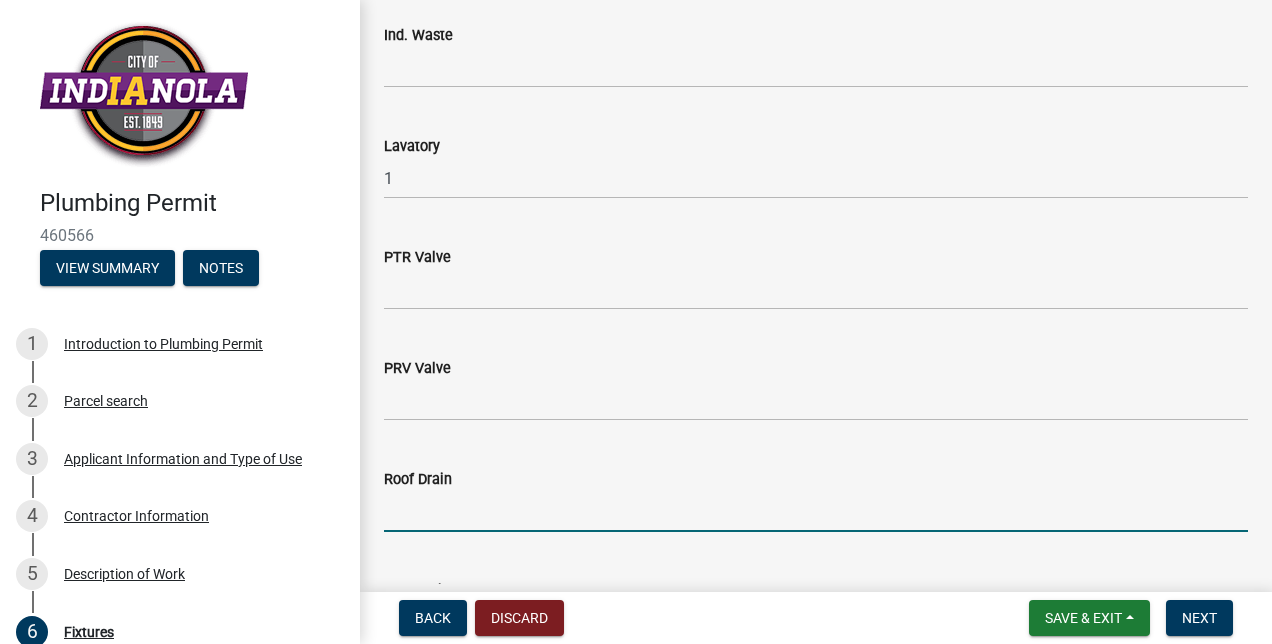 click 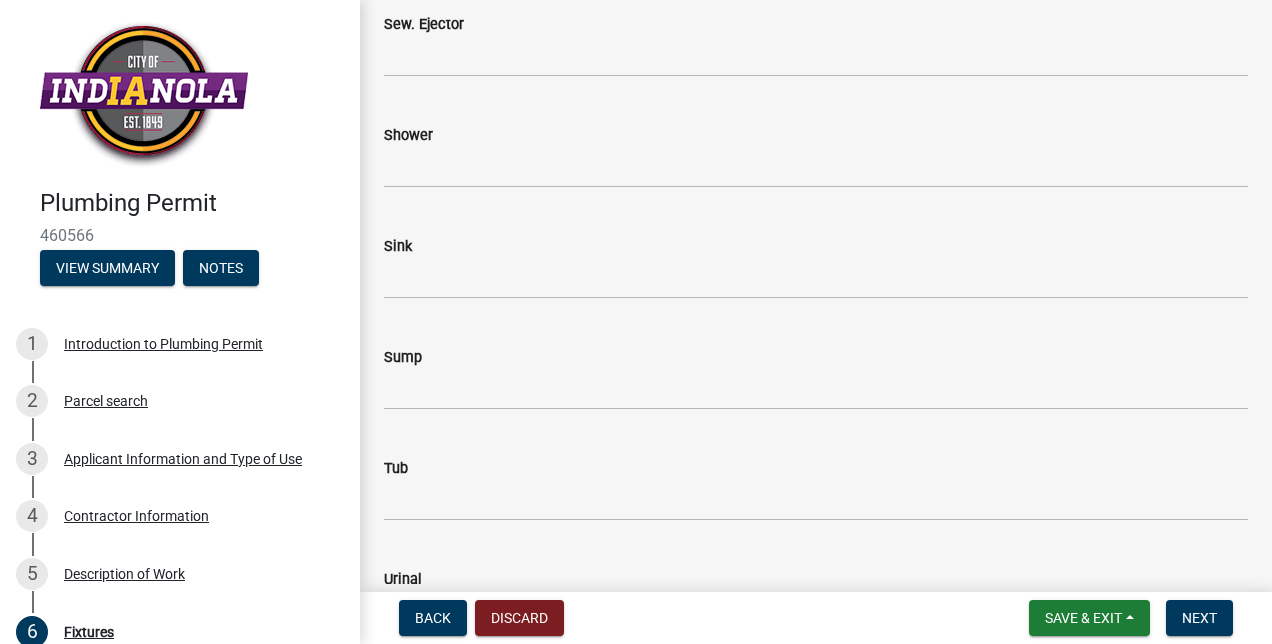 scroll, scrollTop: 2504, scrollLeft: 0, axis: vertical 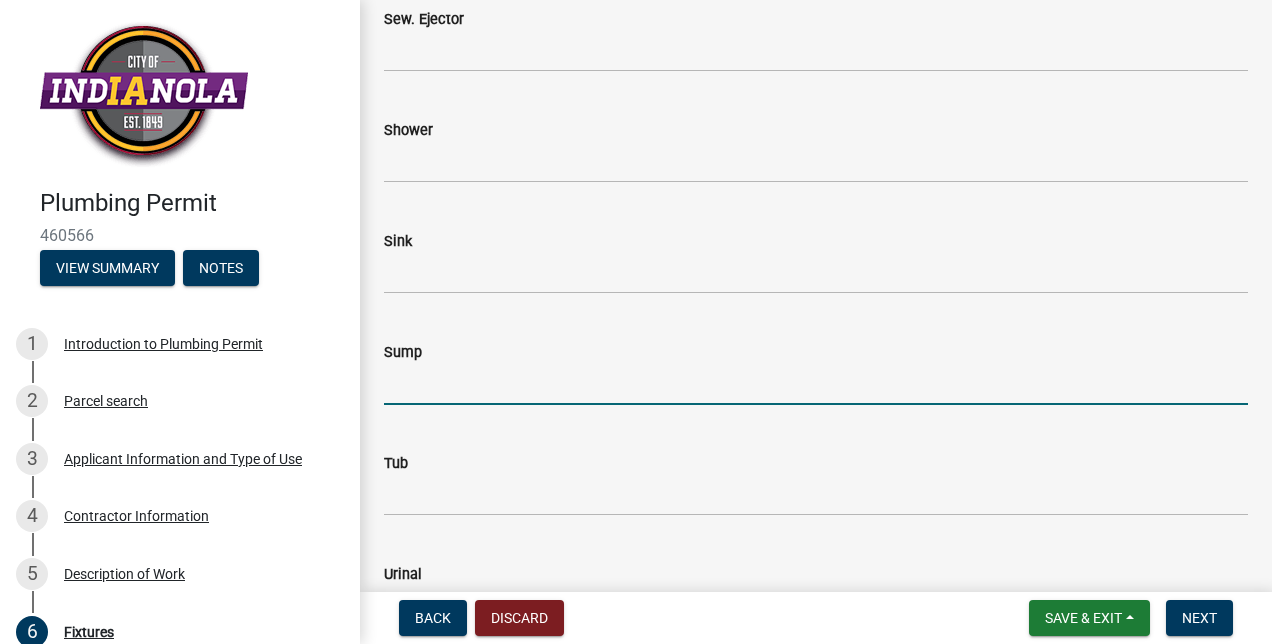 click 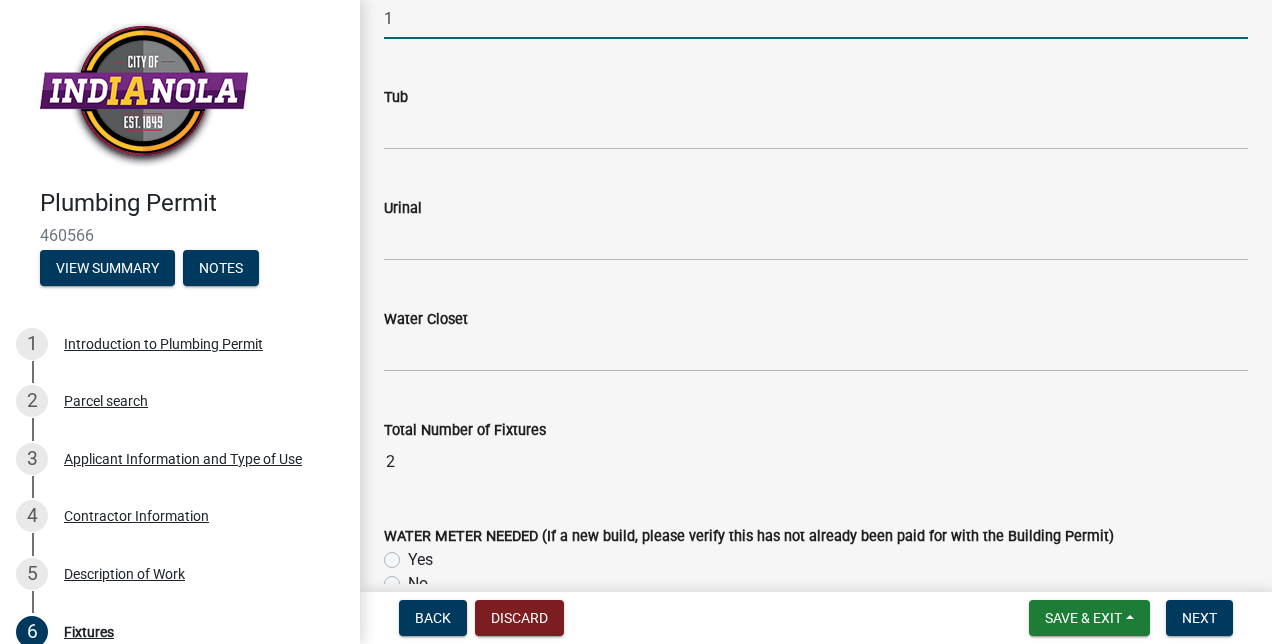scroll, scrollTop: 2901, scrollLeft: 0, axis: vertical 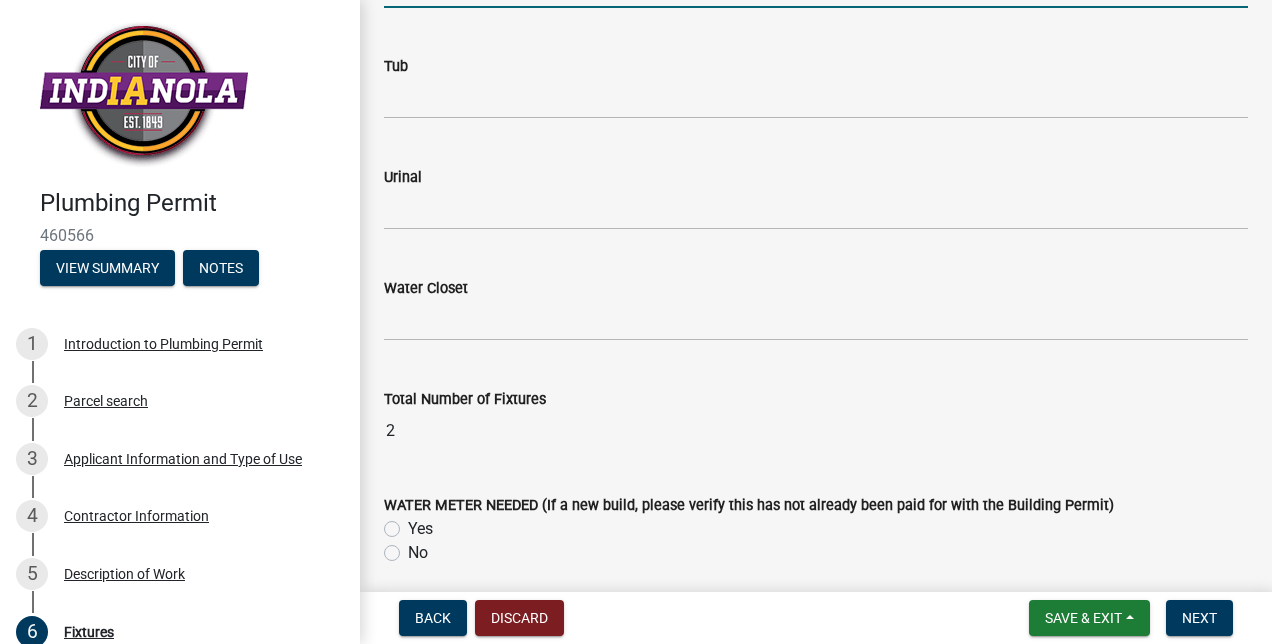 type on "1" 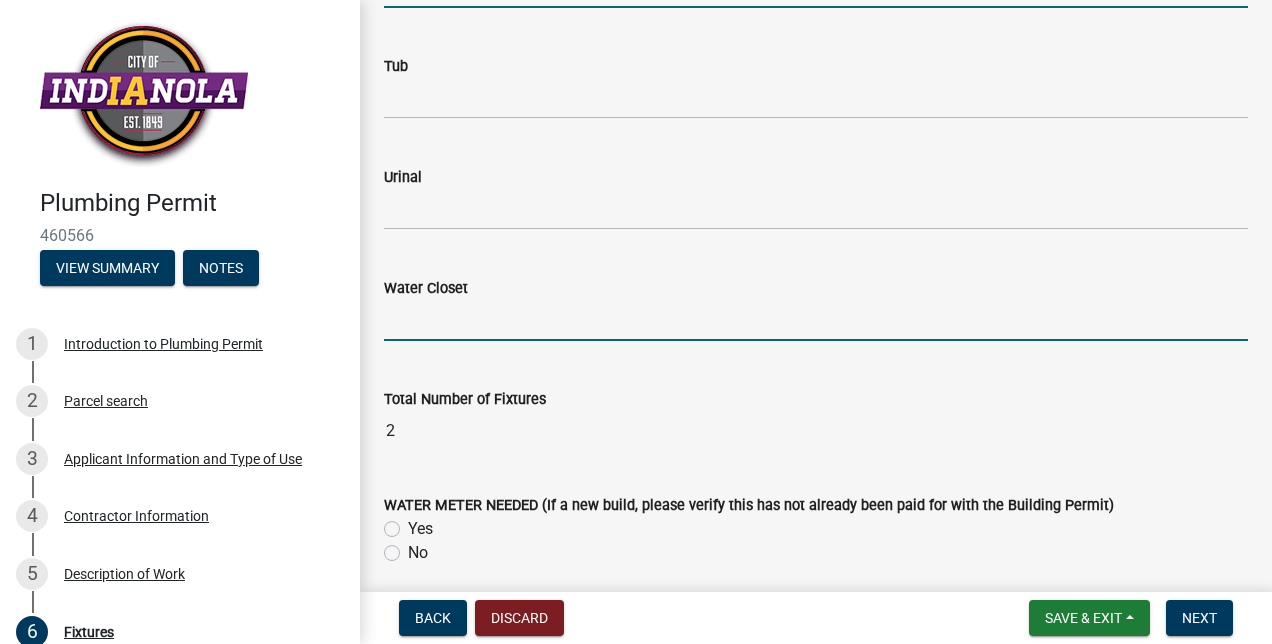 click 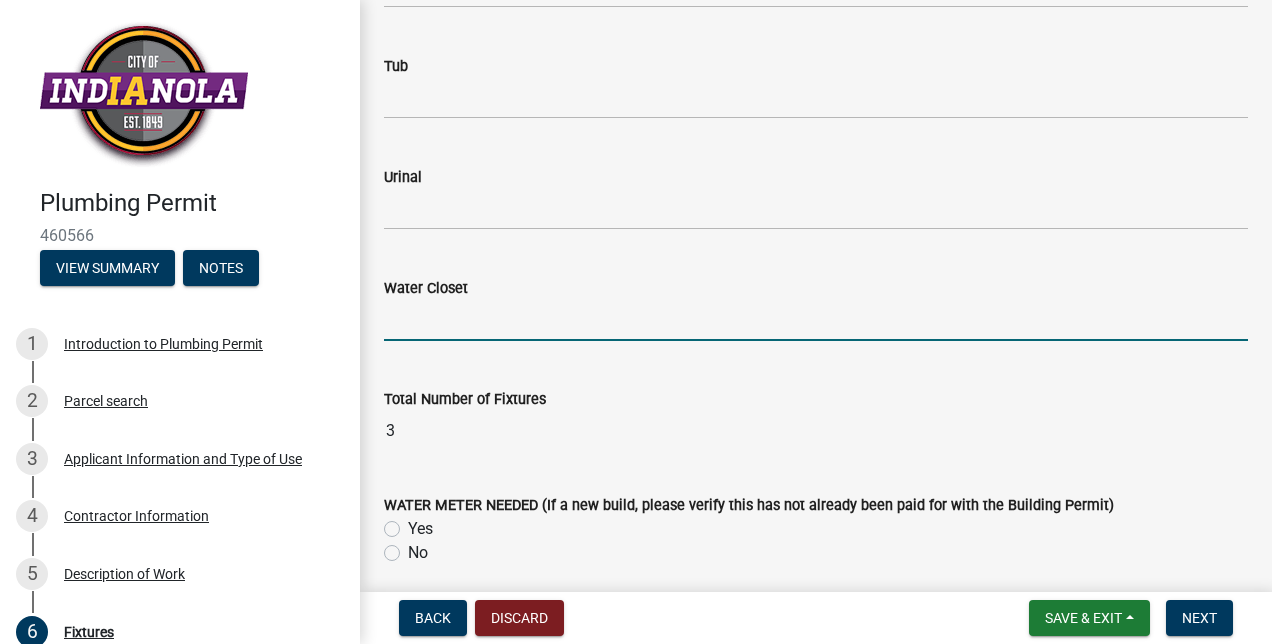 type on "3" 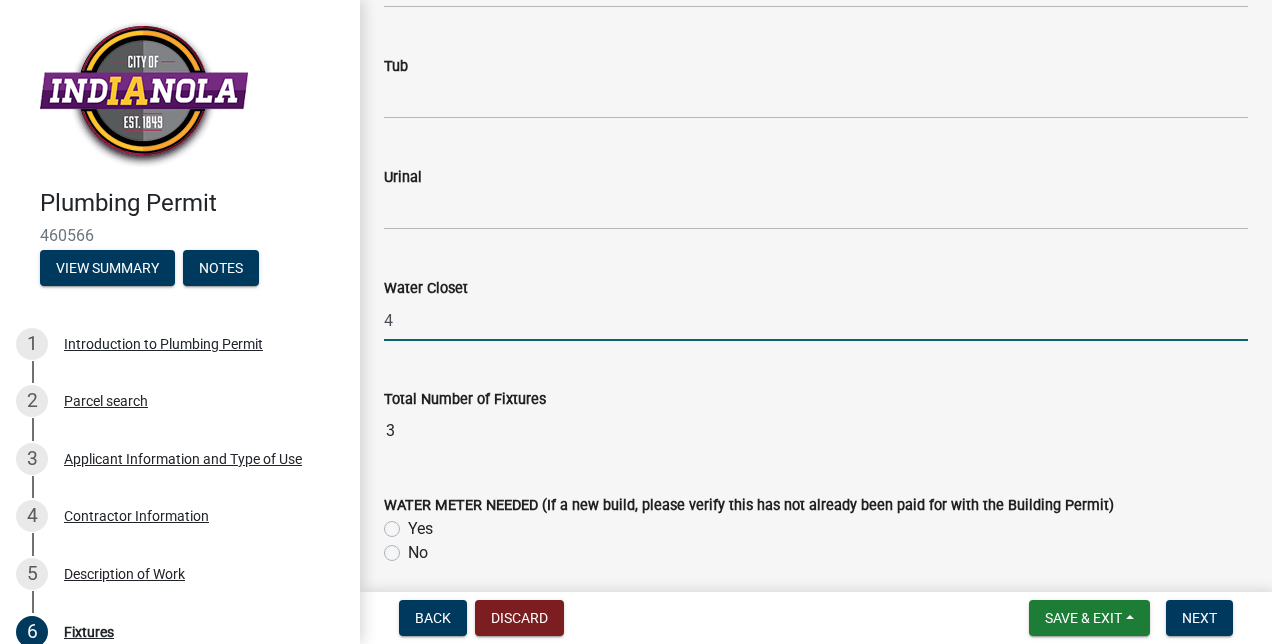 click on "Please note the  number  of any applicable fixtures.  Washer Drain   Water Heater  1  Backflow Prev.   B. Water Valve   Bar Opening   Bidet   Cond. Drain   Dishwasher   Drinking Fountain   Exp. Tank   Floor Drain   Floor Sink   Garbage Disp.   Grease Trap   Hydrant   Ind. Waste   Lavatory  1  PTR Valve   PRV Valve   Roof Drain   Set. Basin   Sew. Ejector   Shower   Sink   Sump  1  Tub   Urinal   Water Closet  4  Total Number of Fixtures  3  WATER METER NEEDED (If a new build, please verify this has not already been paid for with the Building Permit)   Yes   No   Water Meter Size?   5/8"   3/4"   1"   1-1/2"   2"   N/A   Number of Gas Piping Outlets   Number of Items Not Classified Above   Describe Items not classified" 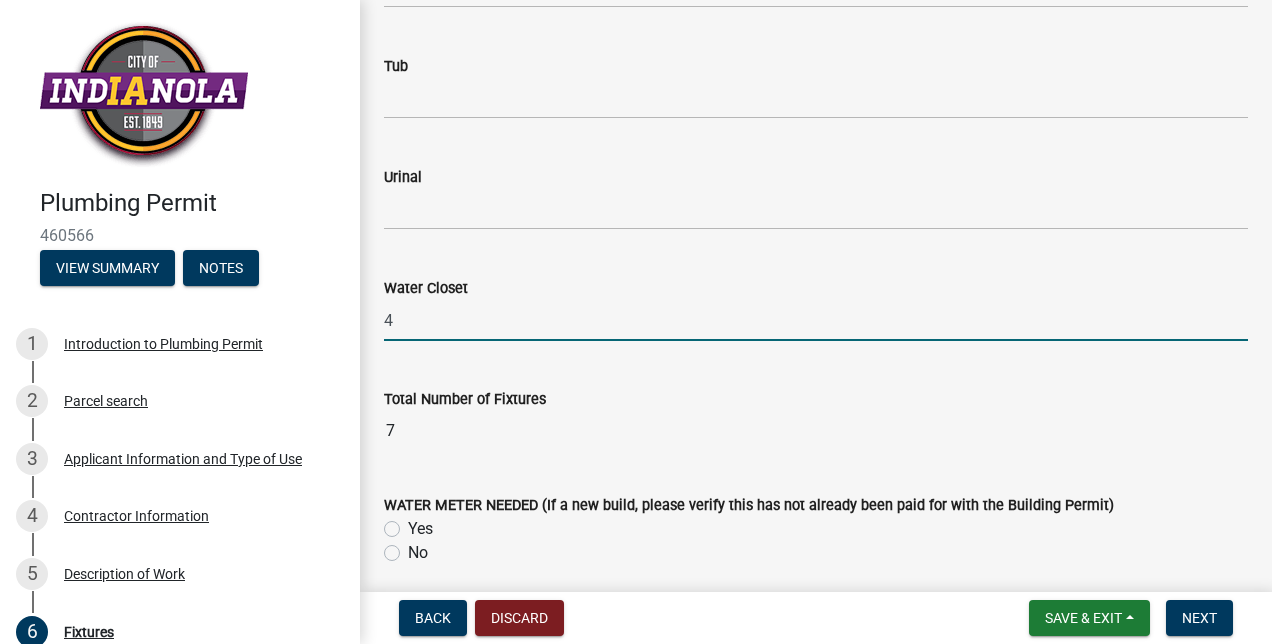 drag, startPoint x: 420, startPoint y: 319, endPoint x: 266, endPoint y: 308, distance: 154.39236 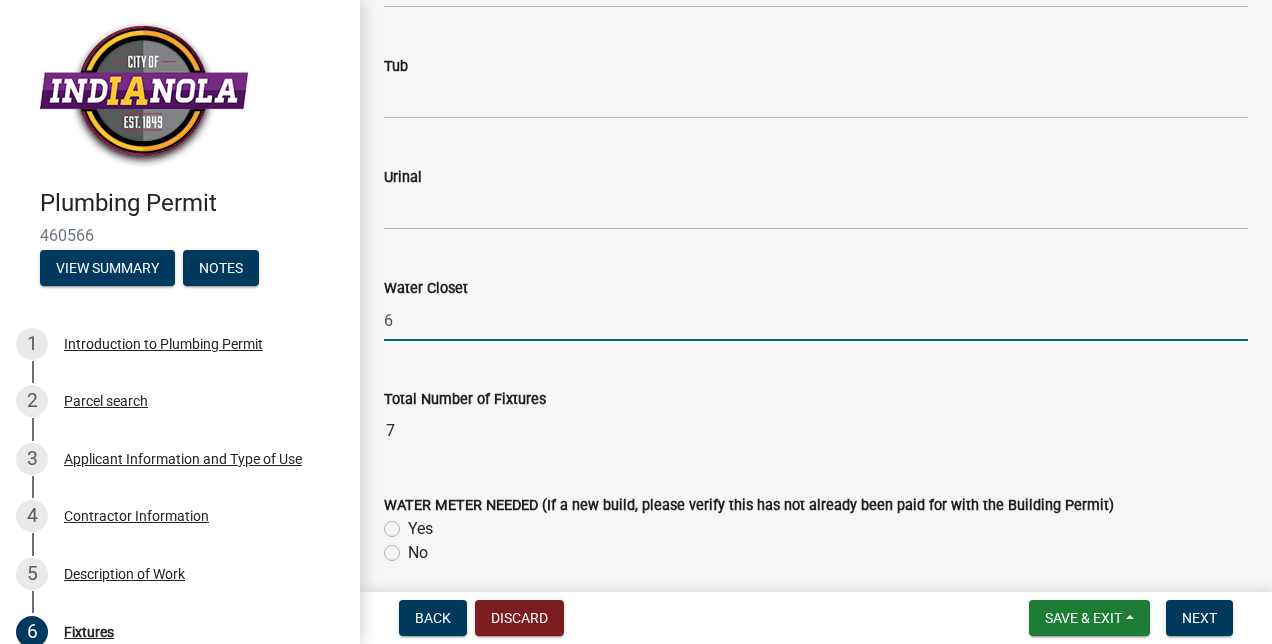 type on "6" 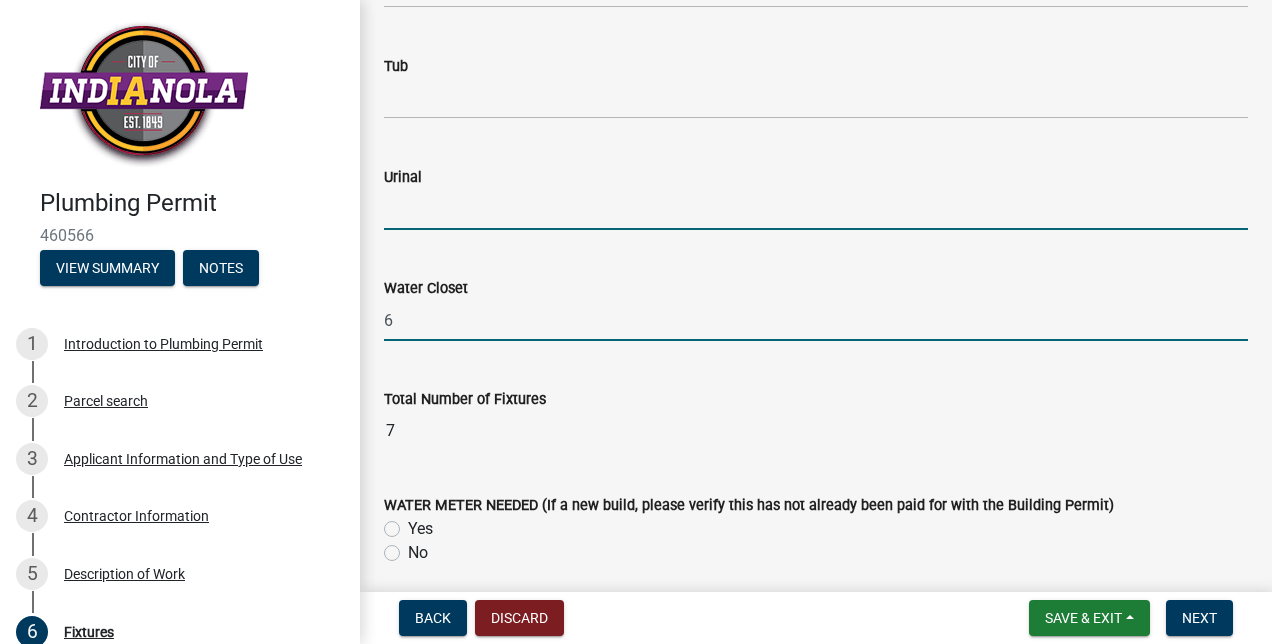 click 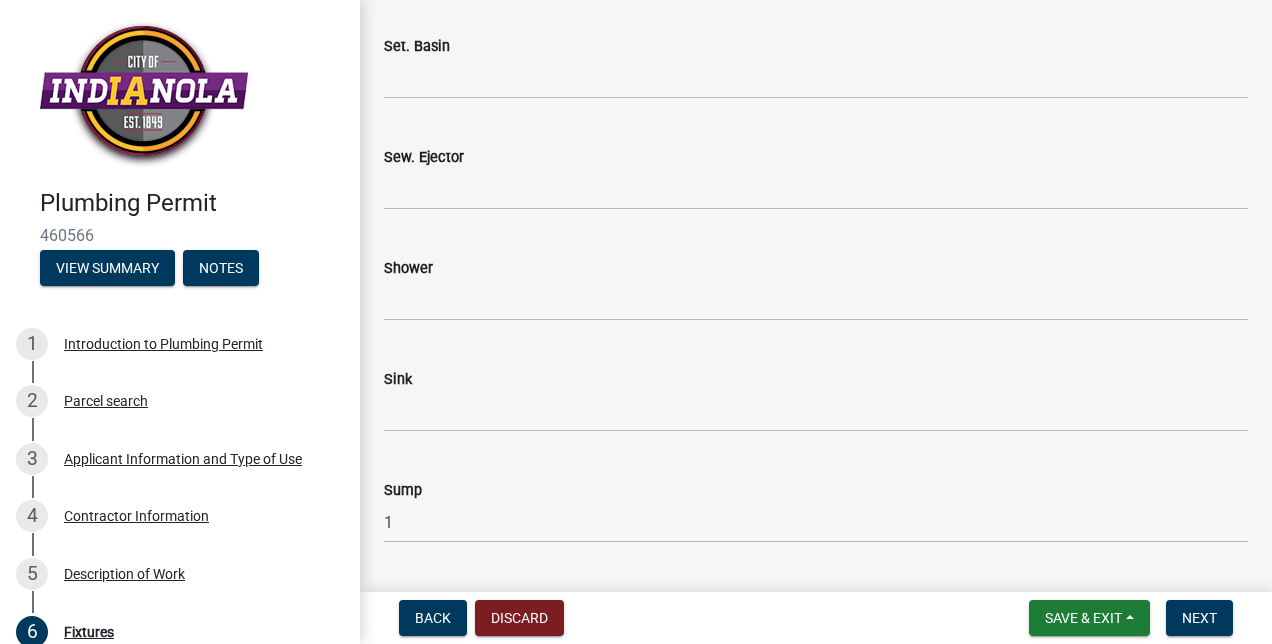 scroll, scrollTop: 2351, scrollLeft: 0, axis: vertical 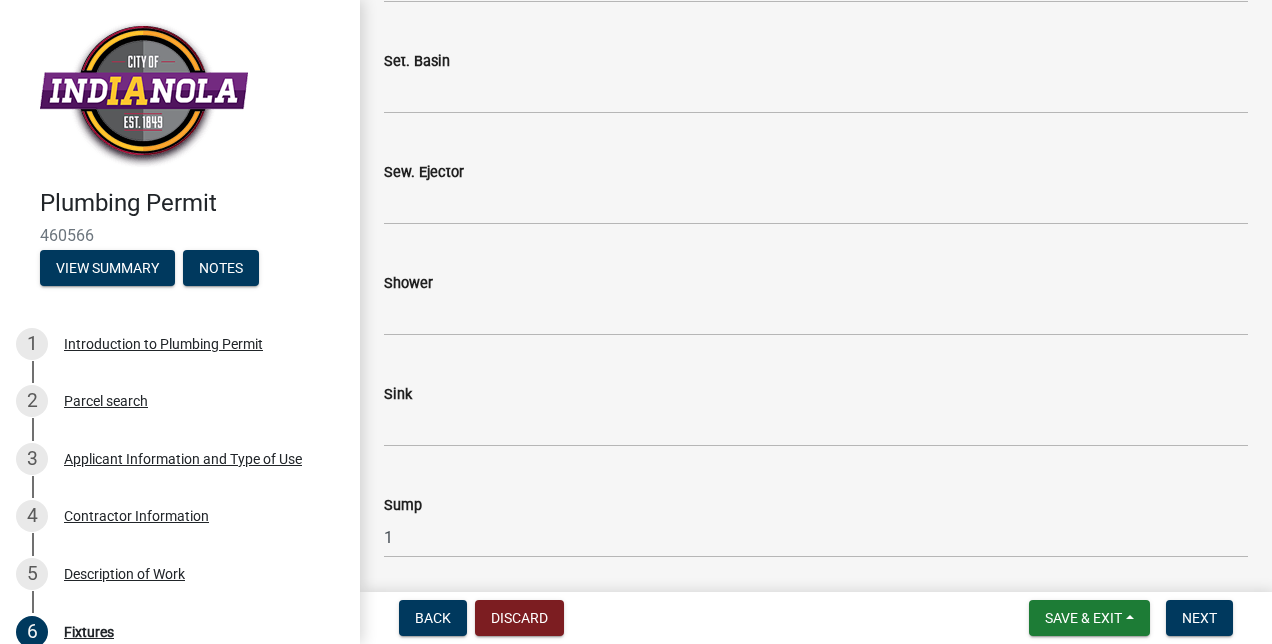 type on "2" 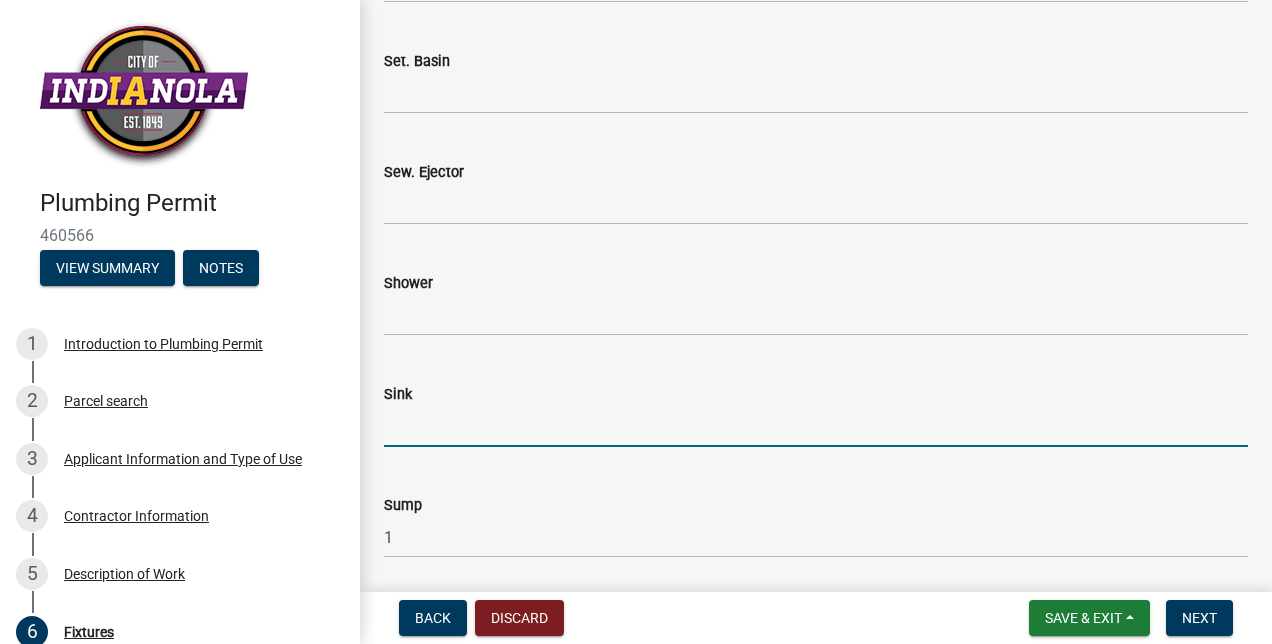 click 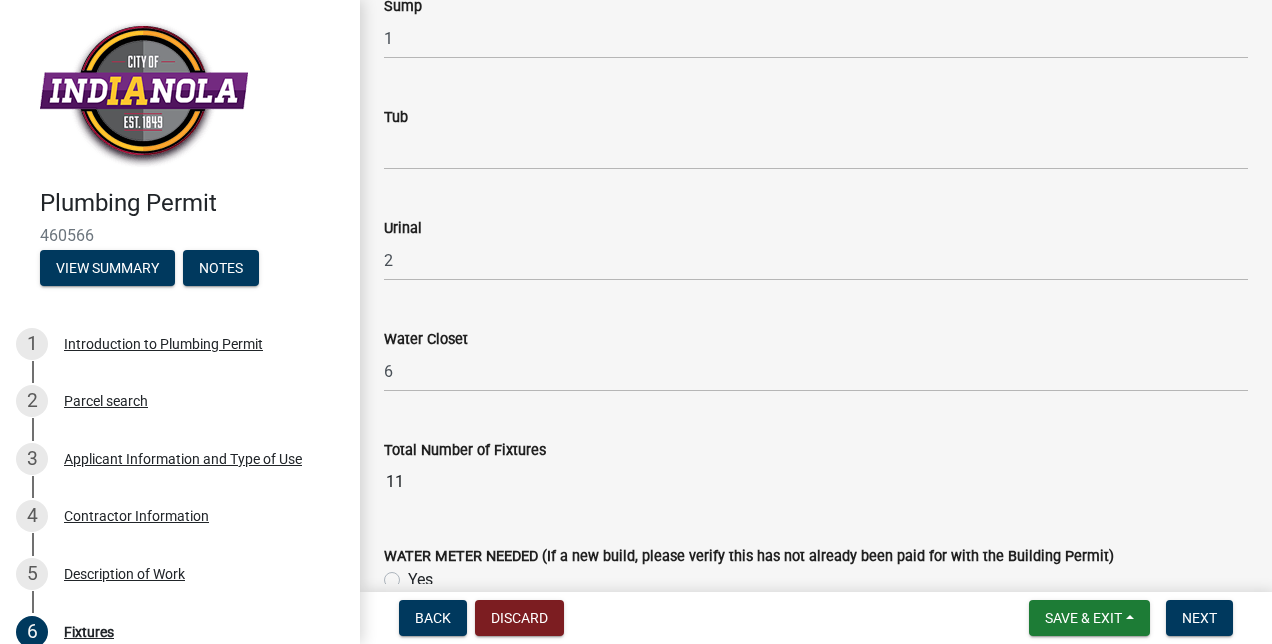 scroll, scrollTop: 3171, scrollLeft: 0, axis: vertical 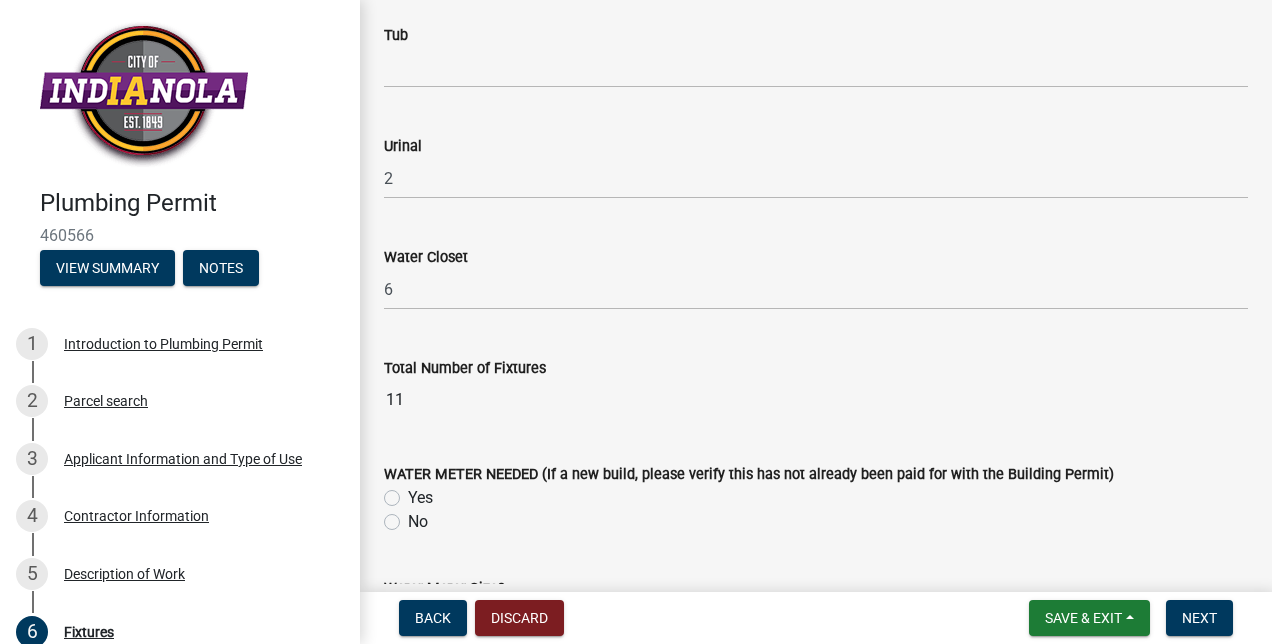 type on "4" 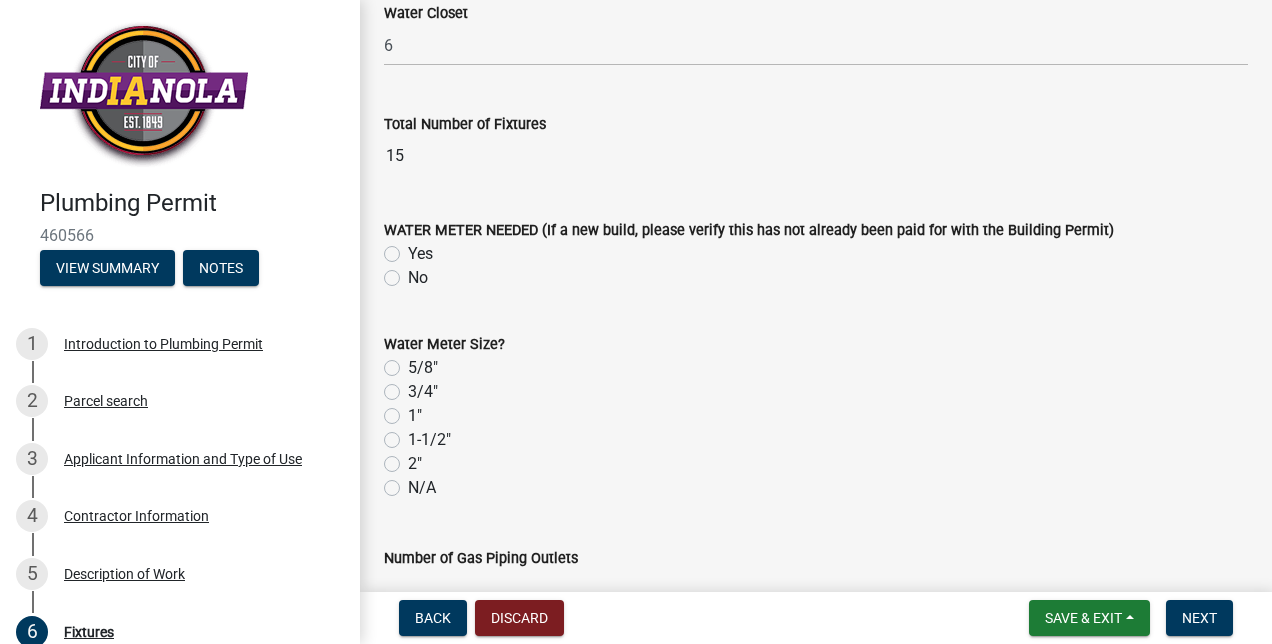 scroll, scrollTop: 3181, scrollLeft: 0, axis: vertical 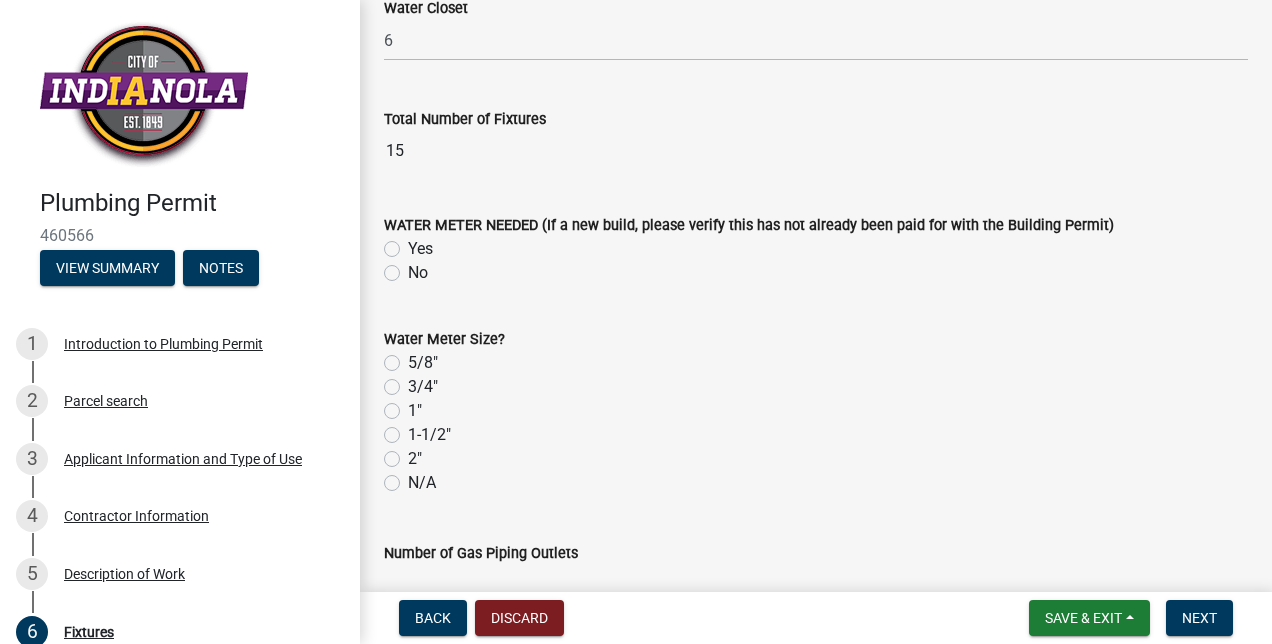 click on "Yes" 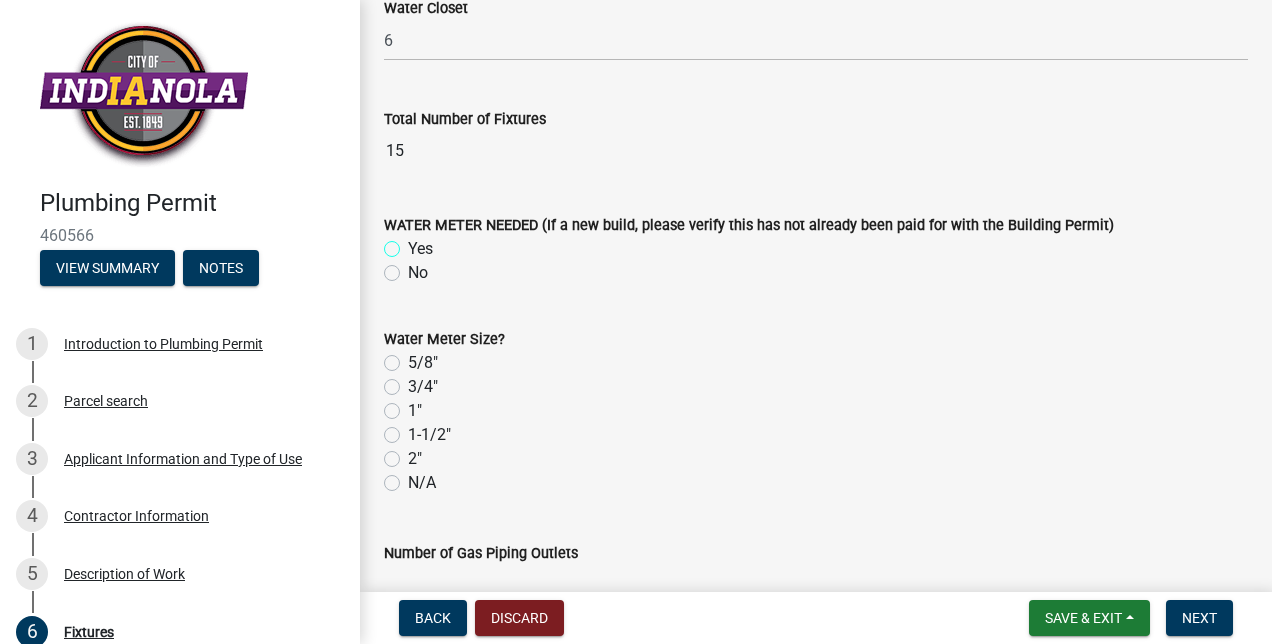 click on "Yes" at bounding box center (414, 243) 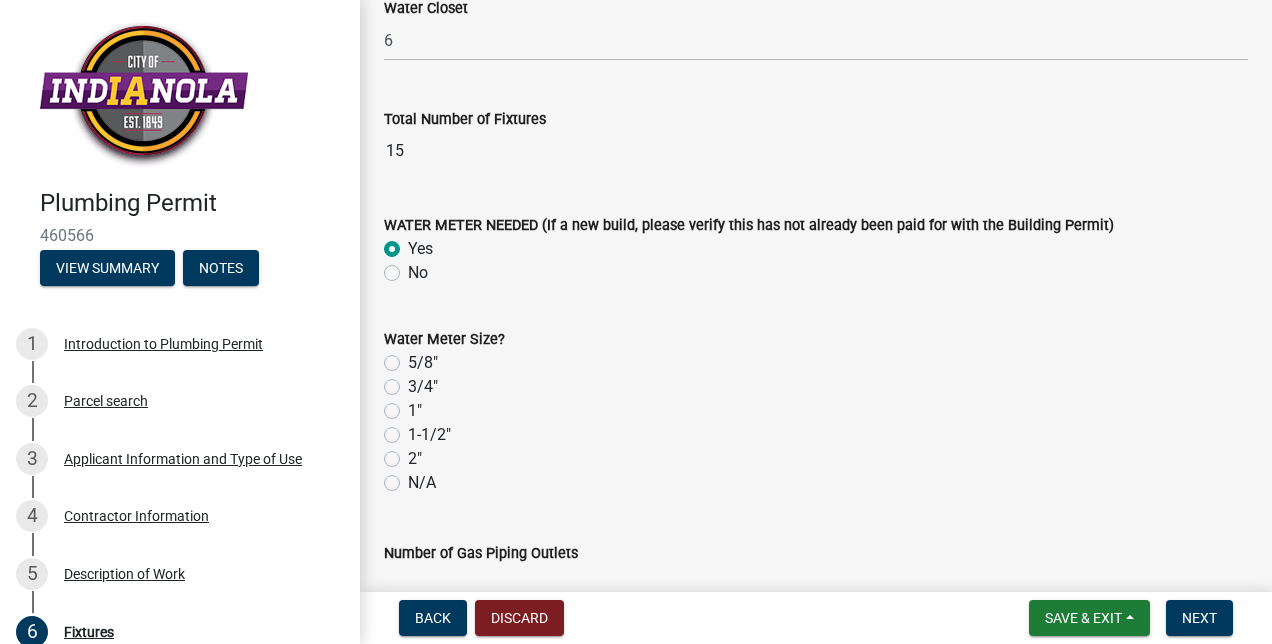 radio on "true" 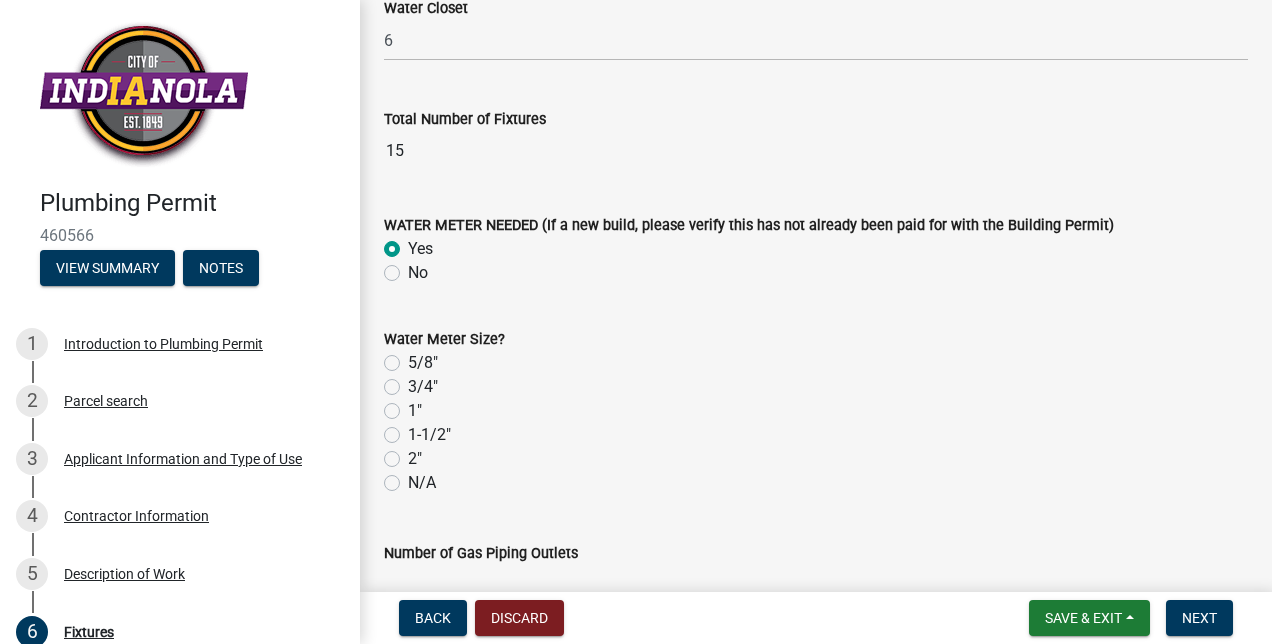 click on "No" 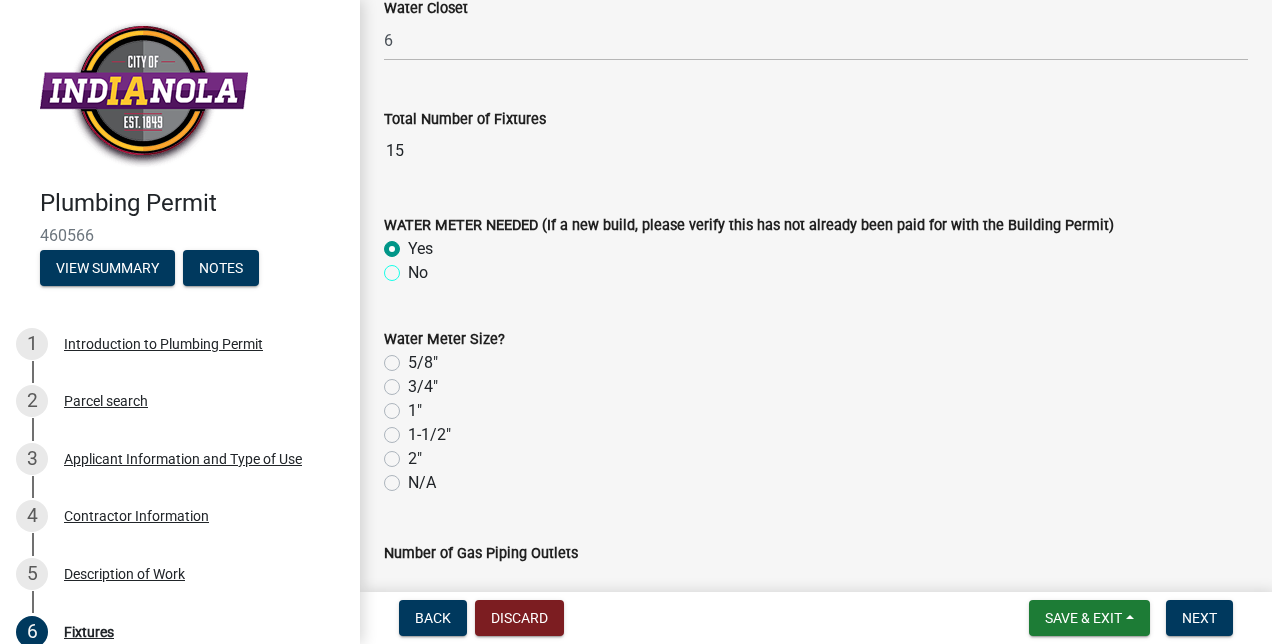 click on "No" at bounding box center (414, 267) 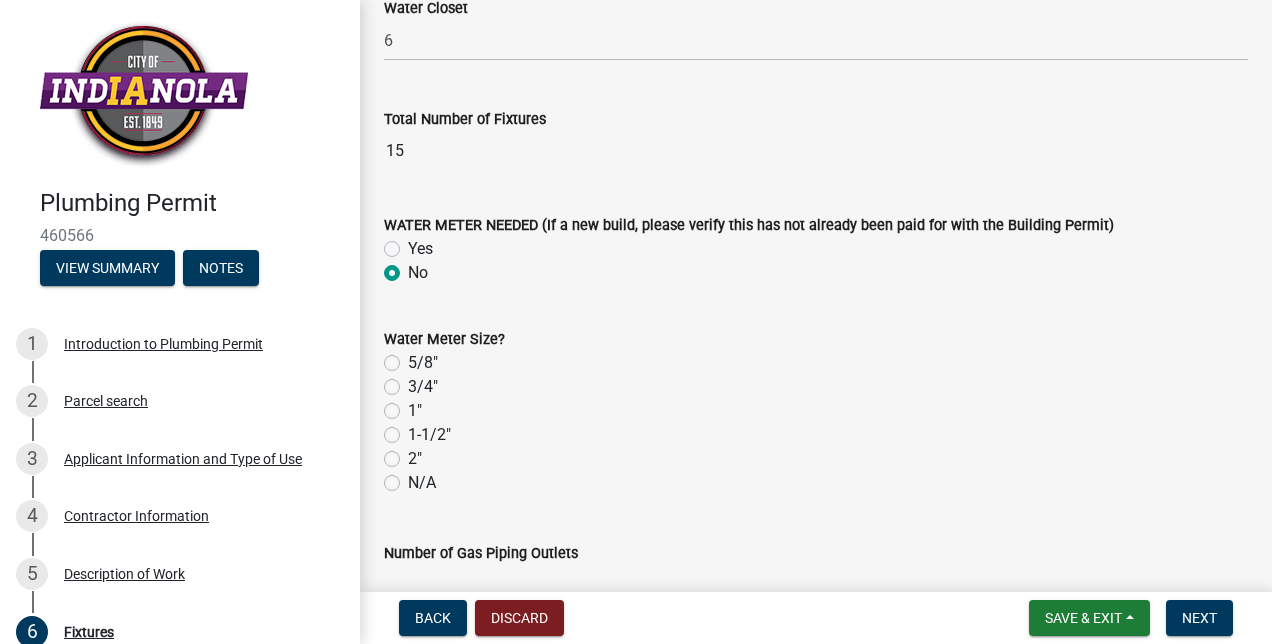 radio on "true" 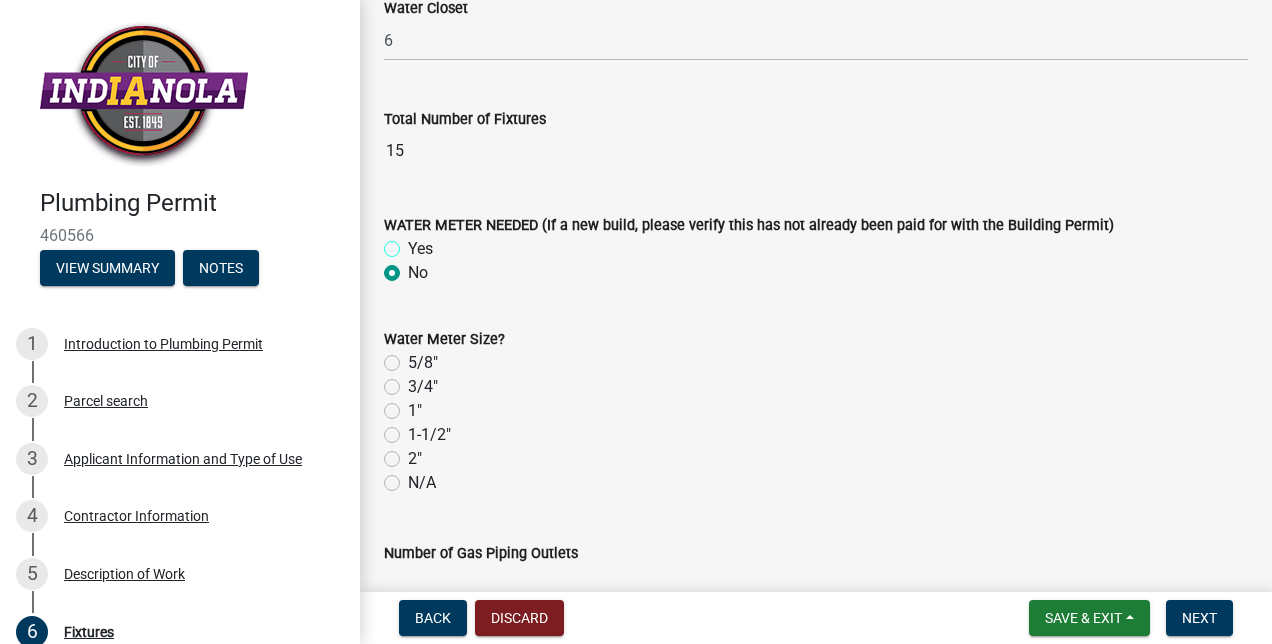 click on "Yes" at bounding box center (414, 243) 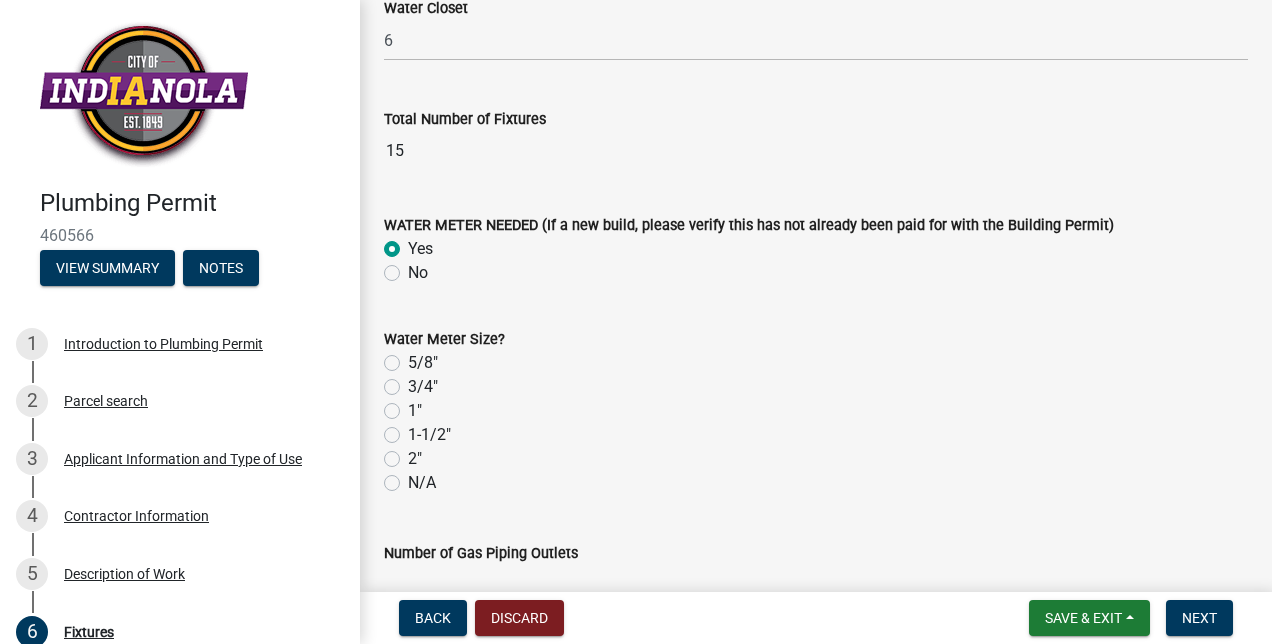 radio on "true" 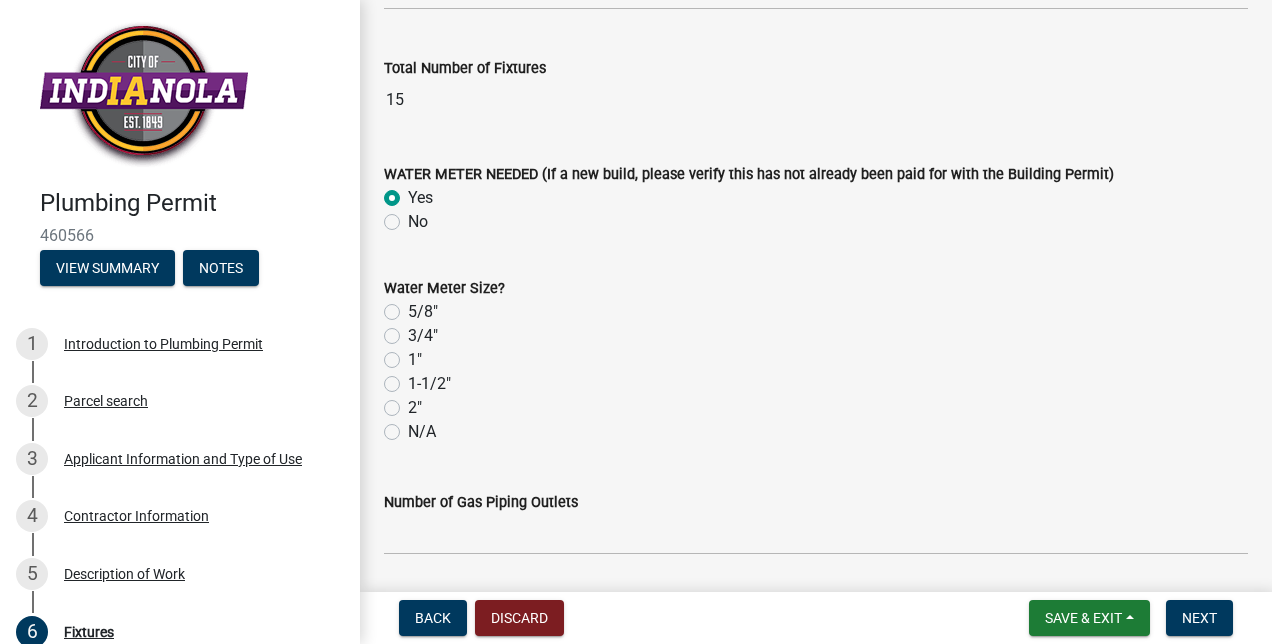 scroll, scrollTop: 3237, scrollLeft: 0, axis: vertical 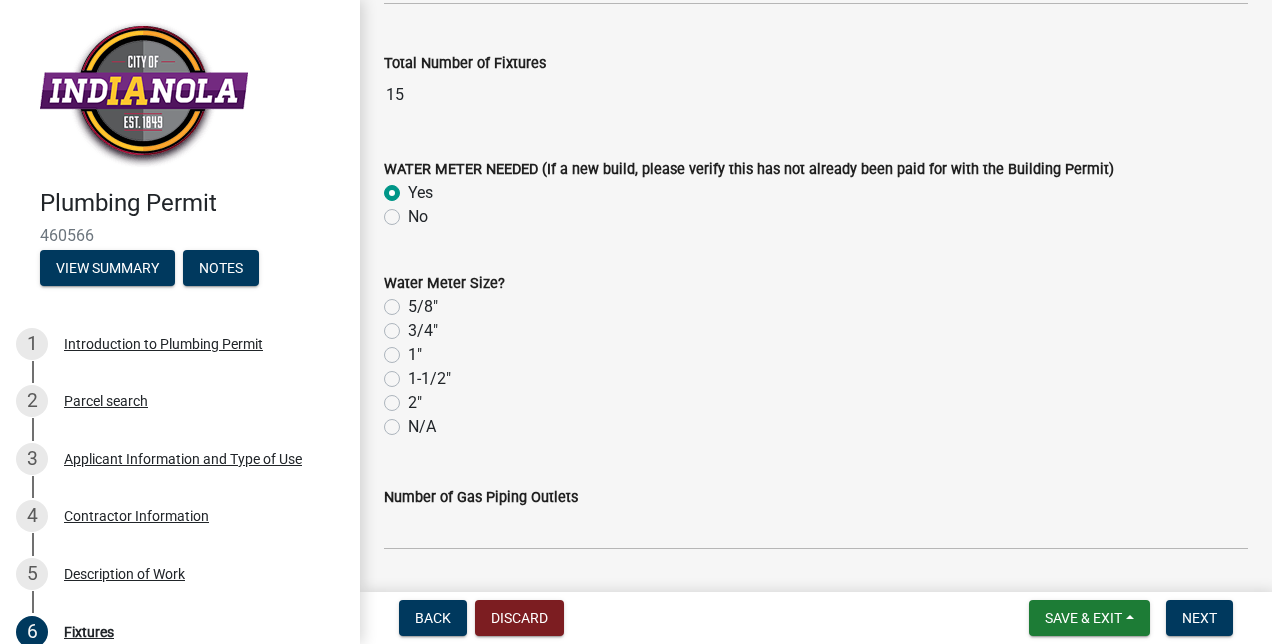 click on "1"" 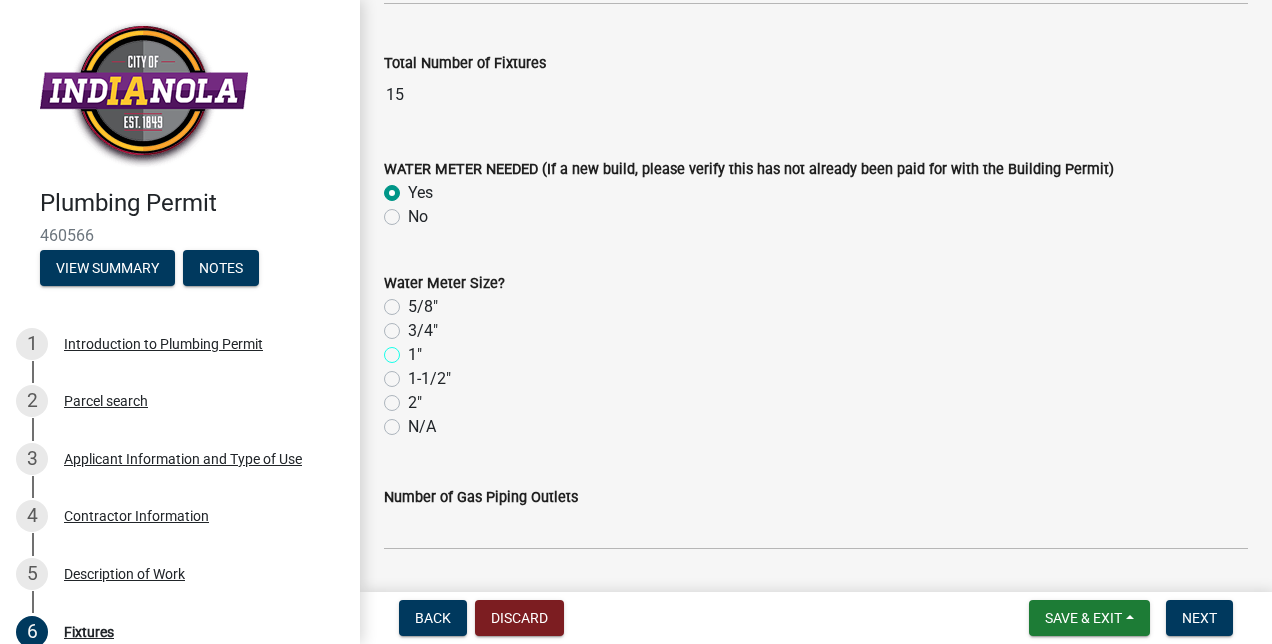 click on "1"" at bounding box center [414, 349] 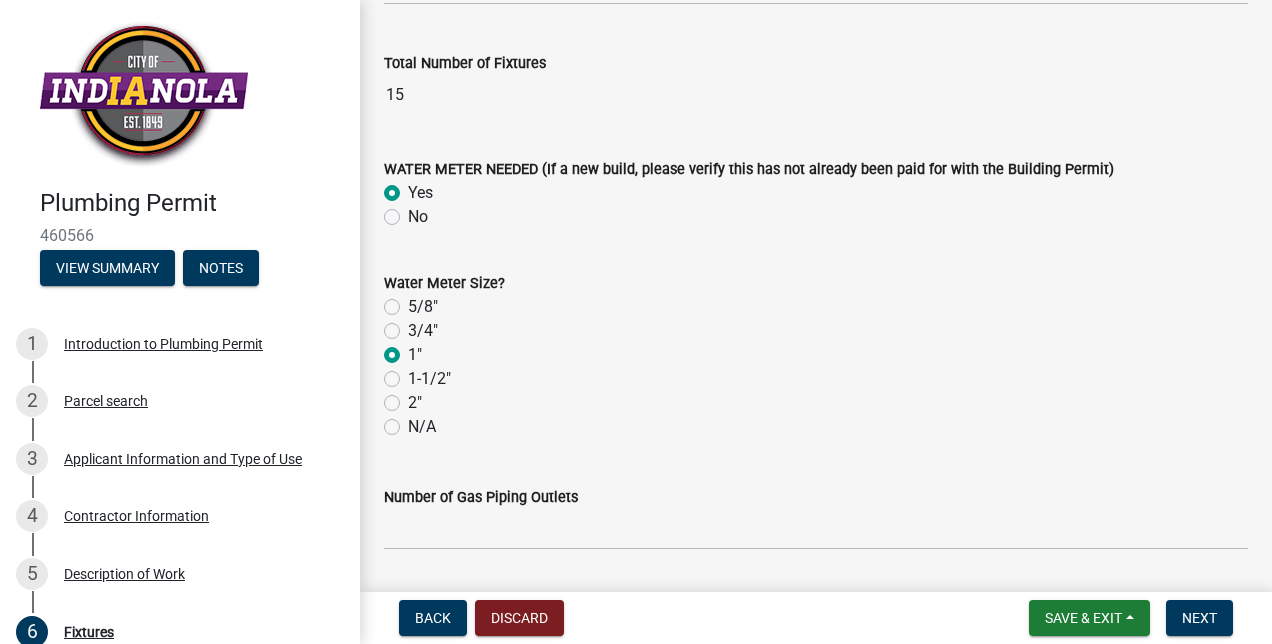 radio on "true" 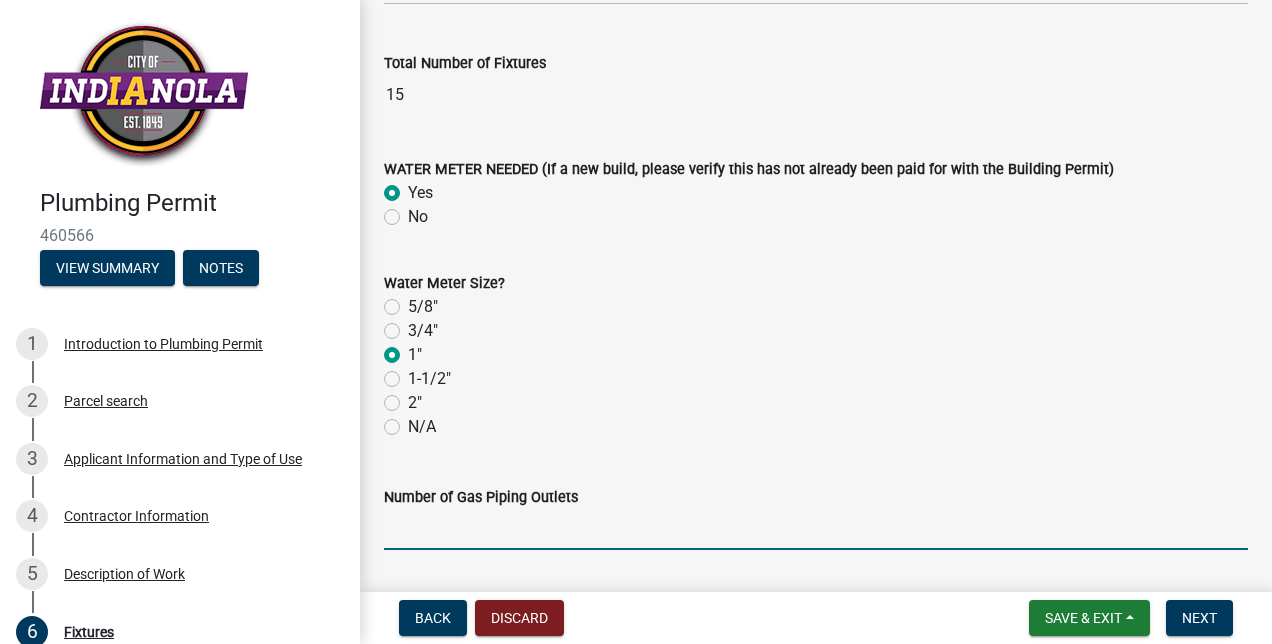 click 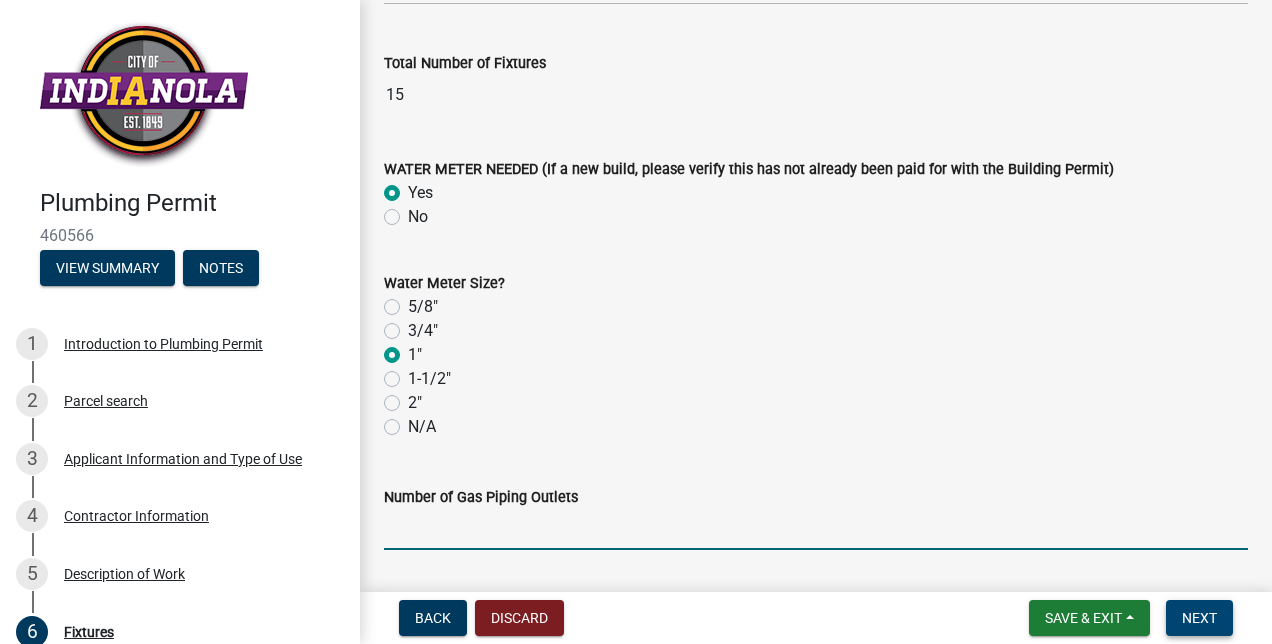 click on "Next" at bounding box center (1199, 618) 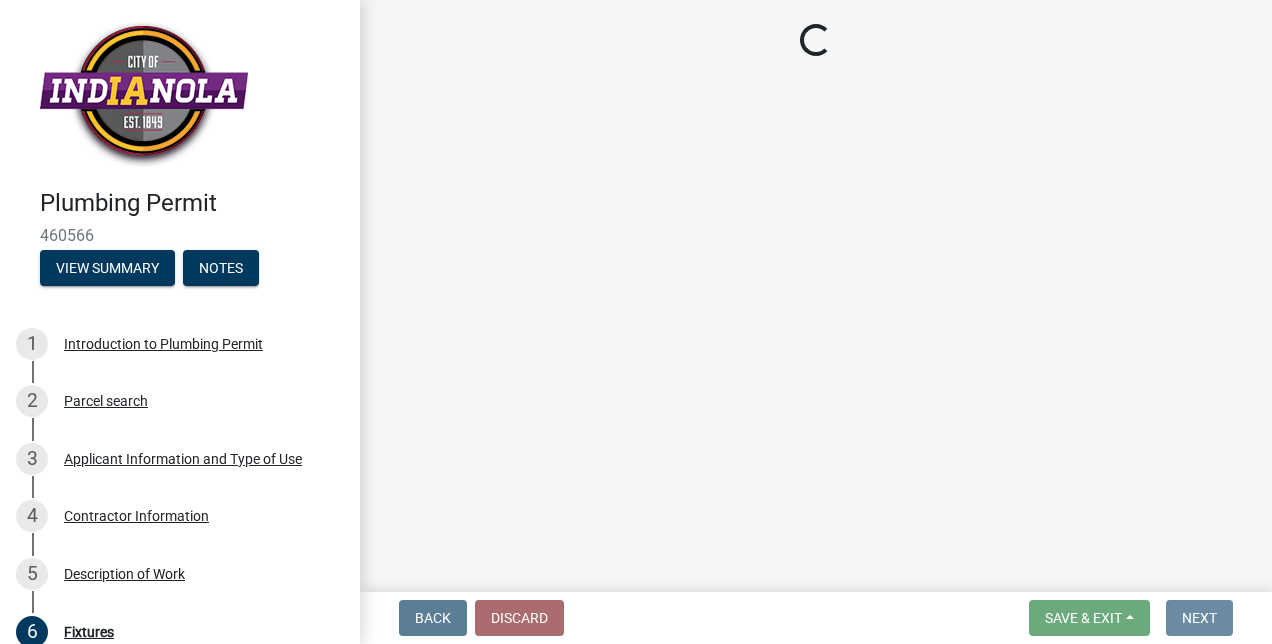 scroll, scrollTop: 0, scrollLeft: 0, axis: both 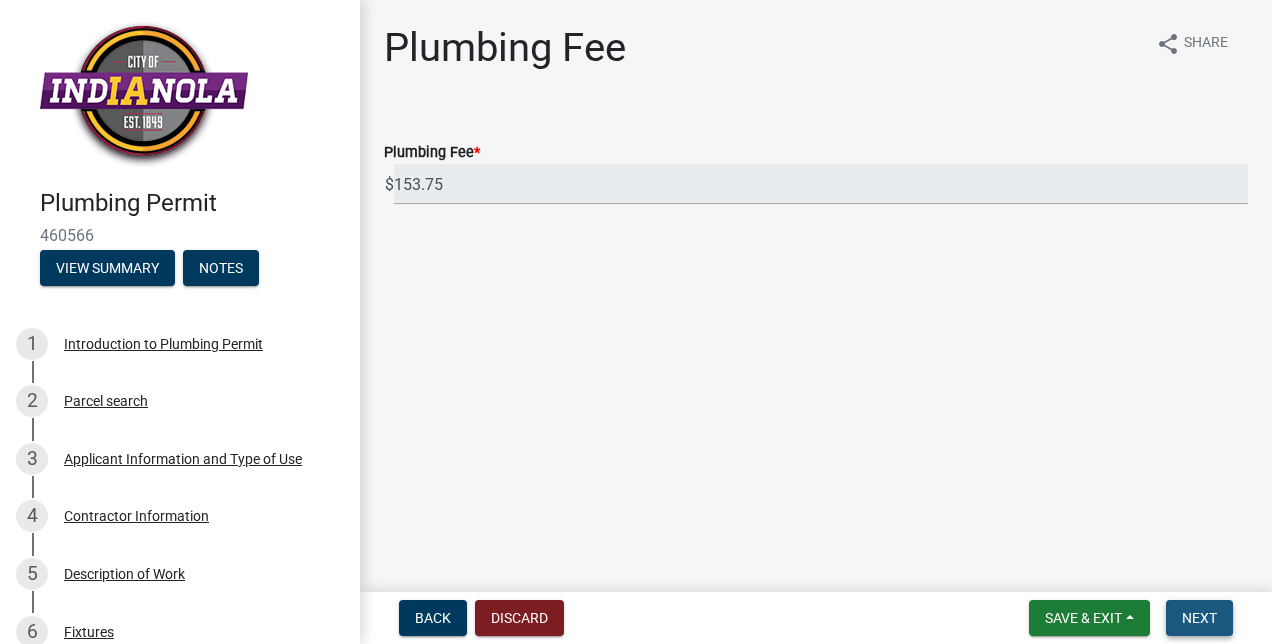 click on "Next" at bounding box center (1199, 618) 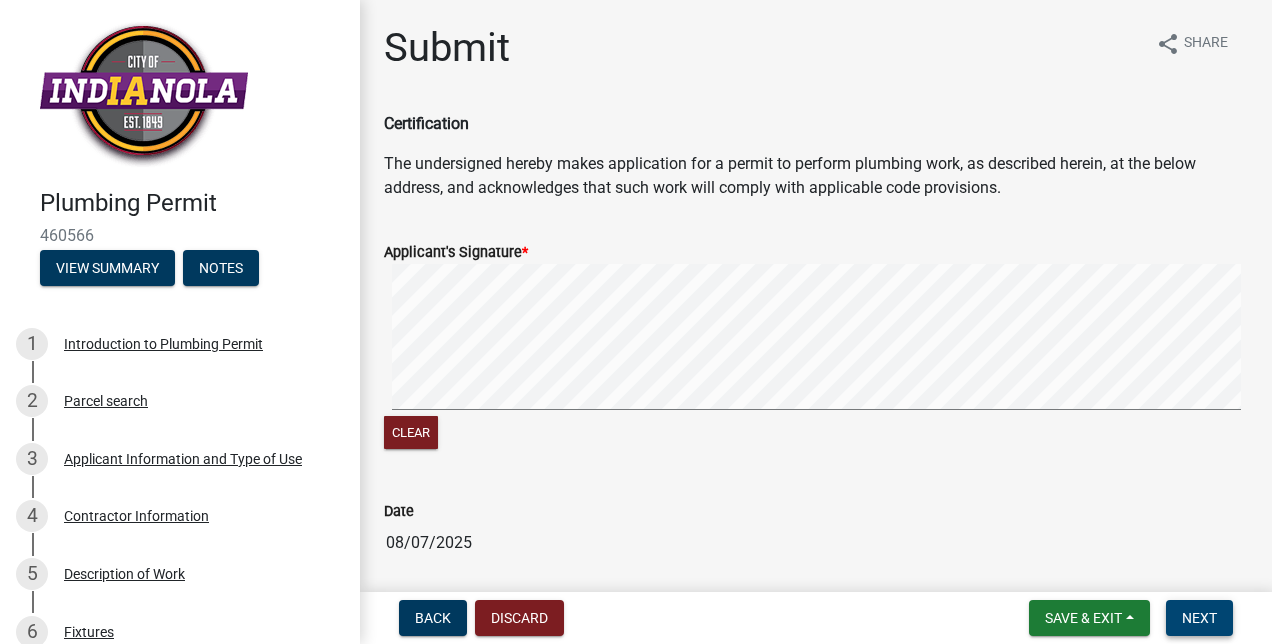 click on "Next" at bounding box center (1199, 618) 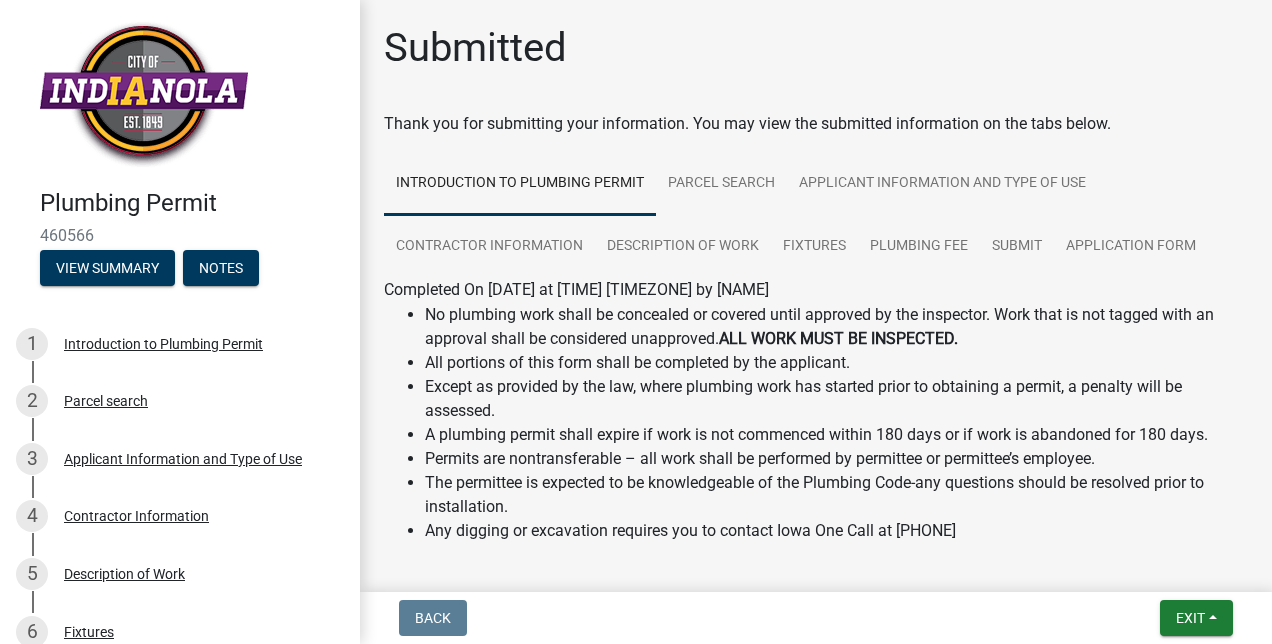 scroll, scrollTop: 94, scrollLeft: 0, axis: vertical 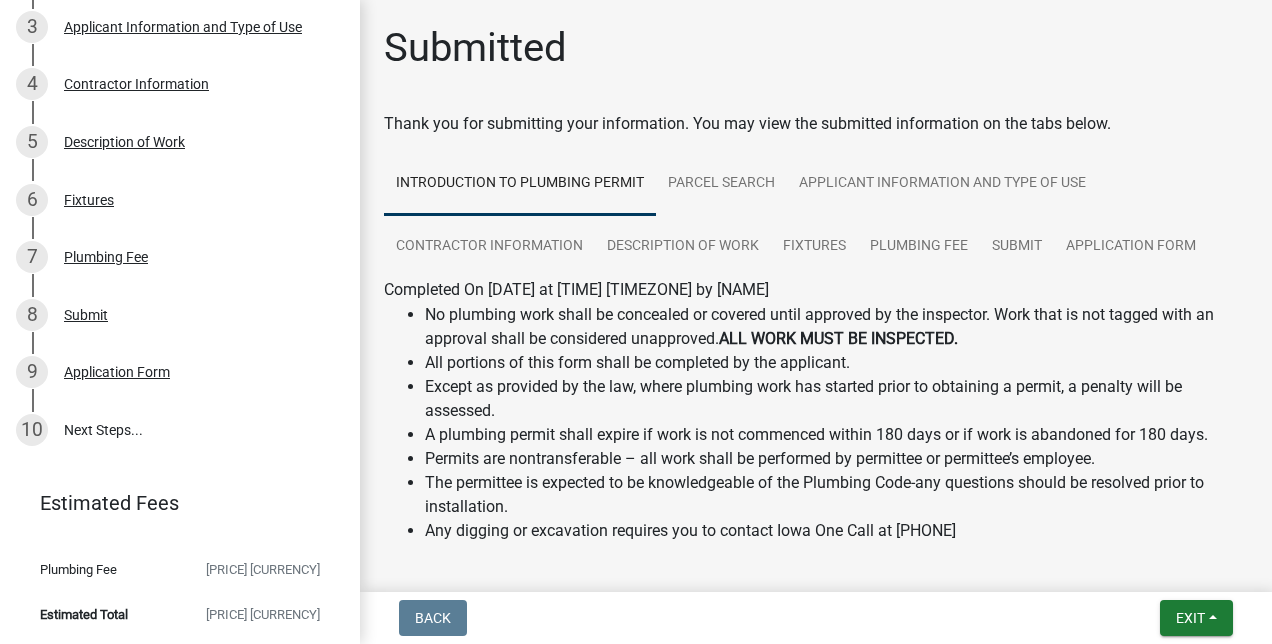 click on "Estimated Total" 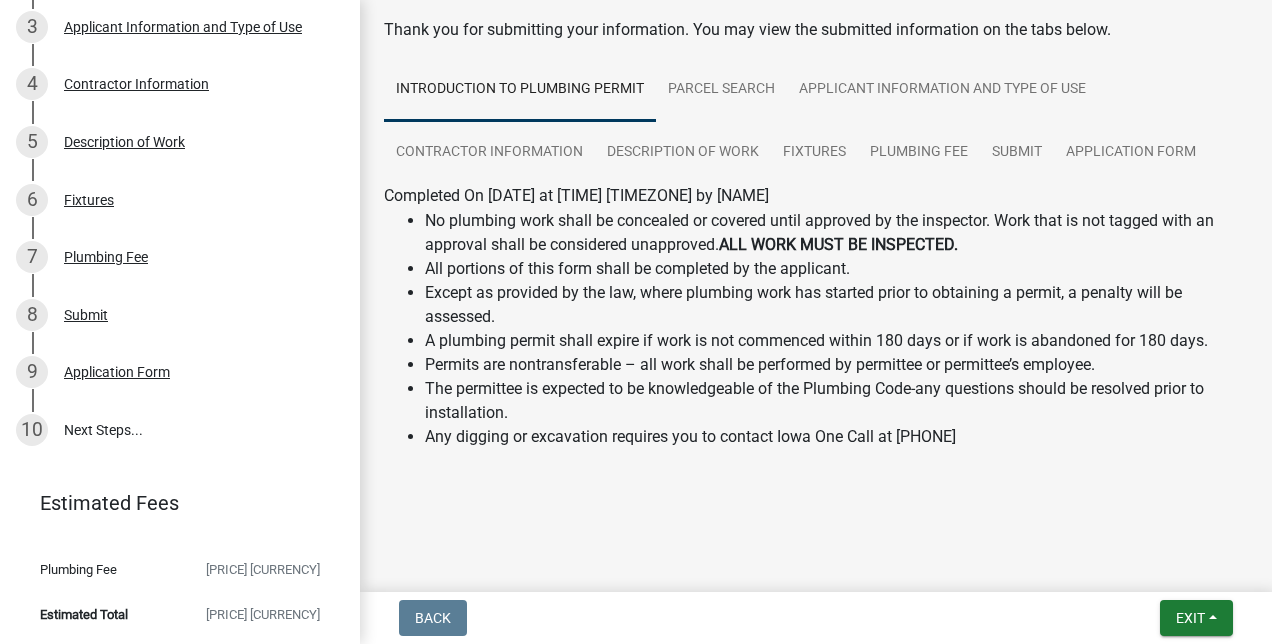 scroll, scrollTop: 0, scrollLeft: 0, axis: both 